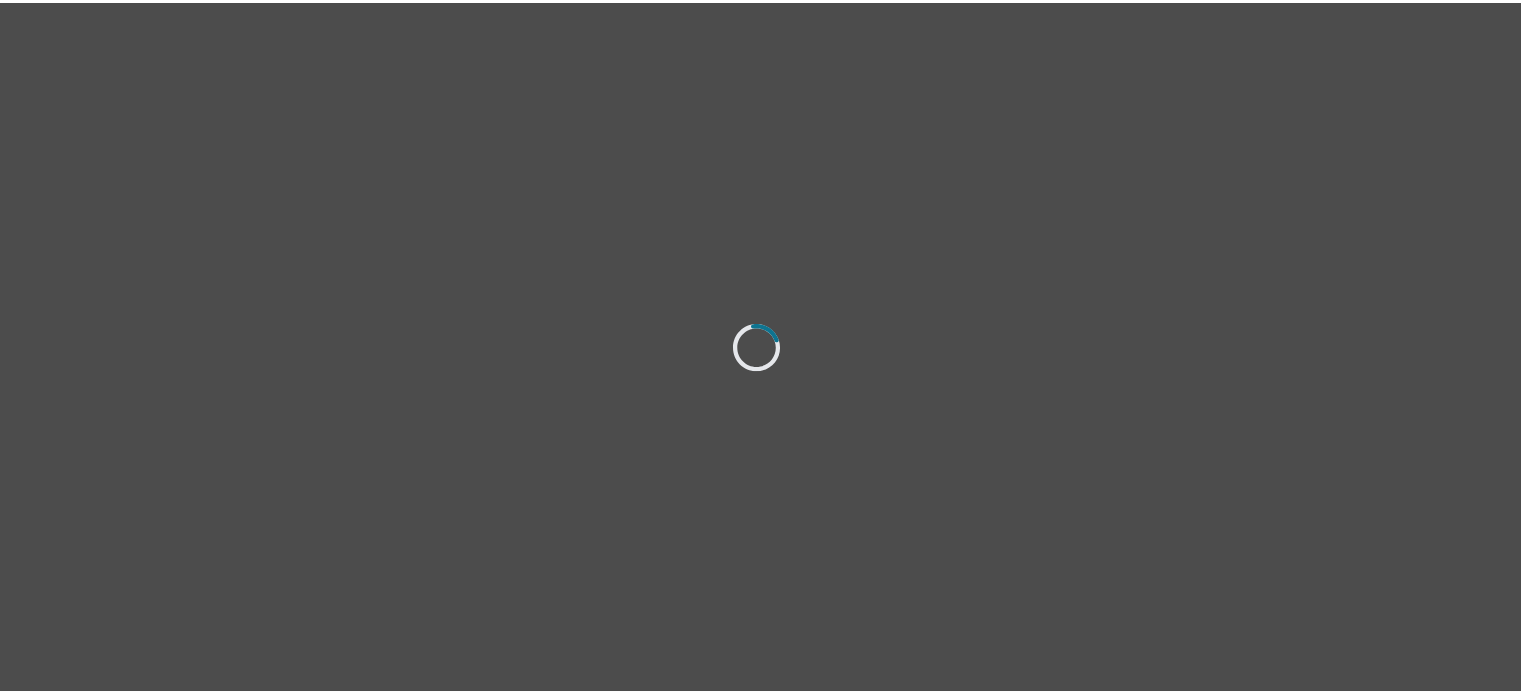 scroll, scrollTop: 0, scrollLeft: 0, axis: both 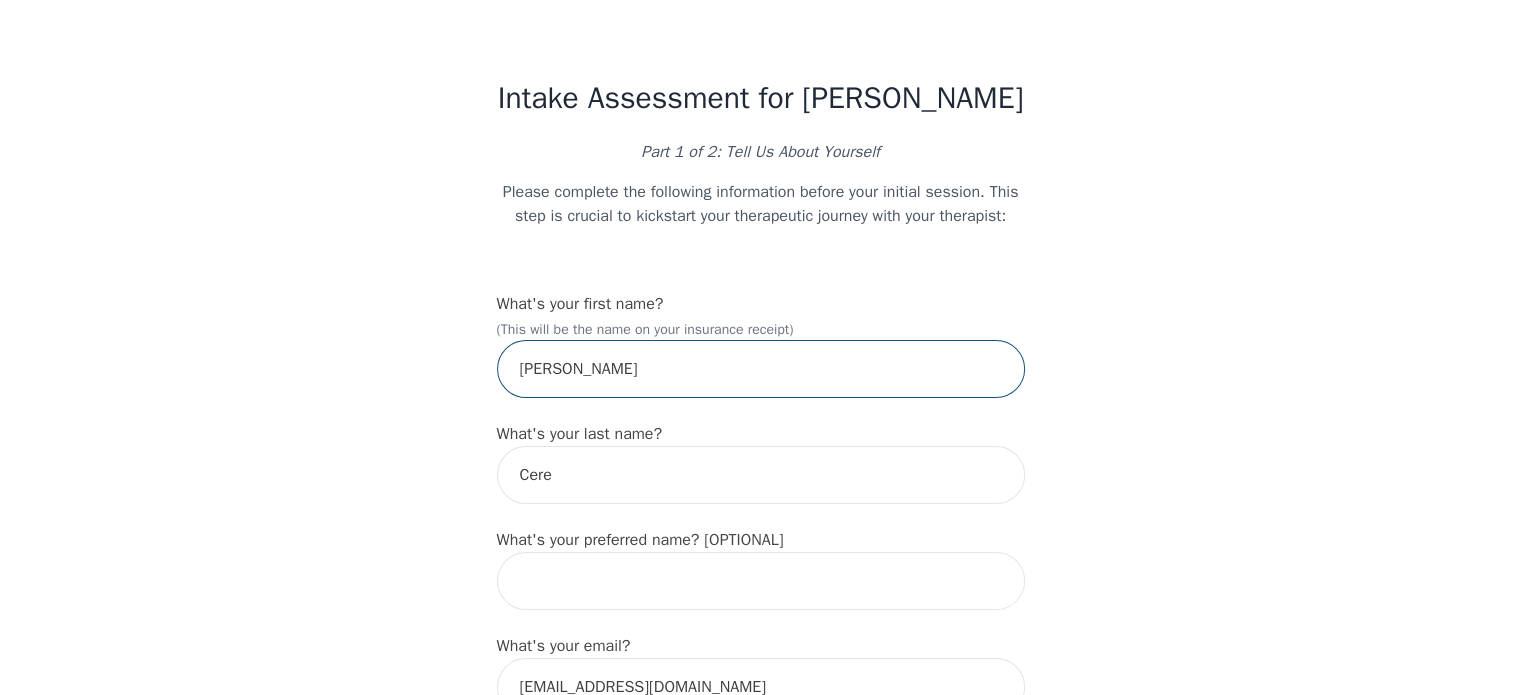 click on "[PERSON_NAME]" at bounding box center [761, 369] 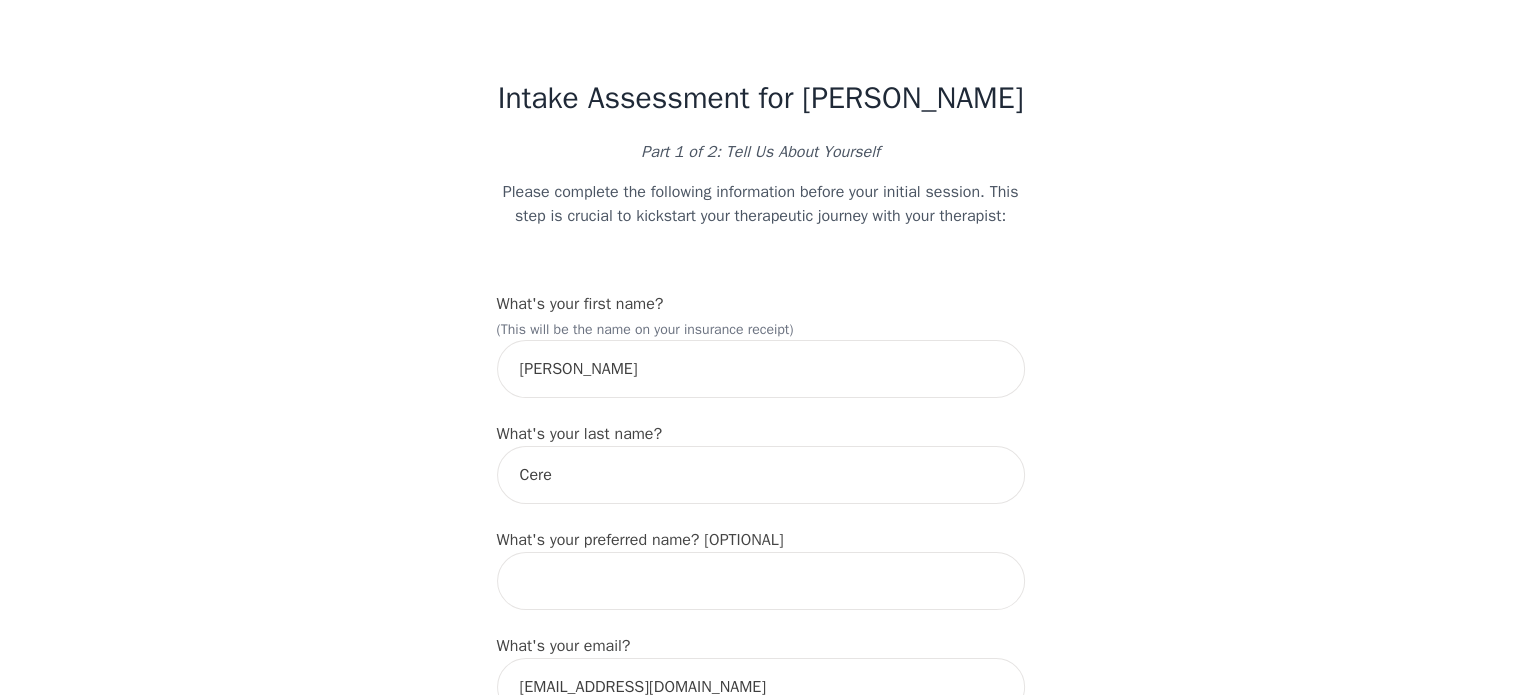 click on "Intake Assessment for [PERSON_NAME] Part 1 of 2: Tell Us About Yourself Please complete the following information before your initial session. This step is crucial to kickstart your therapeutic journey with your therapist: What's your first name? (This will be the name on your insurance receipt) [PERSON_NAME] What's your last name? Cere What's your preferred name? [OPTIONAL] What's your email? [EMAIL_ADDRESS][DOMAIN_NAME] What's your phone number? [PHONE_NUMBER] What's your address? What's your unit number? [OPTIONAL] What's your date of birth? What's the name of your emergency contact? [PERSON_NAME] What's the phone number of your emergency contact? [PHONE_NUMBER] What's the full name of your primary care physician? What's the phone number of your primary care physician? Below are optional questions - Please tell us more about yourself: What is your gender? -Select- [DEMOGRAPHIC_DATA] [DEMOGRAPHIC_DATA] [DEMOGRAPHIC_DATA] [DEMOGRAPHIC_DATA] [DEMOGRAPHIC_DATA] prefer_not_to_say What are your preferred pronouns? -Select- he/him she/her they/them ze/zir xe/xem ey/em ve/ver tey/ter e/e" at bounding box center (760, 1509) 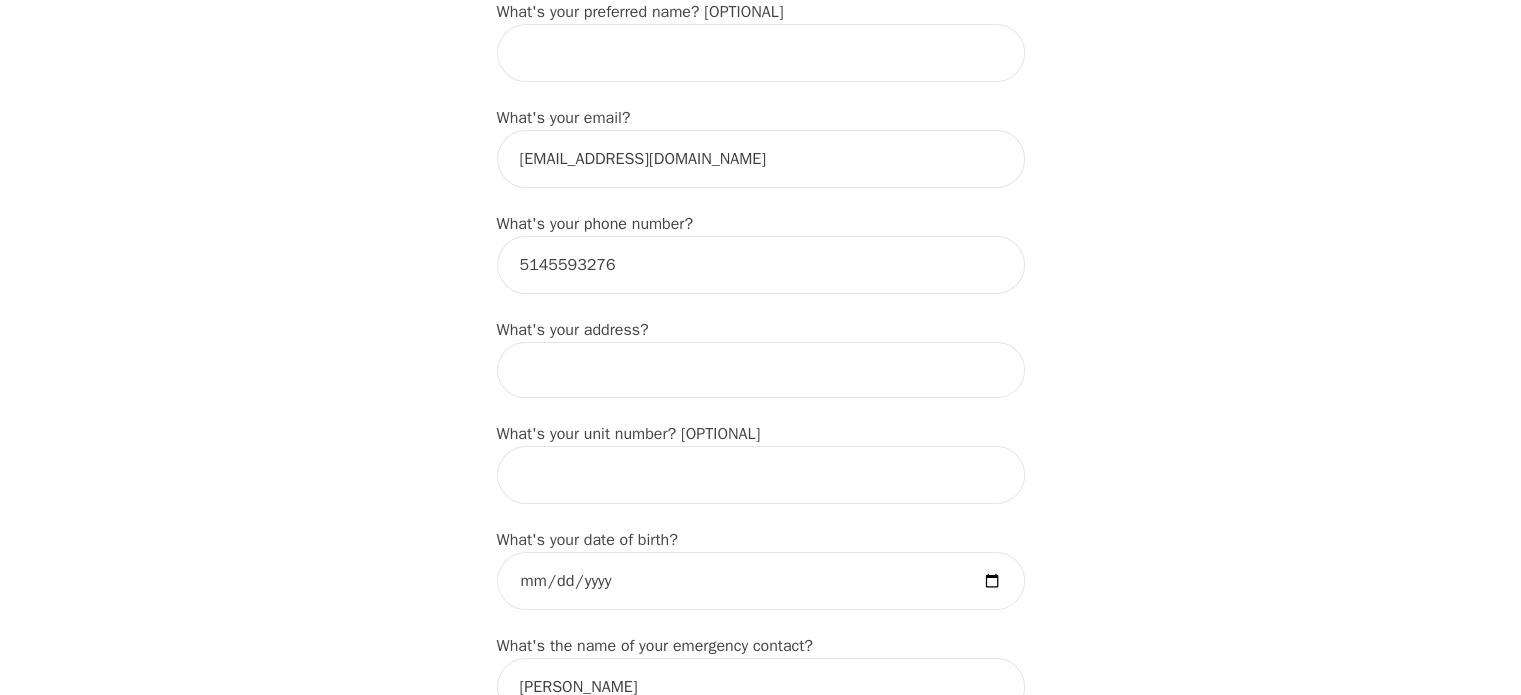 scroll, scrollTop: 532, scrollLeft: 0, axis: vertical 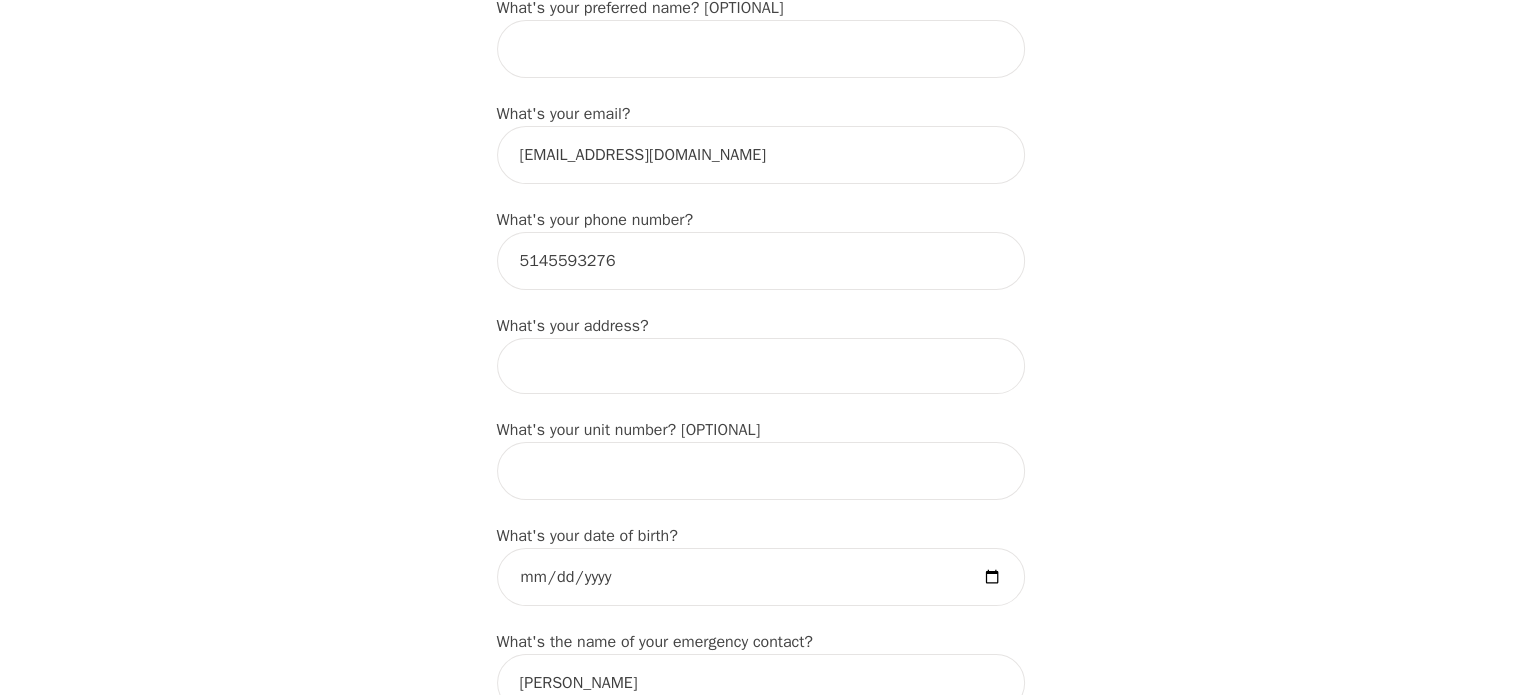 click at bounding box center [761, 366] 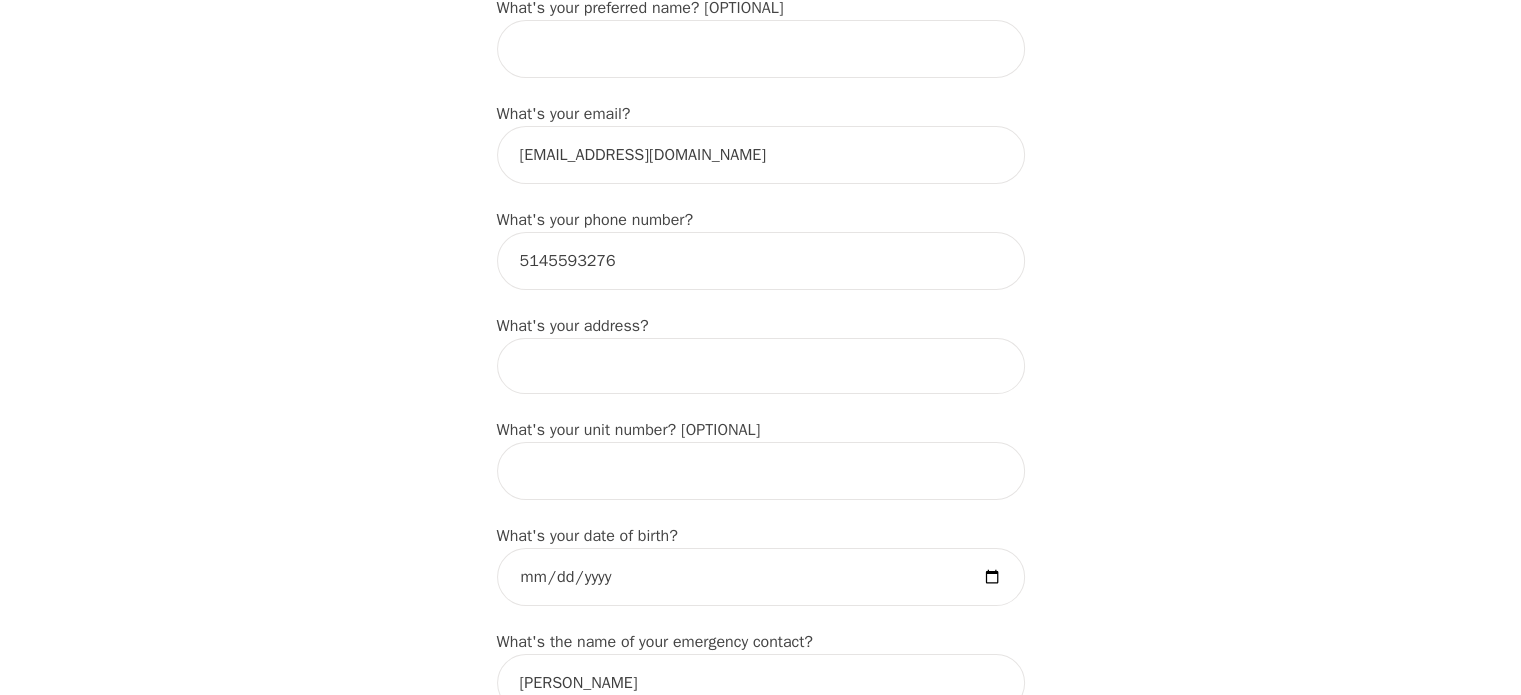 type on "6 [PERSON_NAME]" 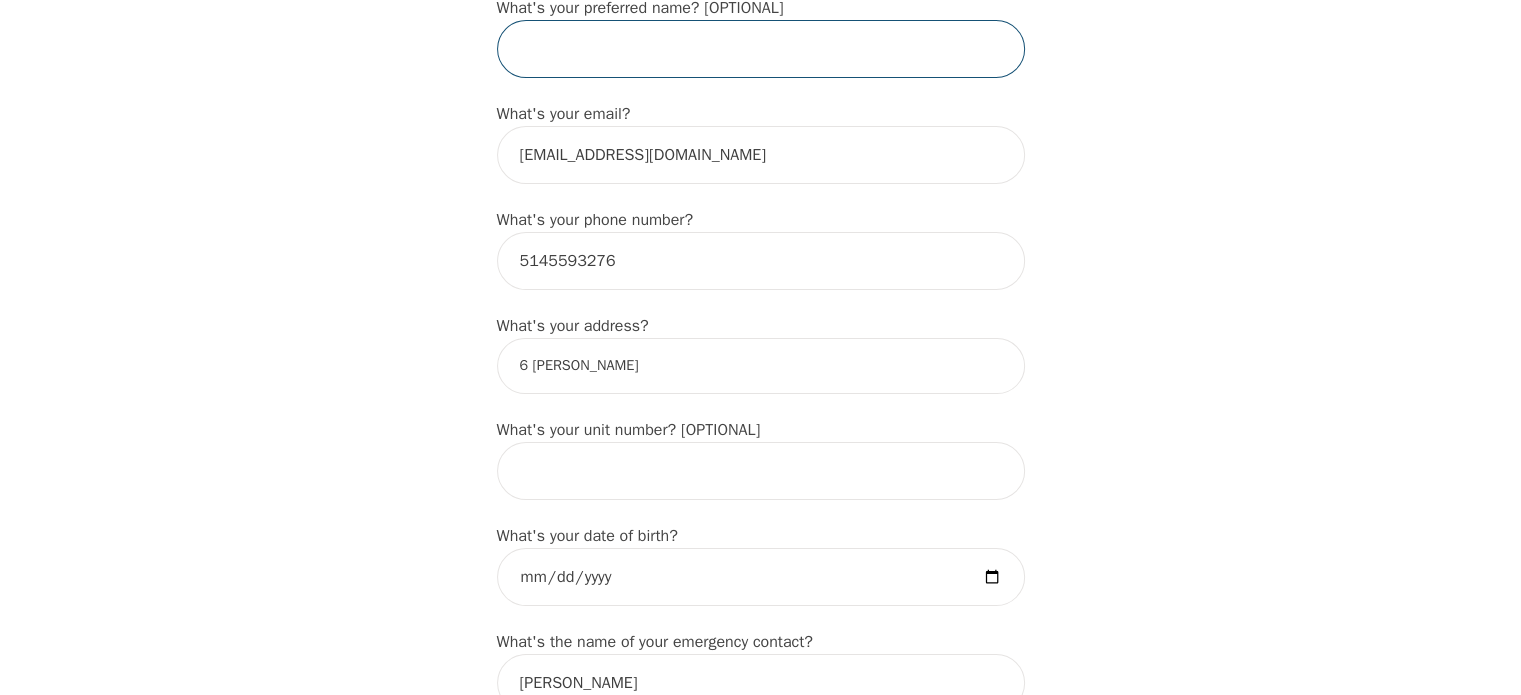 type on "[PERSON_NAME]" 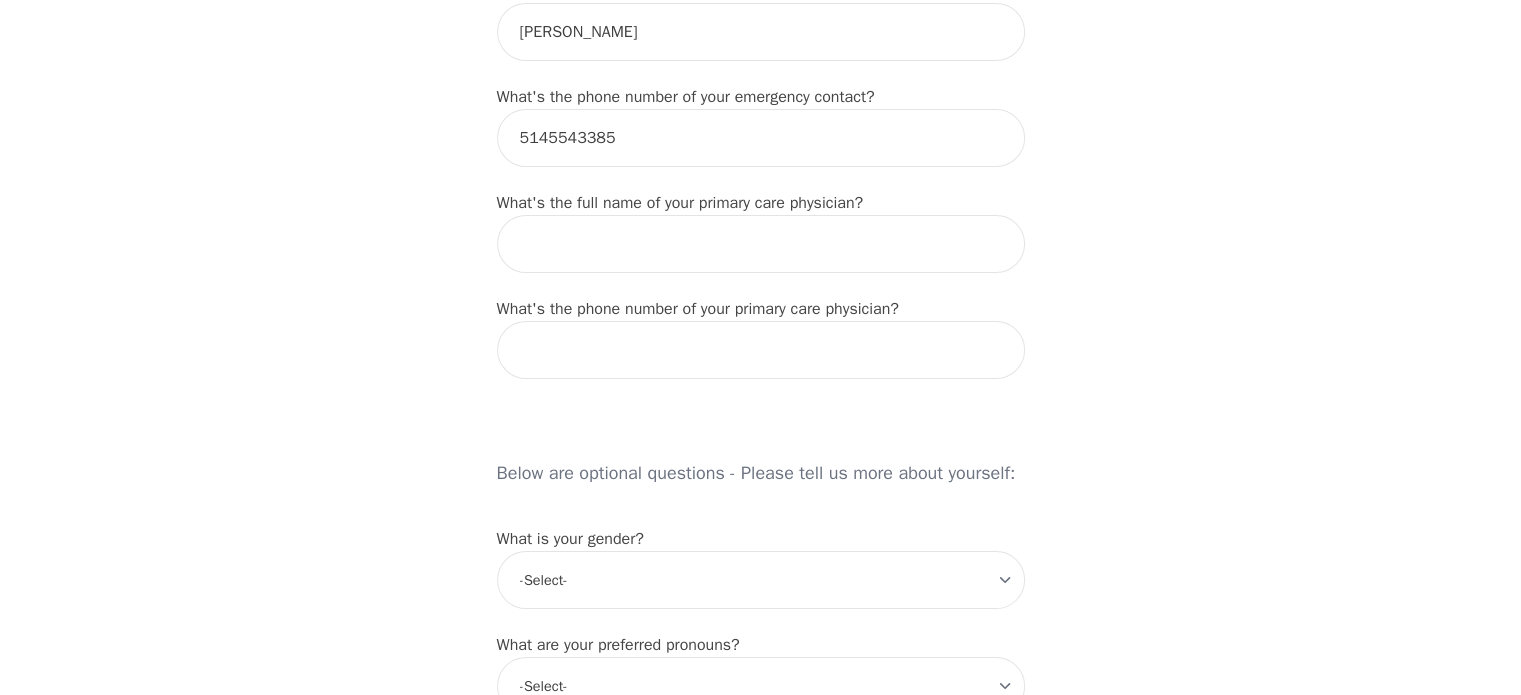 scroll, scrollTop: 1184, scrollLeft: 0, axis: vertical 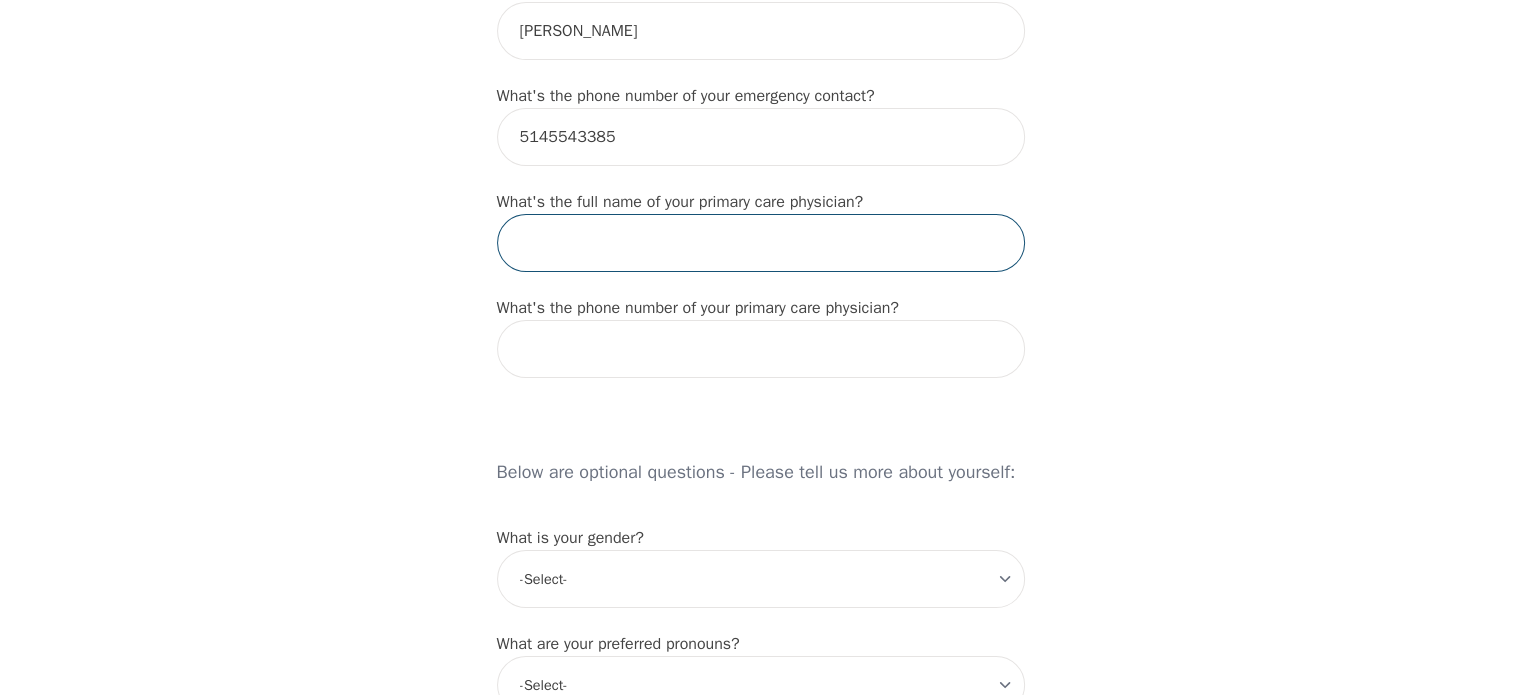 click at bounding box center (761, 243) 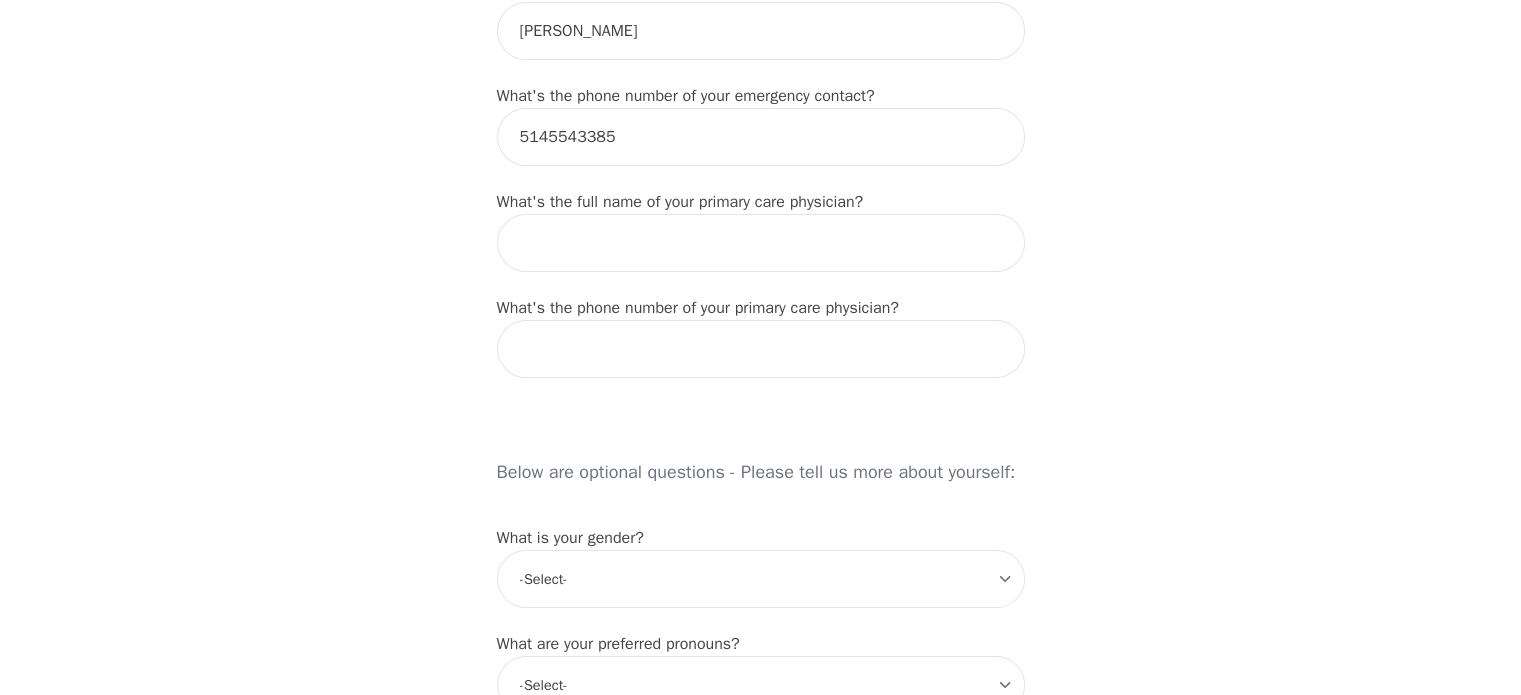 click on "Intake Assessment for [PERSON_NAME] Part 1 of 2: Tell Us About Yourself Please complete the following information before your initial session. This step is crucial to kickstart your therapeutic journey with your therapist: What's your first name? (This will be the name on your insurance receipt) [PERSON_NAME] What's your last name? Cere What's your preferred name? [OPTIONAL] [PERSON_NAME] What's your email? [EMAIL_ADDRESS][DOMAIN_NAME] What's your phone number? [PHONE_NUMBER] What's your address? 6 [PERSON_NAME] What's your unit number? [OPTIONAL] What's your date of birth? What's the name of your emergency contact? [PERSON_NAME] What's the phone number of your emergency contact? [PHONE_NUMBER] What's the full name of your primary care physician? What's the phone number of your primary care physician? Below are optional questions - Please tell us more about yourself: What is your gender? -Select- [DEMOGRAPHIC_DATA] [DEMOGRAPHIC_DATA] [DEMOGRAPHIC_DATA] [DEMOGRAPHIC_DATA] [DEMOGRAPHIC_DATA] prefer_not_to_say What are your preferred pronouns? -Select- he/him she/her they/them ze/zir xe/xem ey/em" at bounding box center [760, 325] 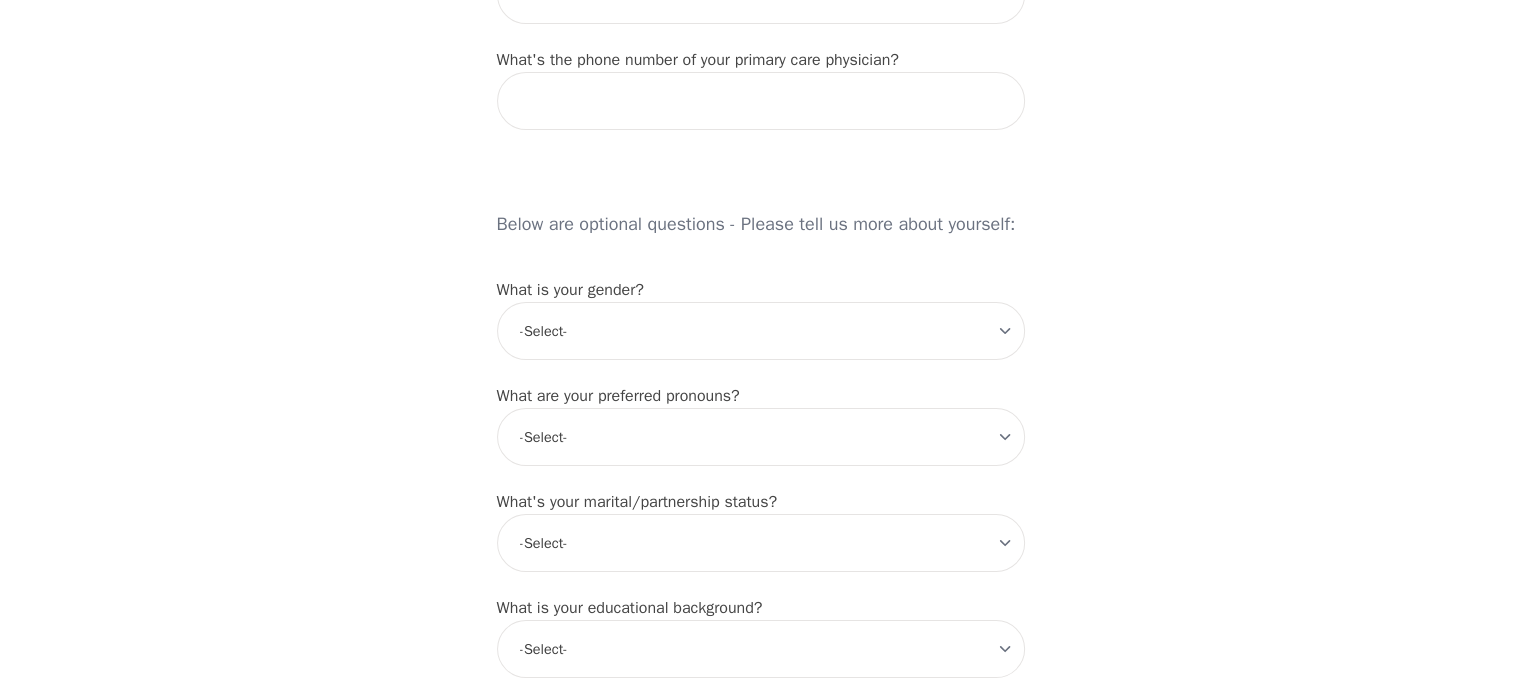 scroll, scrollTop: 1444, scrollLeft: 0, axis: vertical 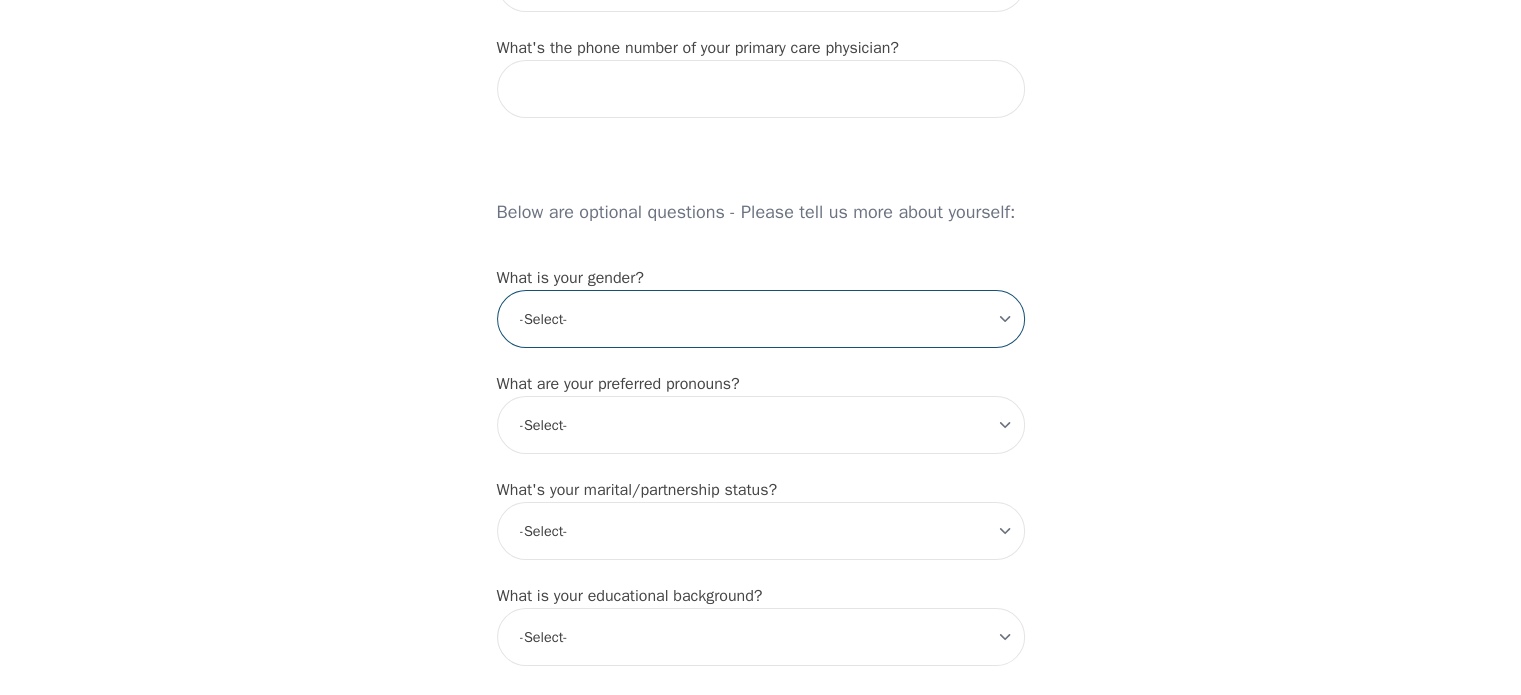 click on "-Select- [DEMOGRAPHIC_DATA] [DEMOGRAPHIC_DATA] [DEMOGRAPHIC_DATA] [DEMOGRAPHIC_DATA] [DEMOGRAPHIC_DATA] prefer_not_to_say" at bounding box center [761, 319] 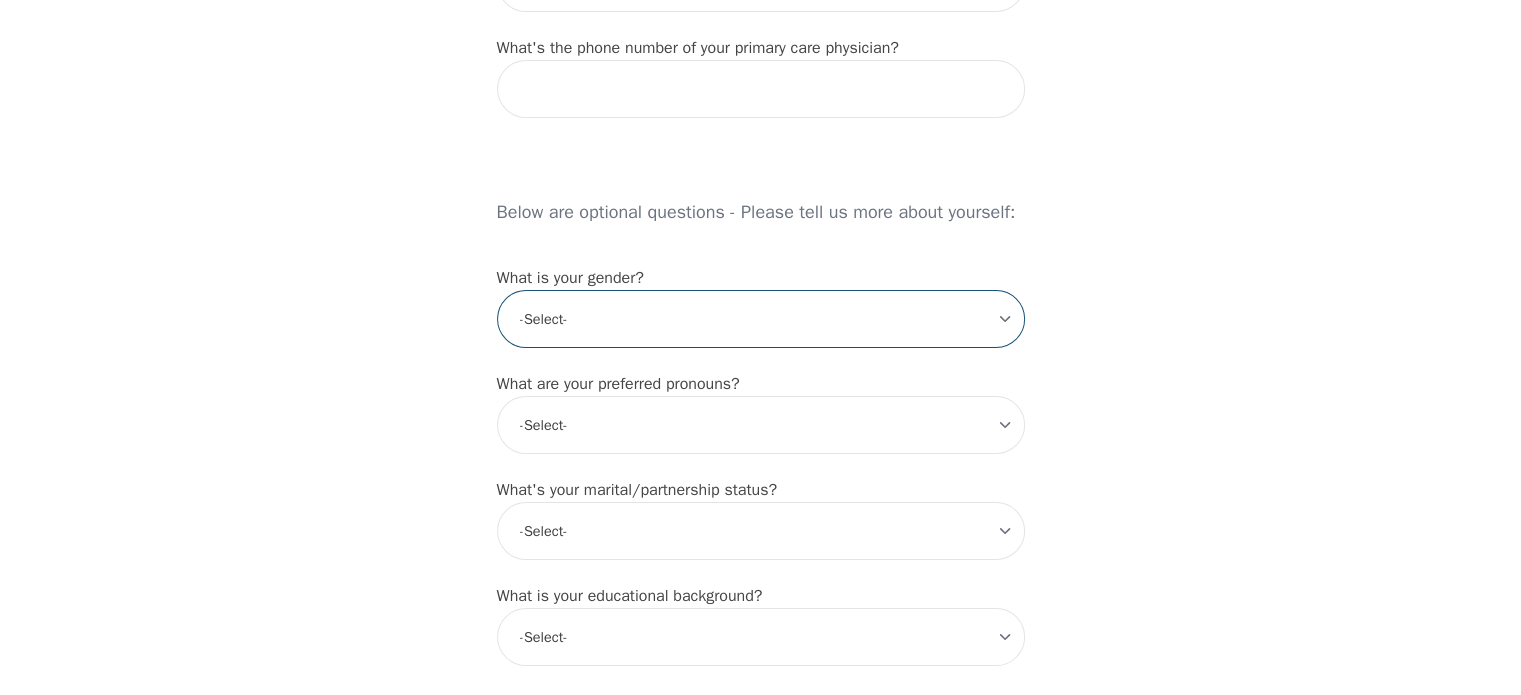 scroll, scrollTop: 1532, scrollLeft: 0, axis: vertical 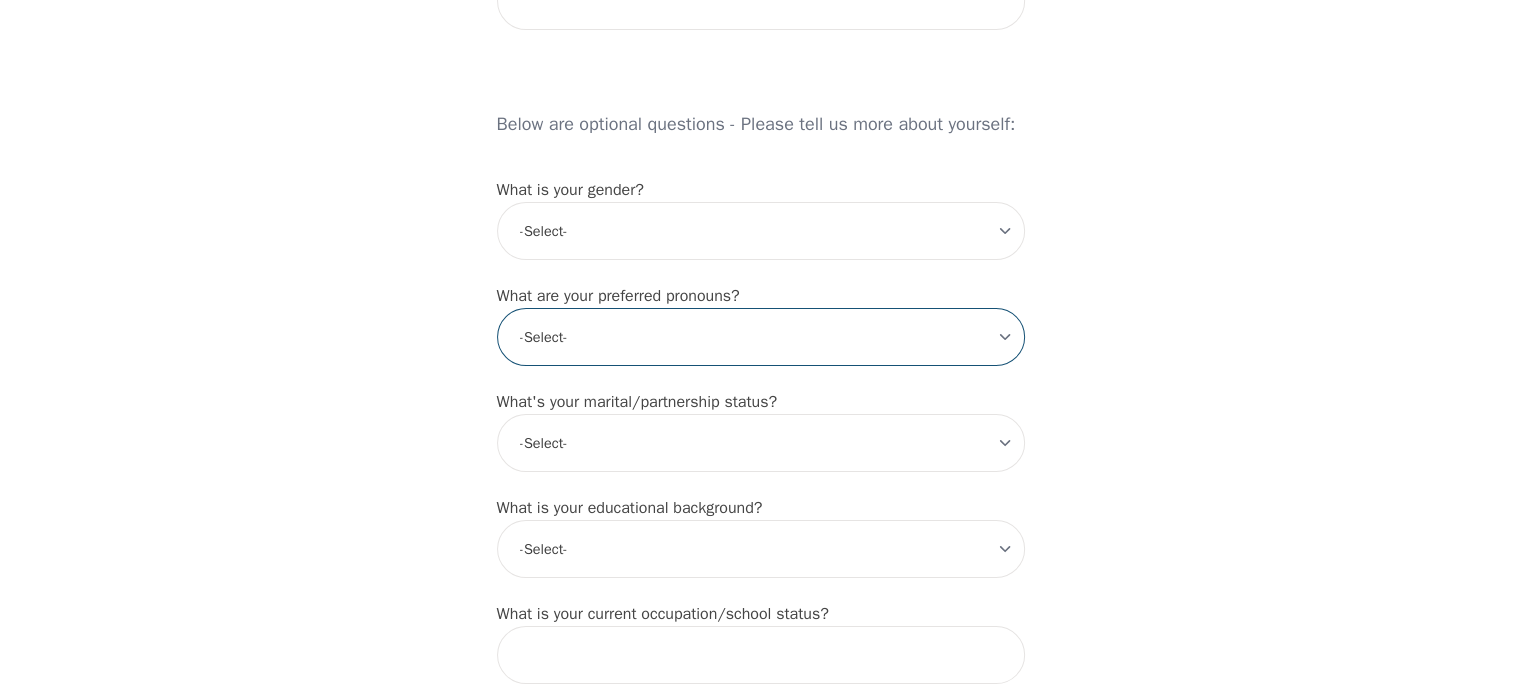 click on "-Select- he/him she/her they/them ze/zir xe/xem ey/em ve/ver tey/ter e/e per/per prefer_not_to_say" at bounding box center [761, 337] 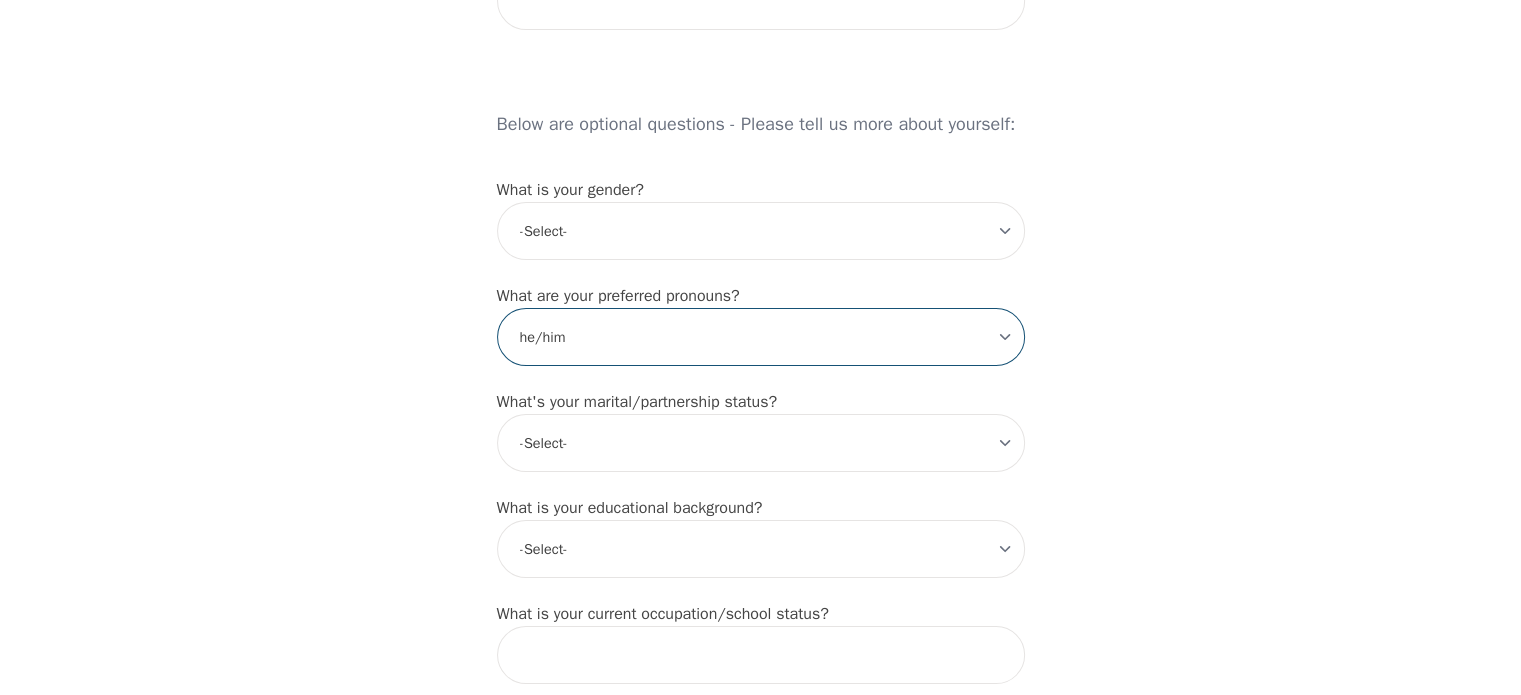 click on "-Select- he/him she/her they/them ze/zir xe/xem ey/em ve/ver tey/ter e/e per/per prefer_not_to_say" at bounding box center (761, 337) 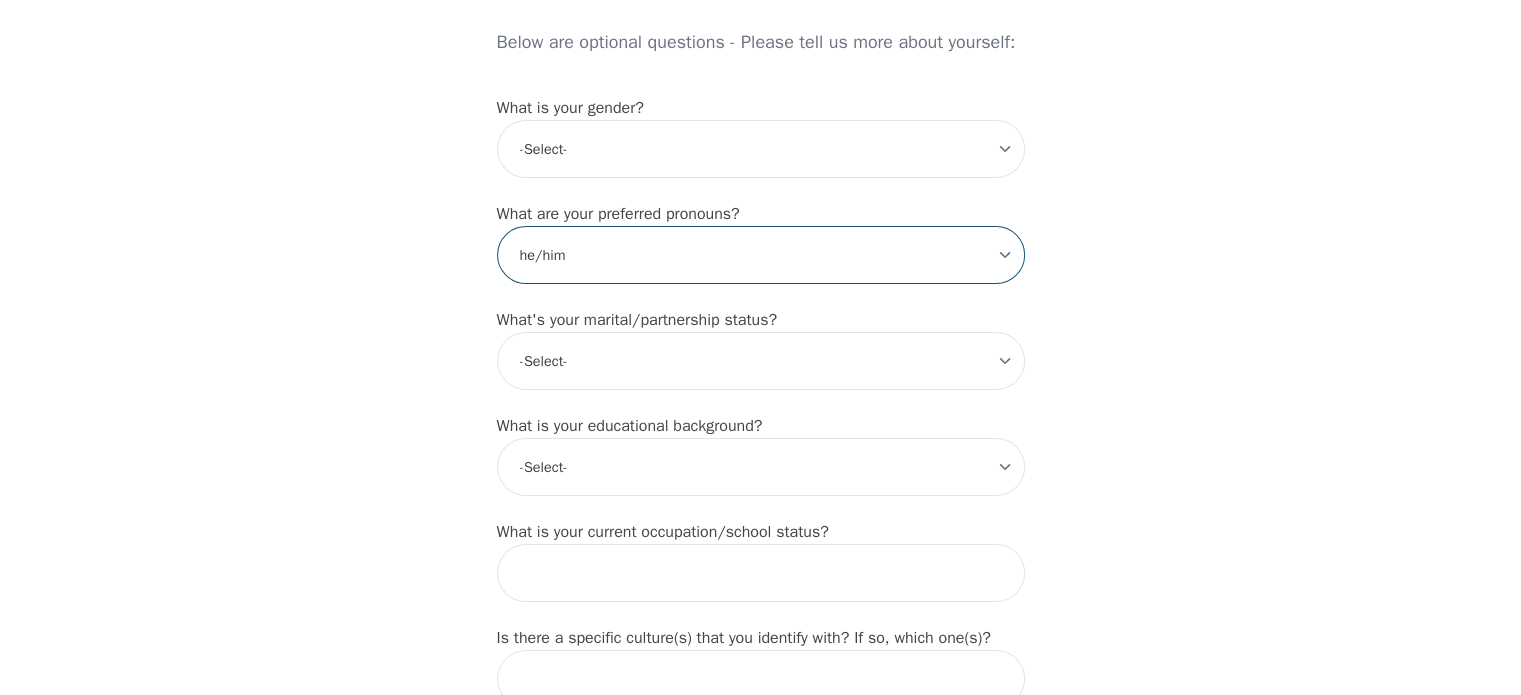 scroll, scrollTop: 1615, scrollLeft: 0, axis: vertical 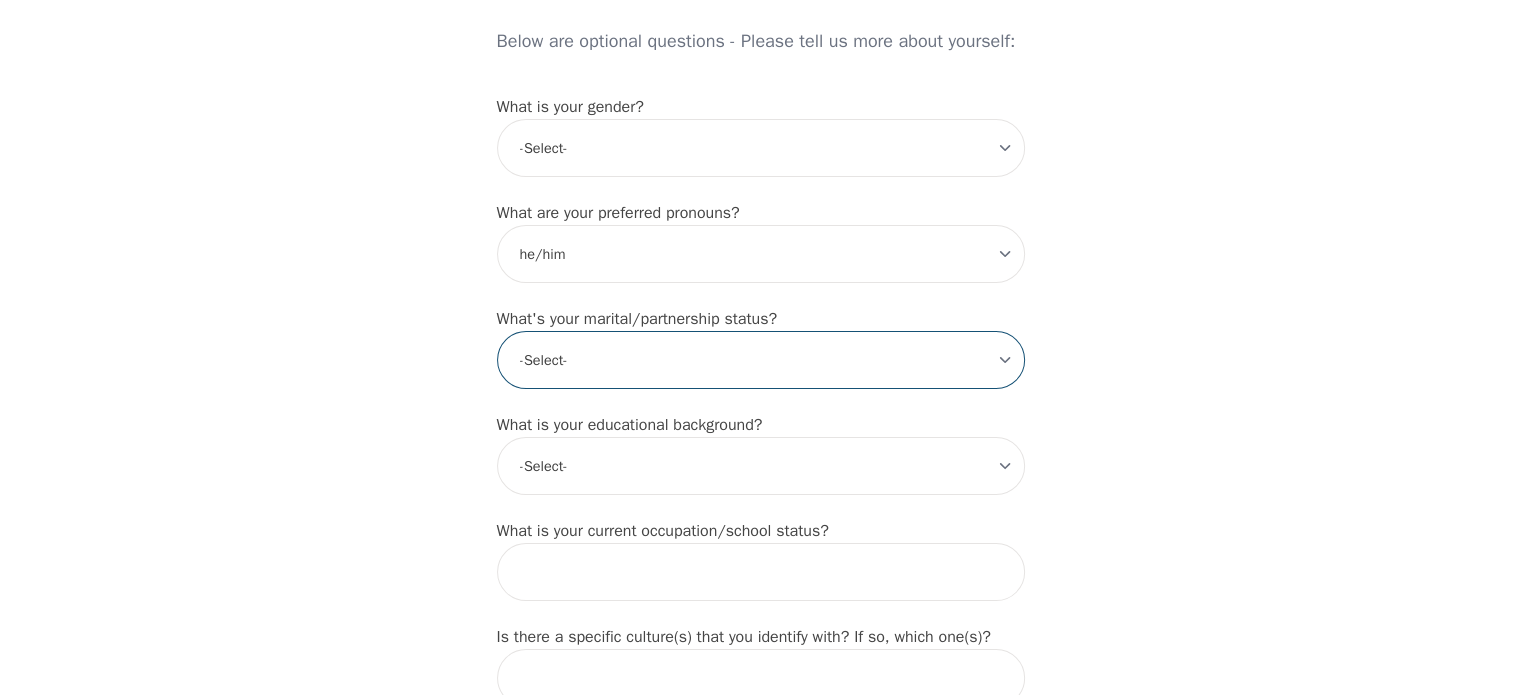 click on "-Select- Single Partnered Married Common Law Widowed Separated Divorced" at bounding box center [761, 360] 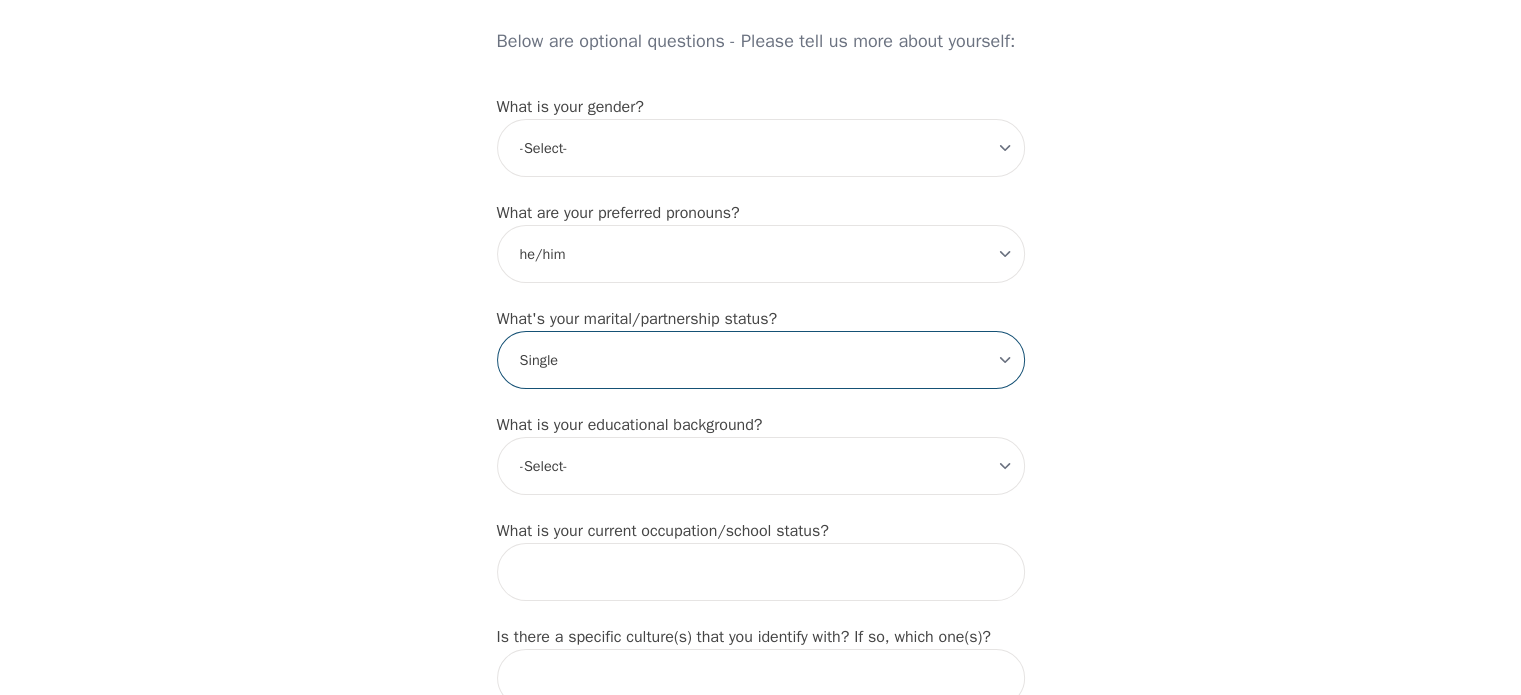 click on "-Select- Single Partnered Married Common Law Widowed Separated Divorced" at bounding box center (761, 360) 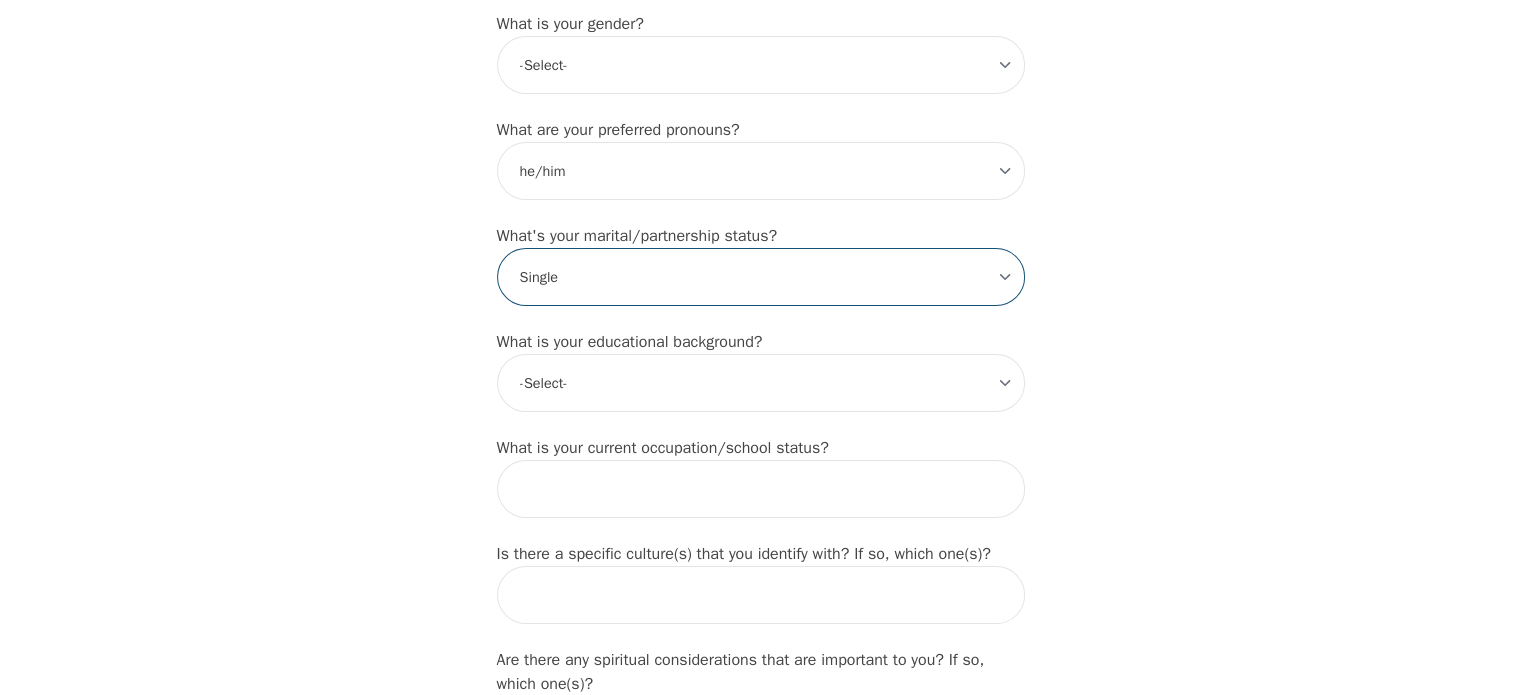 scroll, scrollTop: 1700, scrollLeft: 0, axis: vertical 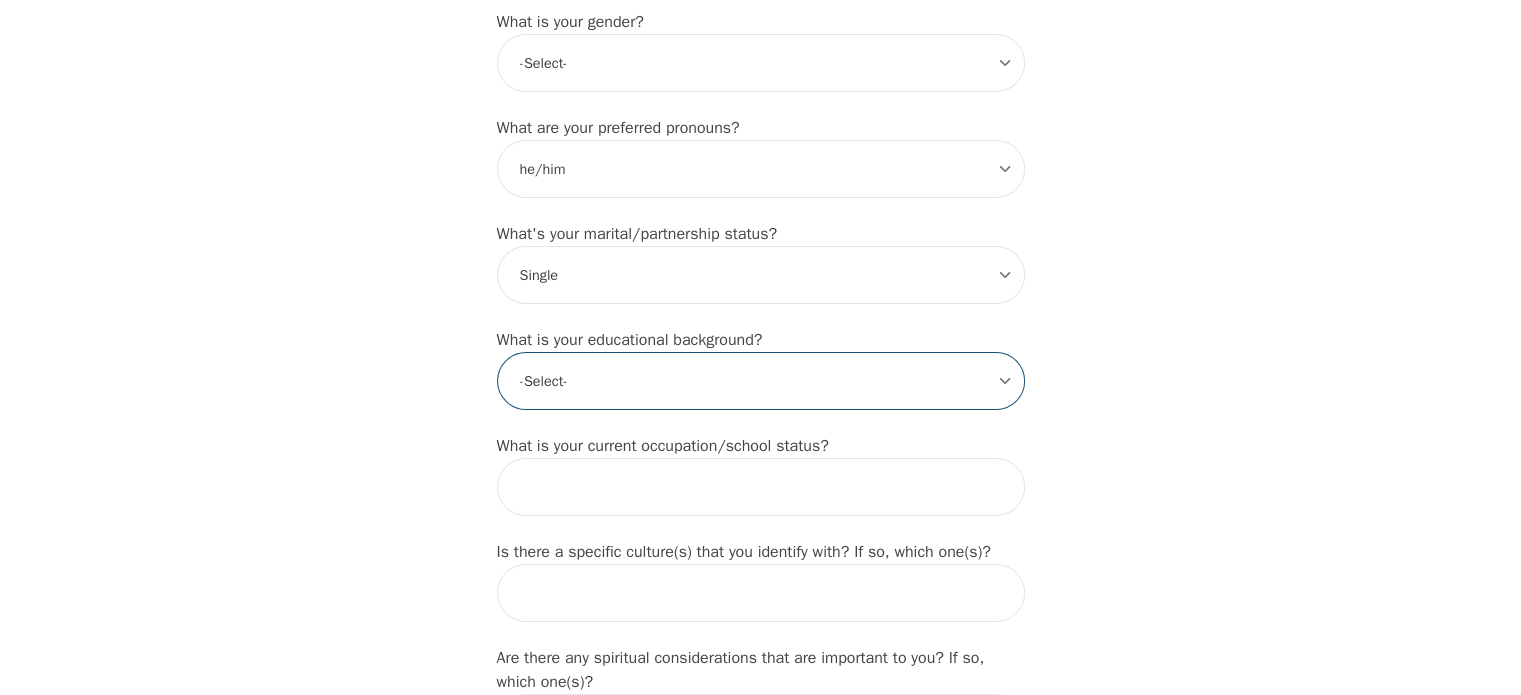 click on "-Select- Less than high school High school Associate degree Bachelor degree Master's degree Professional degree Doctorial degree" at bounding box center (761, 381) 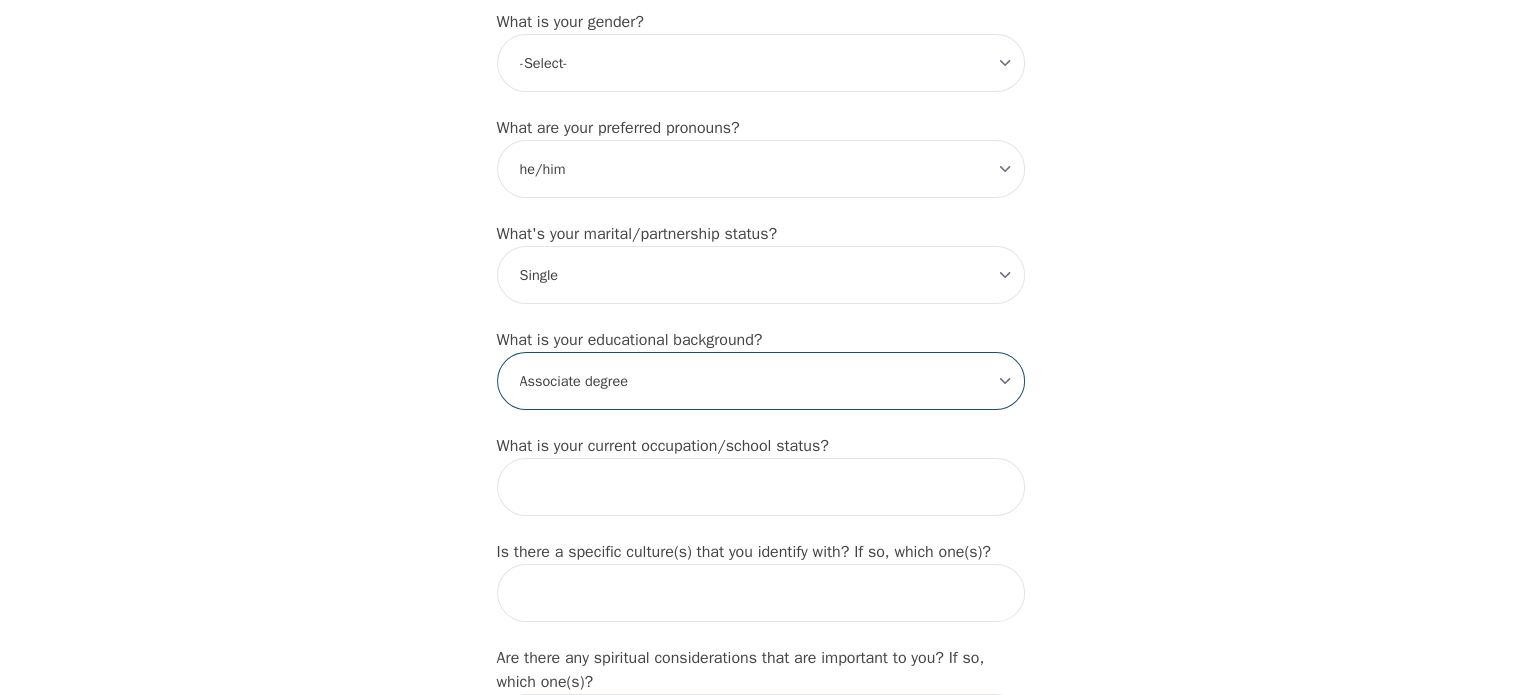 click on "-Select- Less than high school High school Associate degree Bachelor degree Master's degree Professional degree Doctorial degree" at bounding box center [761, 381] 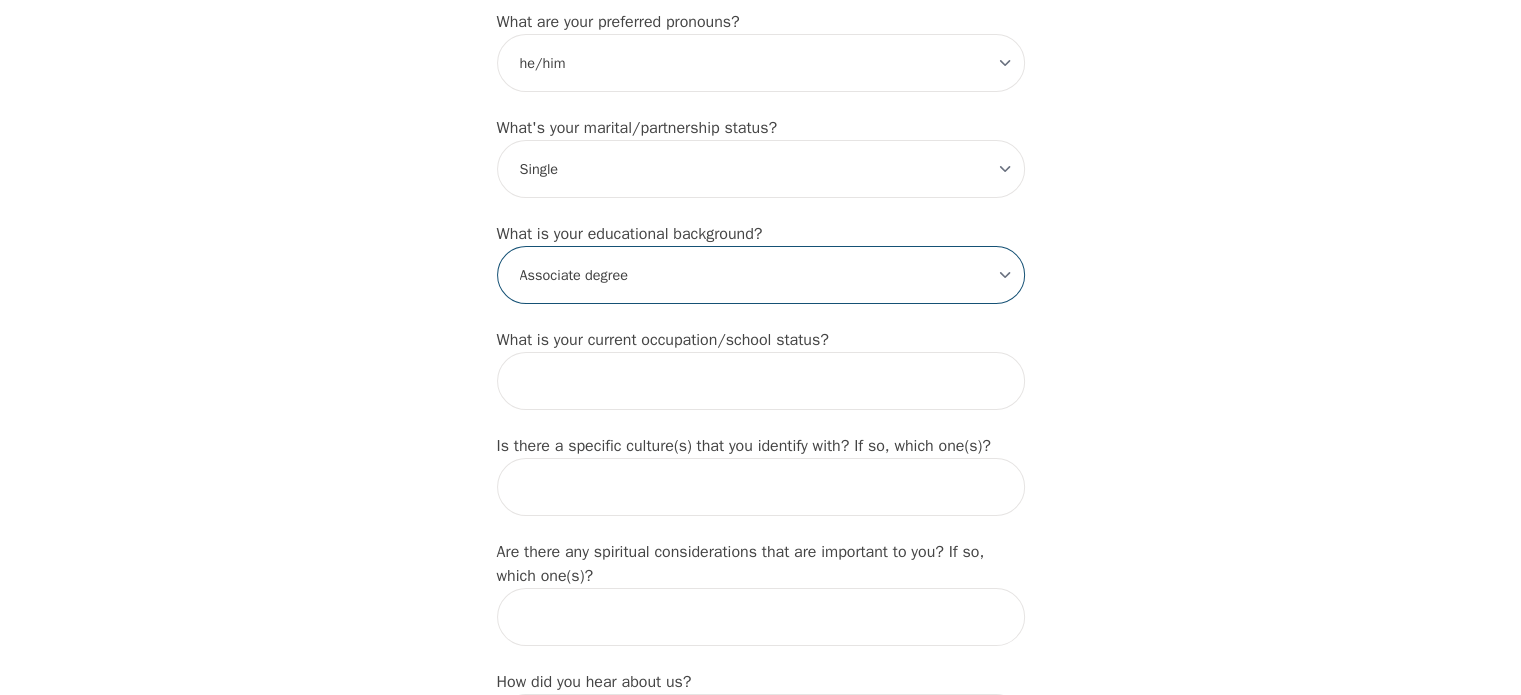 scroll, scrollTop: 1814, scrollLeft: 0, axis: vertical 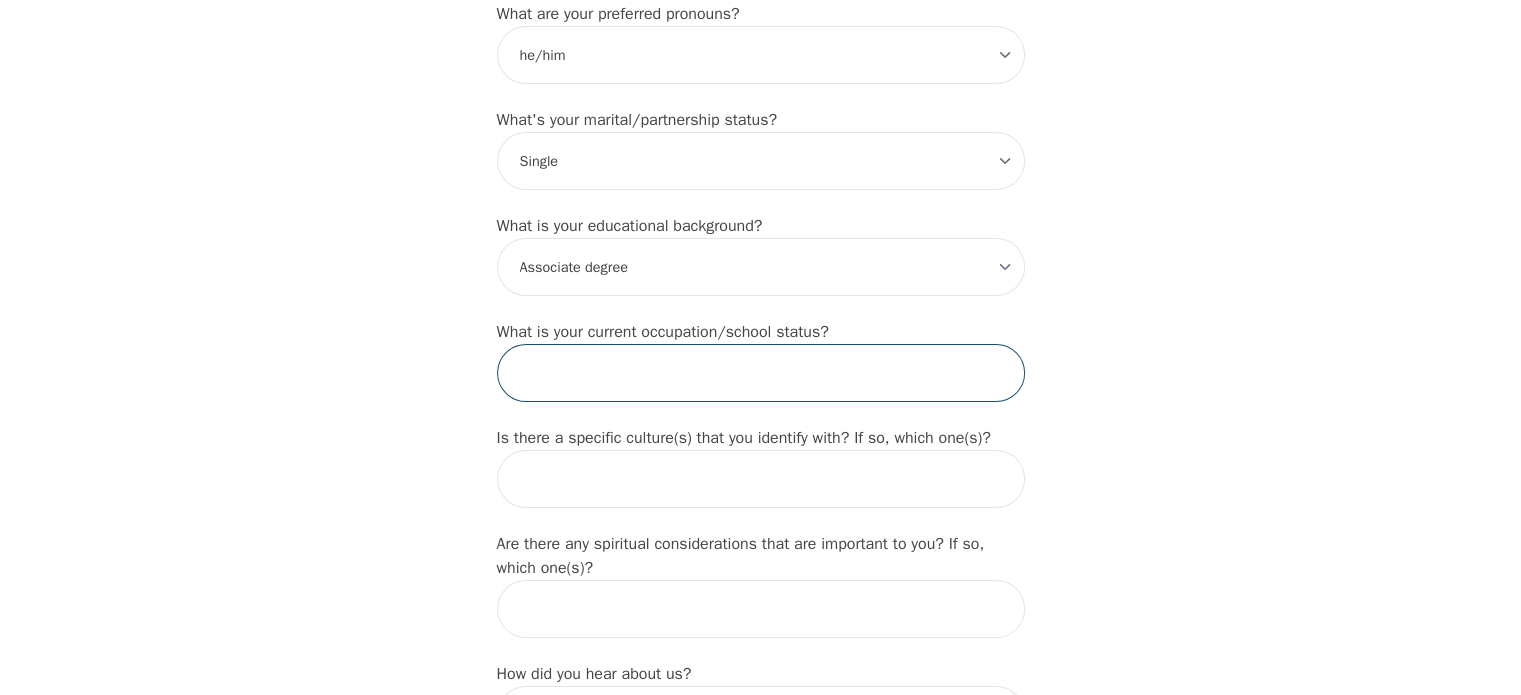 click at bounding box center [761, 373] 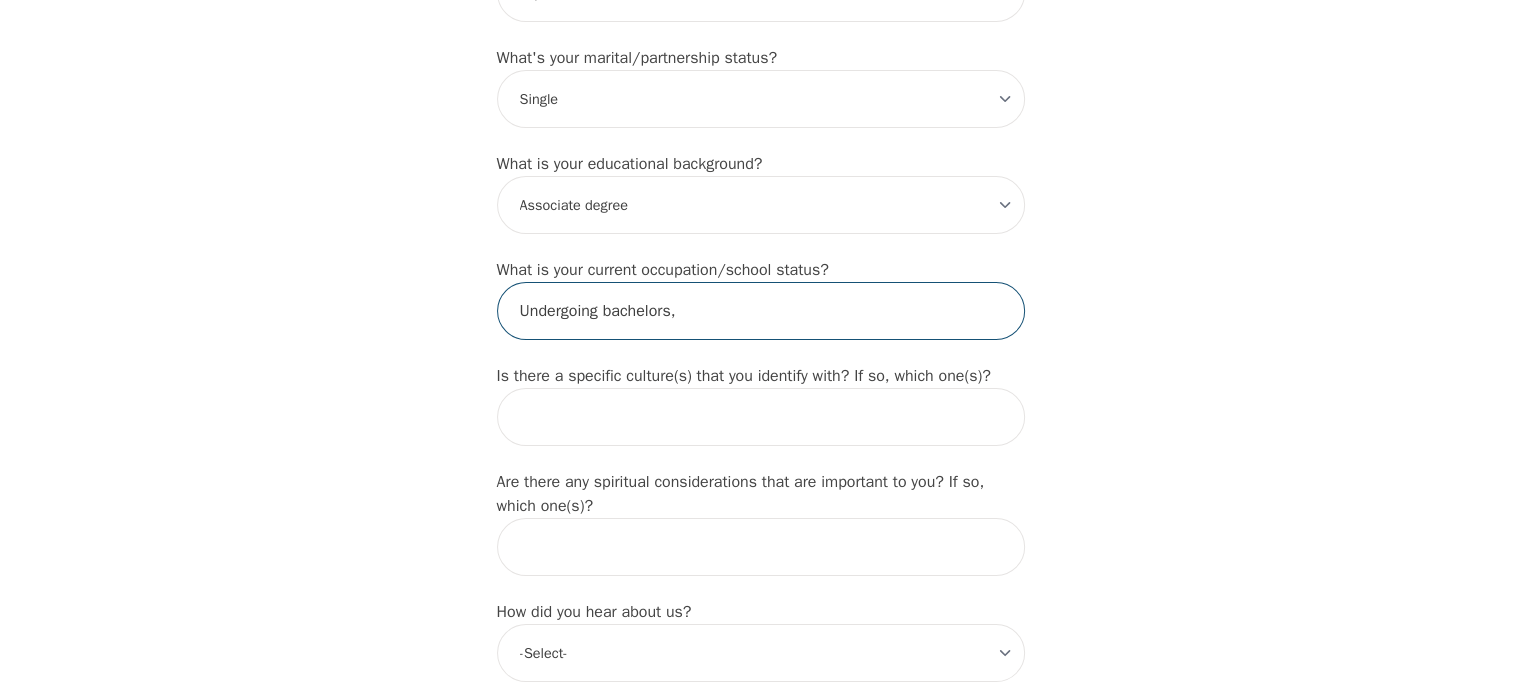 scroll, scrollTop: 1878, scrollLeft: 0, axis: vertical 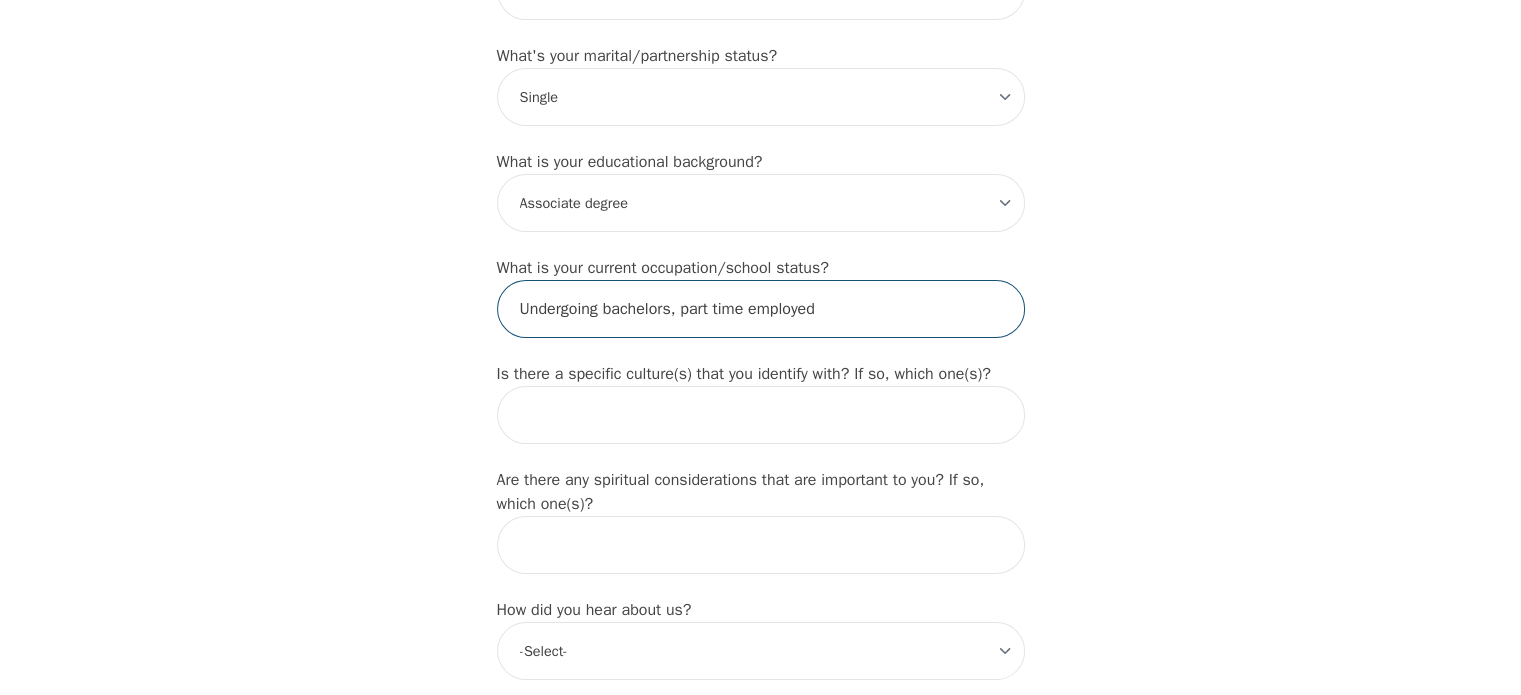 type on "Undergoing bachelors, part time employed" 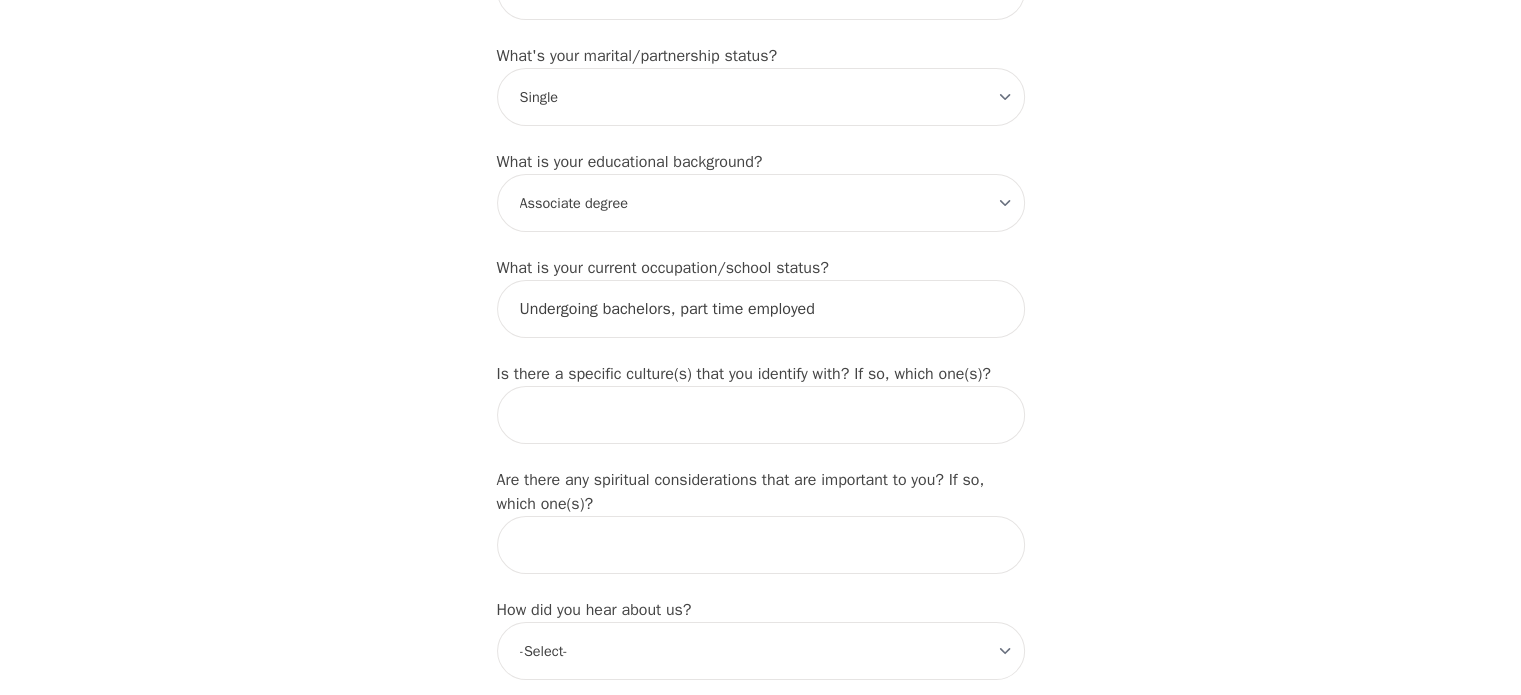 click on "Intake Assessment for [PERSON_NAME] Part 1 of 2: Tell Us About Yourself Please complete the following information before your initial session. This step is crucial to kickstart your therapeutic journey with your therapist: What's your first name? (This will be the name on your insurance receipt) [PERSON_NAME] What's your last name? Cere What's your preferred name? [OPTIONAL] [PERSON_NAME] What's your email? [EMAIL_ADDRESS][DOMAIN_NAME] What's your phone number? [PHONE_NUMBER] What's your address? 6 [PERSON_NAME] What's your unit number? [OPTIONAL] What's your date of birth? What's the name of your emergency contact? [PERSON_NAME] What's the phone number of your emergency contact? [PHONE_NUMBER] What's the full name of your primary care physician? What's the phone number of your primary care physician? Below are optional questions - Please tell us more about yourself: What is your gender? -Select- [DEMOGRAPHIC_DATA] [DEMOGRAPHIC_DATA] [DEMOGRAPHIC_DATA] [DEMOGRAPHIC_DATA] [DEMOGRAPHIC_DATA] prefer_not_to_say What are your preferred pronouns? -Select- he/him she/her they/them ze/zir xe/xem ey/em" at bounding box center [760, -369] 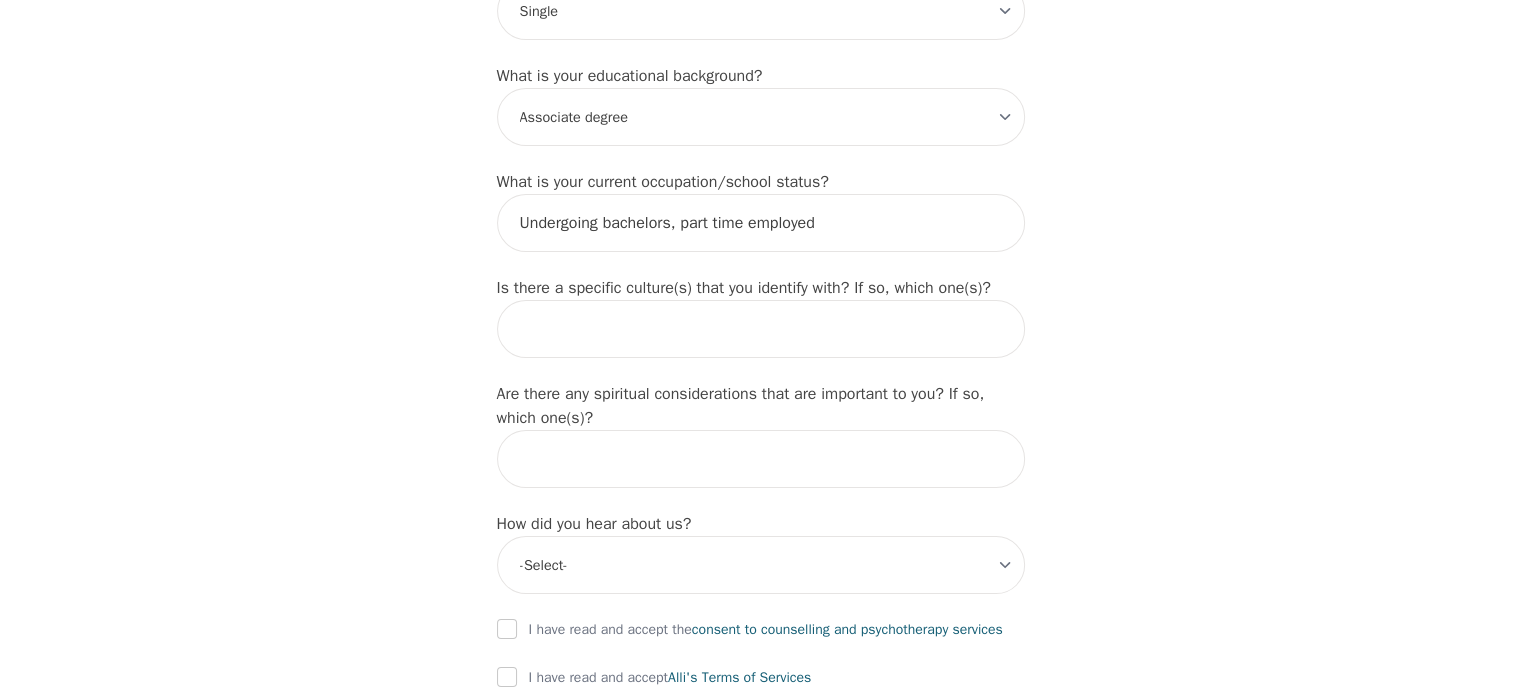 scroll, scrollTop: 1964, scrollLeft: 0, axis: vertical 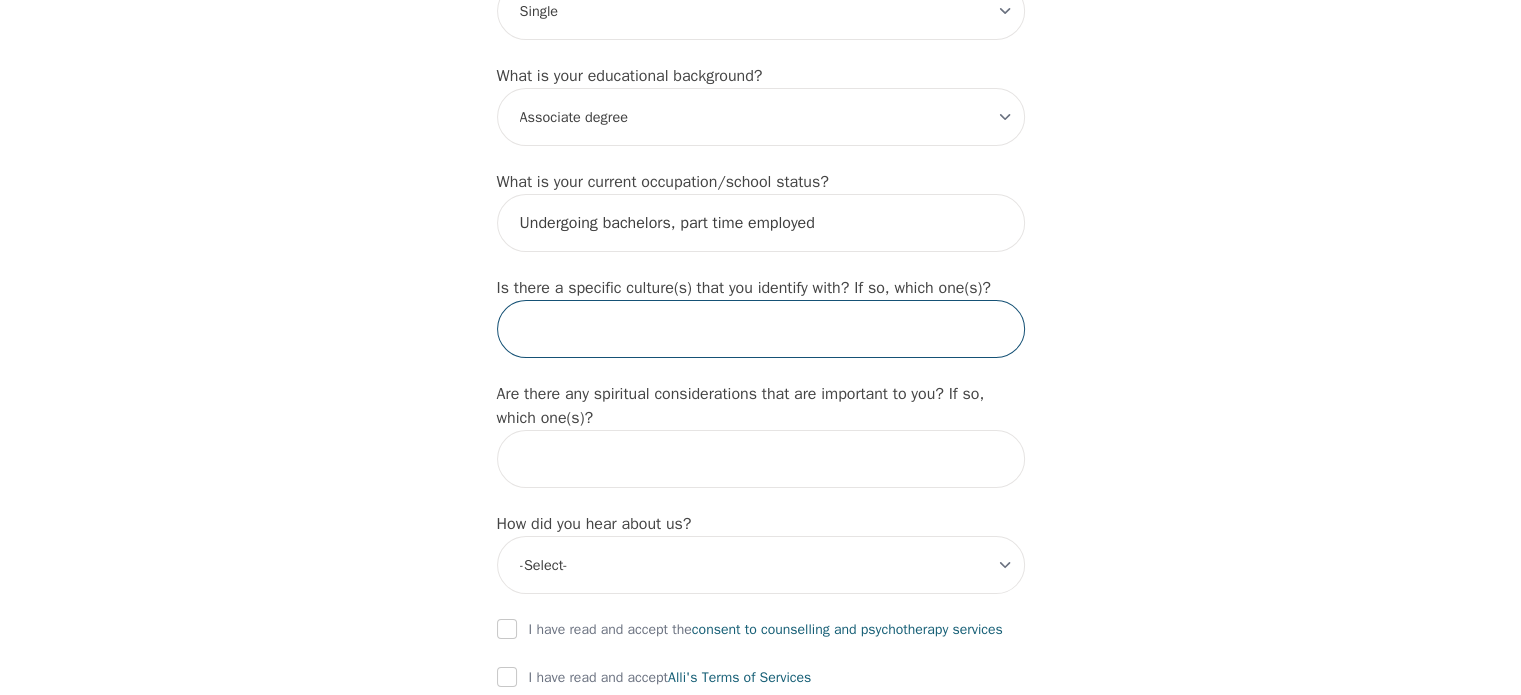 click at bounding box center (761, 329) 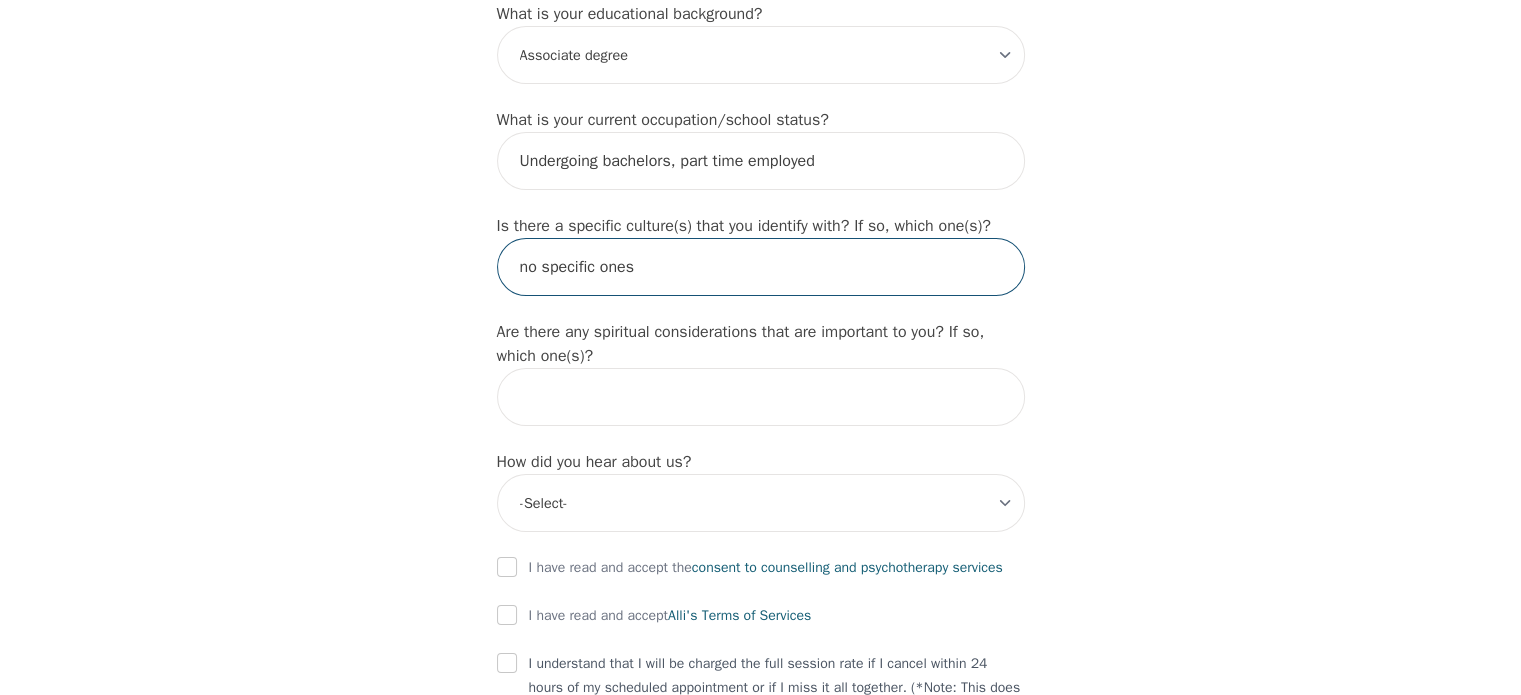 scroll, scrollTop: 2031, scrollLeft: 0, axis: vertical 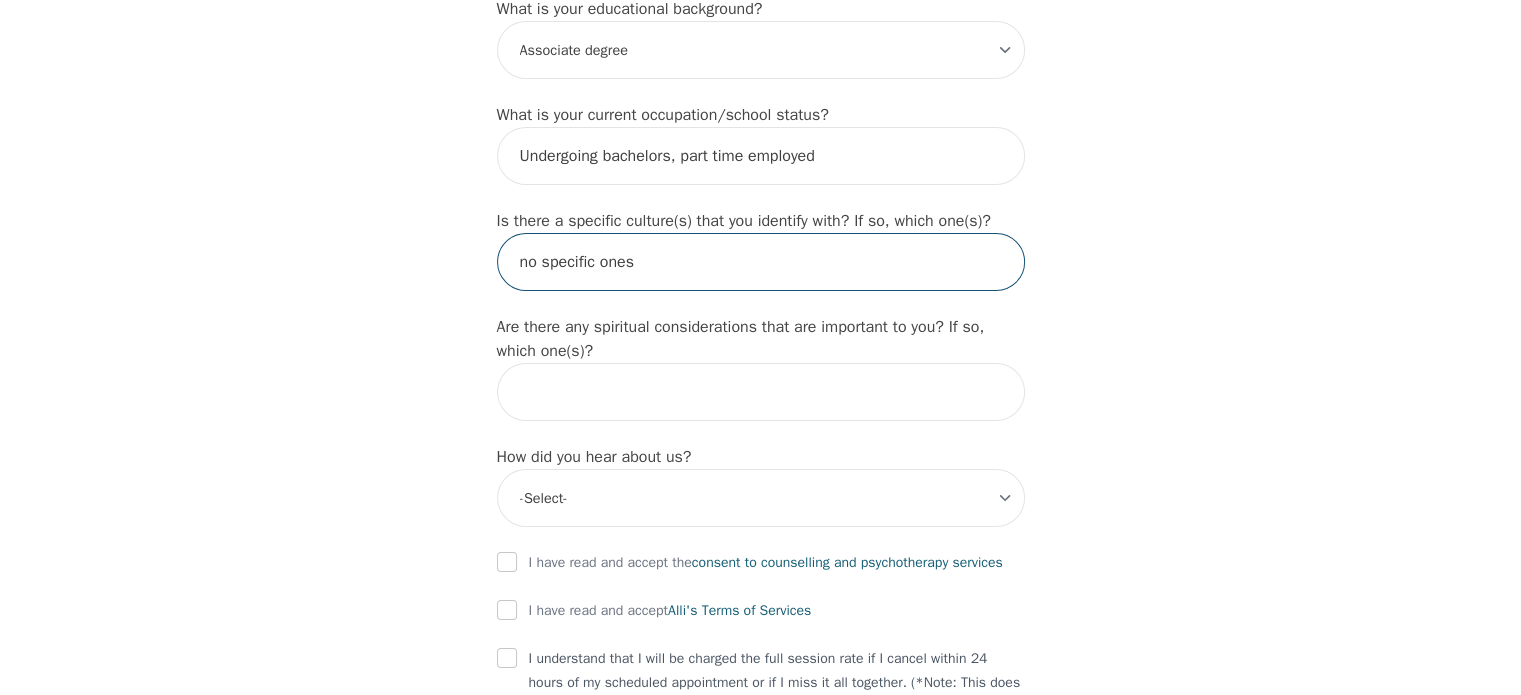 type on "no specific ones" 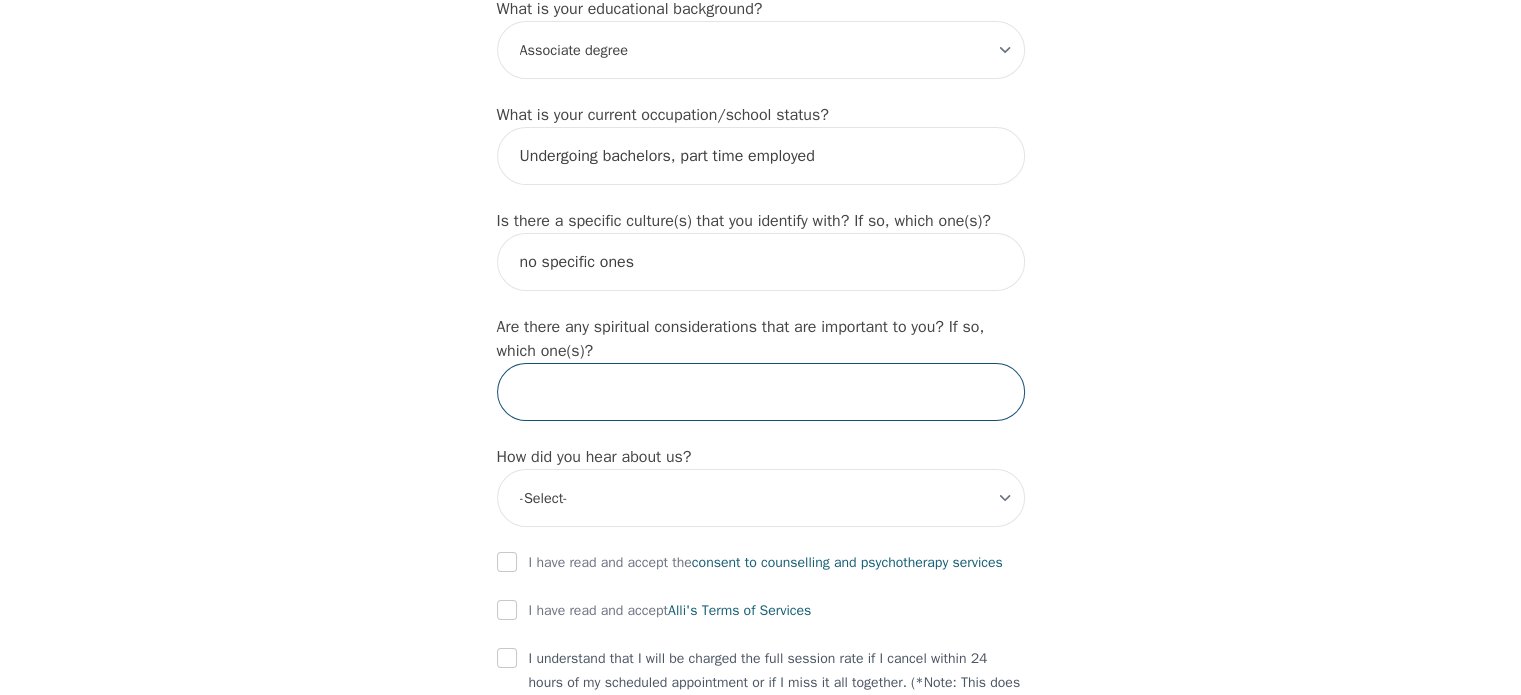 click at bounding box center [761, 392] 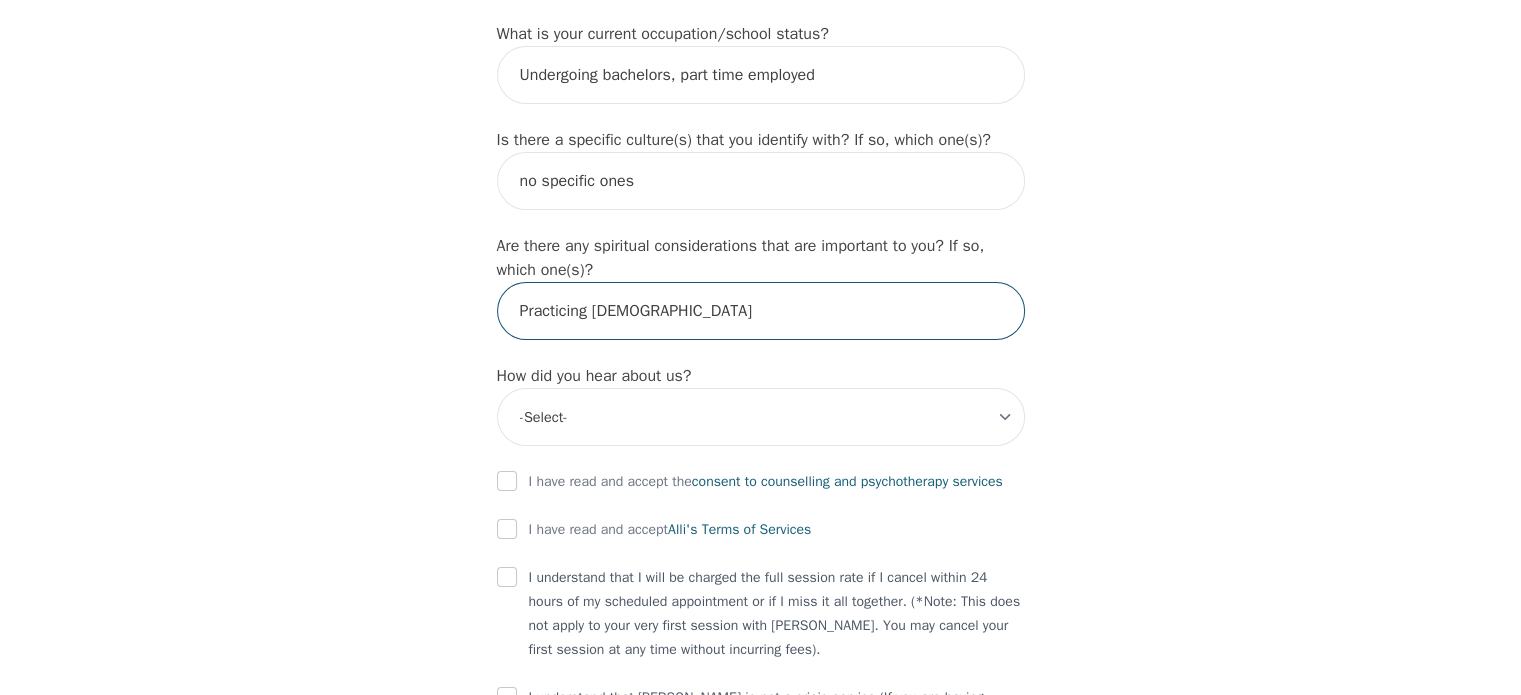 scroll, scrollTop: 2111, scrollLeft: 0, axis: vertical 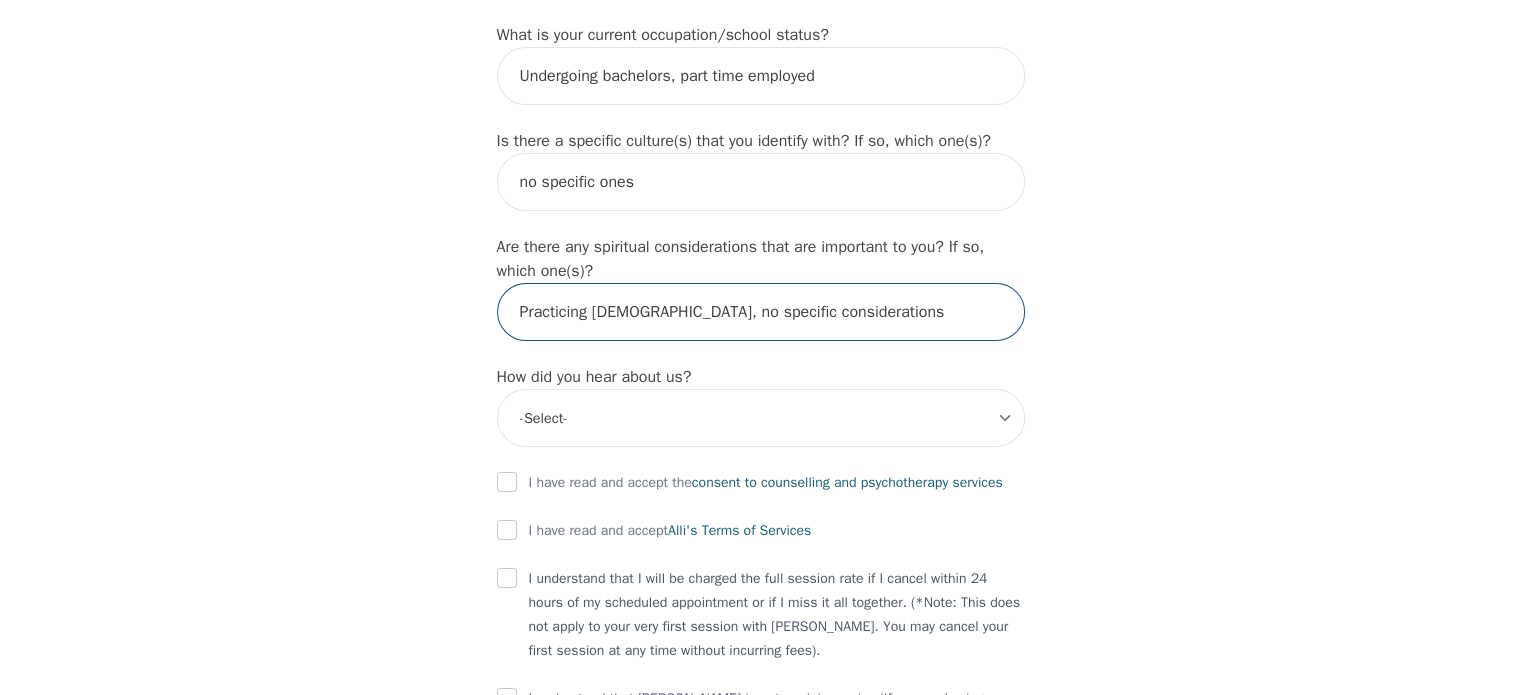 type on "Practicing [DEMOGRAPHIC_DATA], no specific considerations" 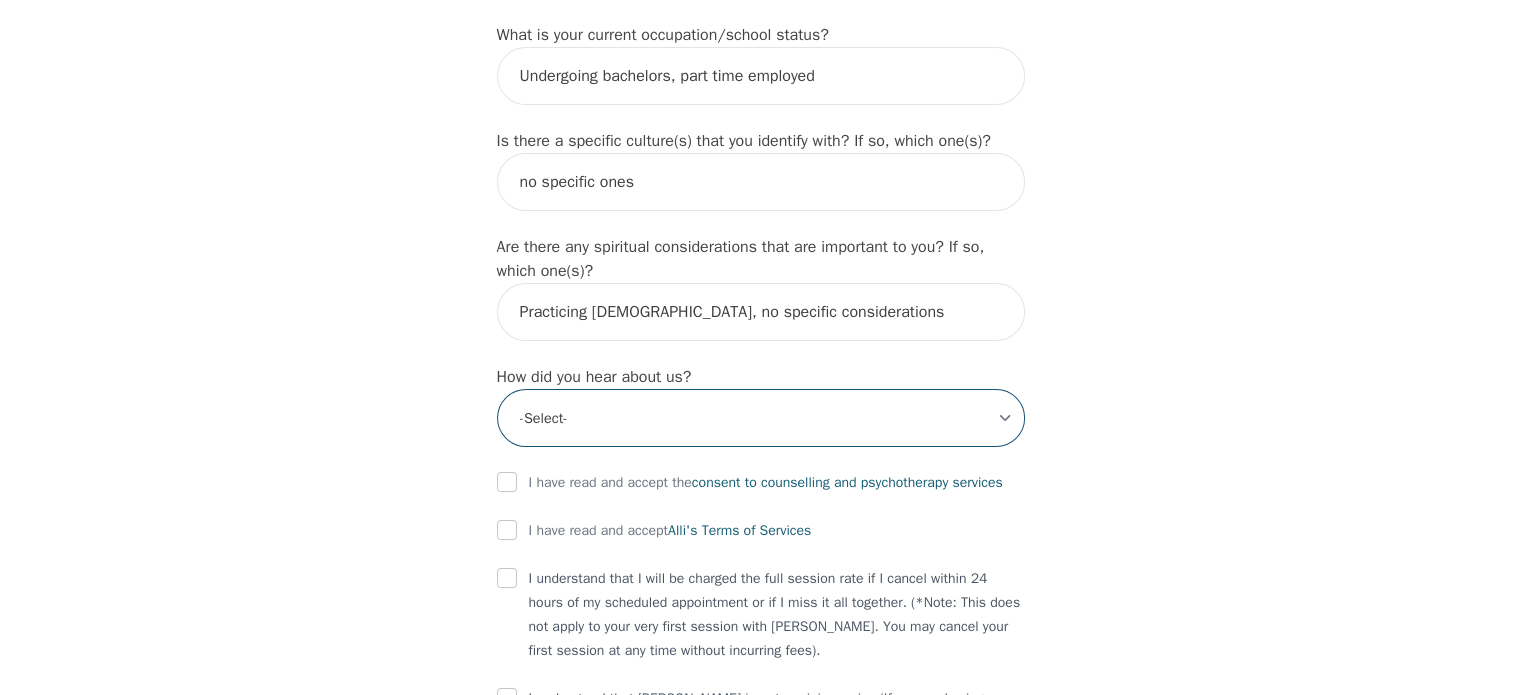 click on "-Select- Physician/Specialist Friend Facebook Instagram Google Search Google Ads Facebook/Instagram Ads Other" at bounding box center (761, 418) 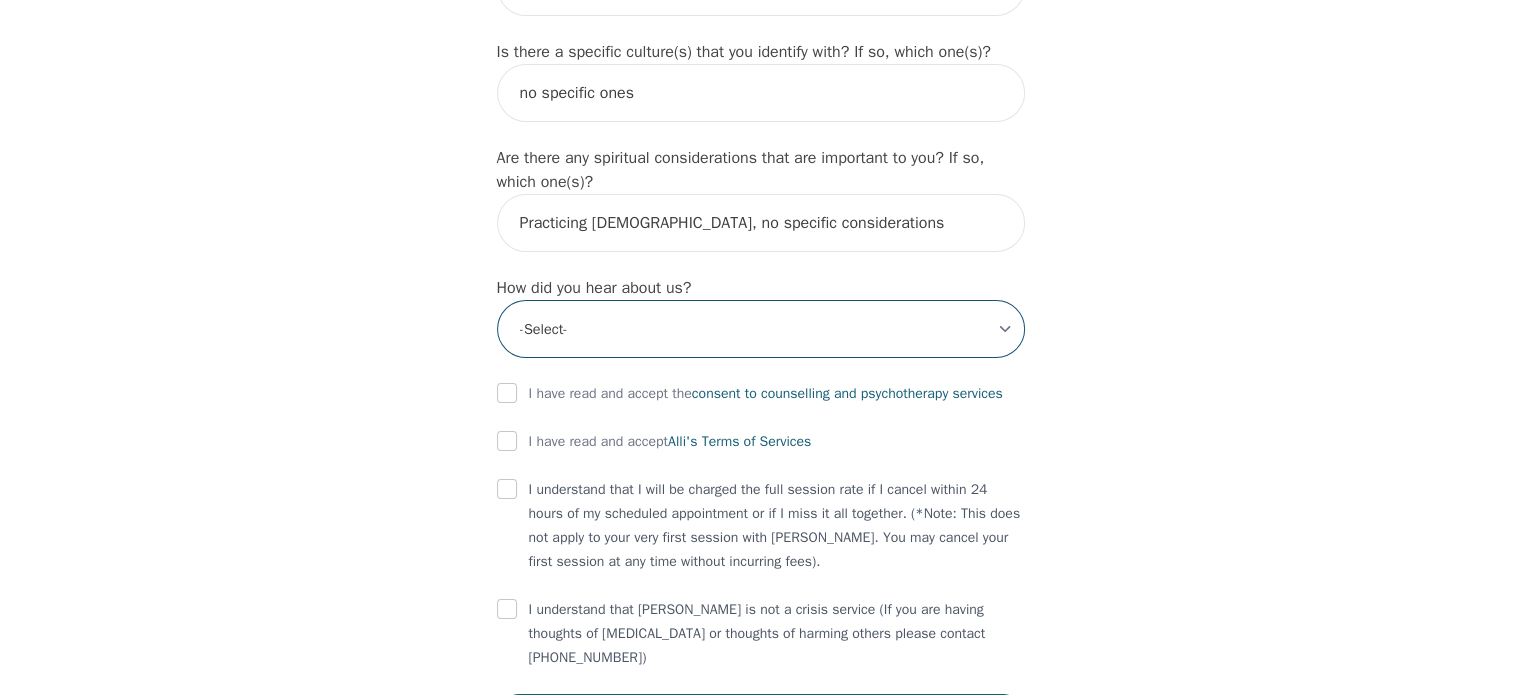scroll, scrollTop: 2204, scrollLeft: 0, axis: vertical 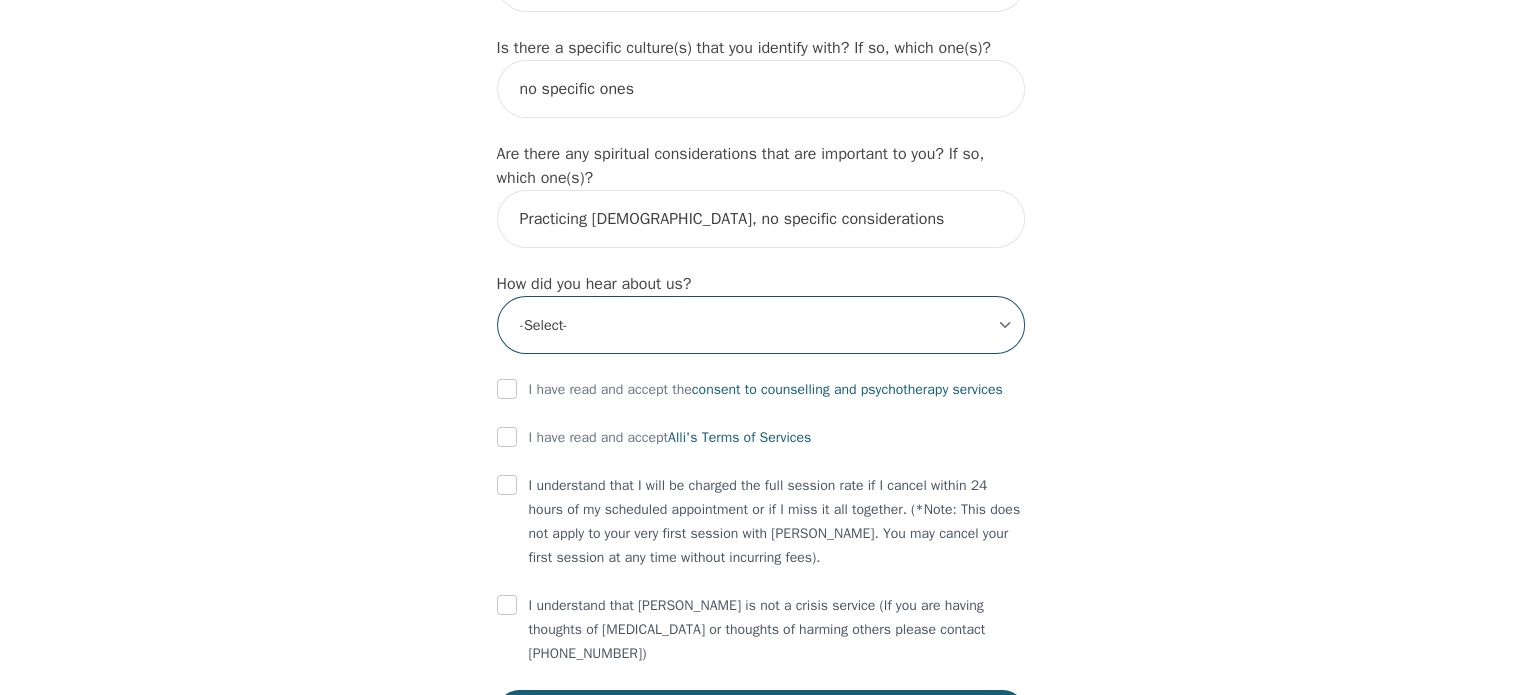 click on "-Select- Physician/Specialist Friend Facebook Instagram Google Search Google Ads Facebook/Instagram Ads Other" at bounding box center (761, 325) 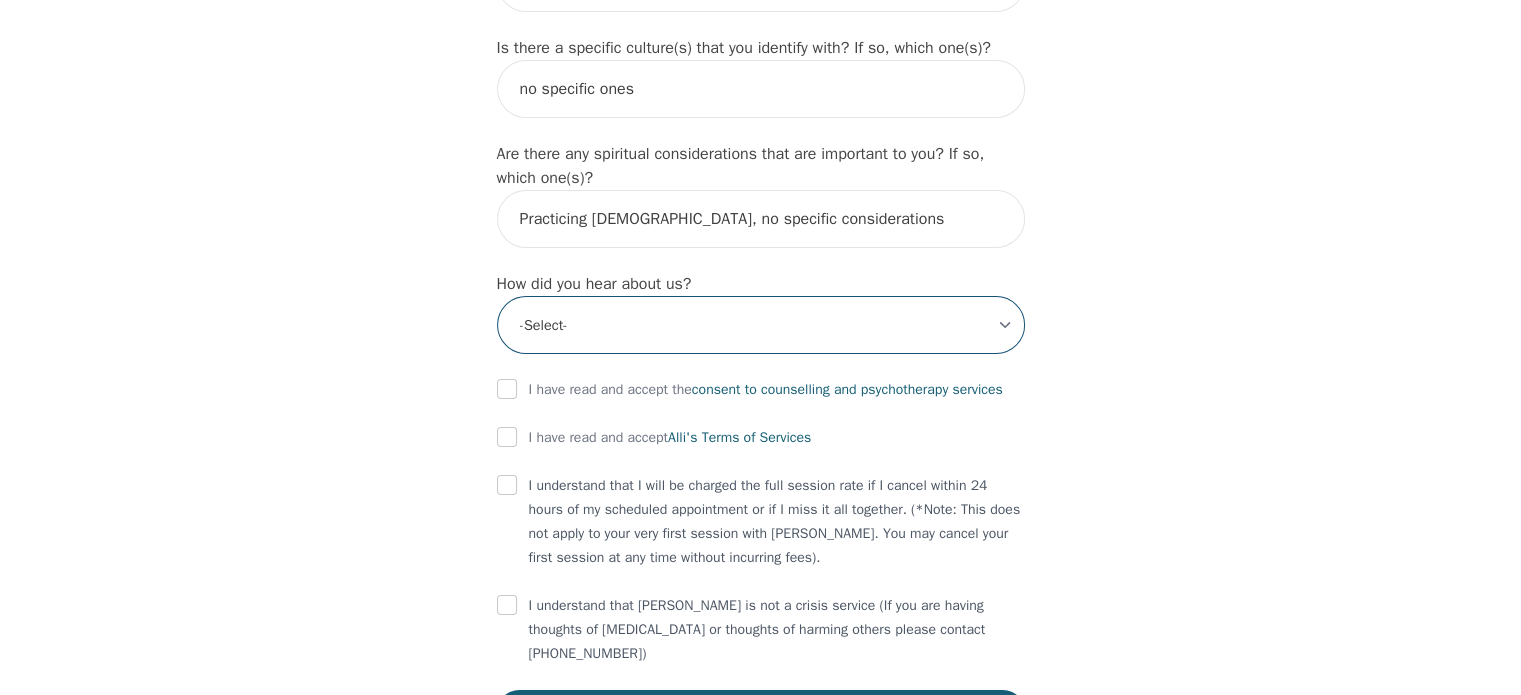 select on "Google Search" 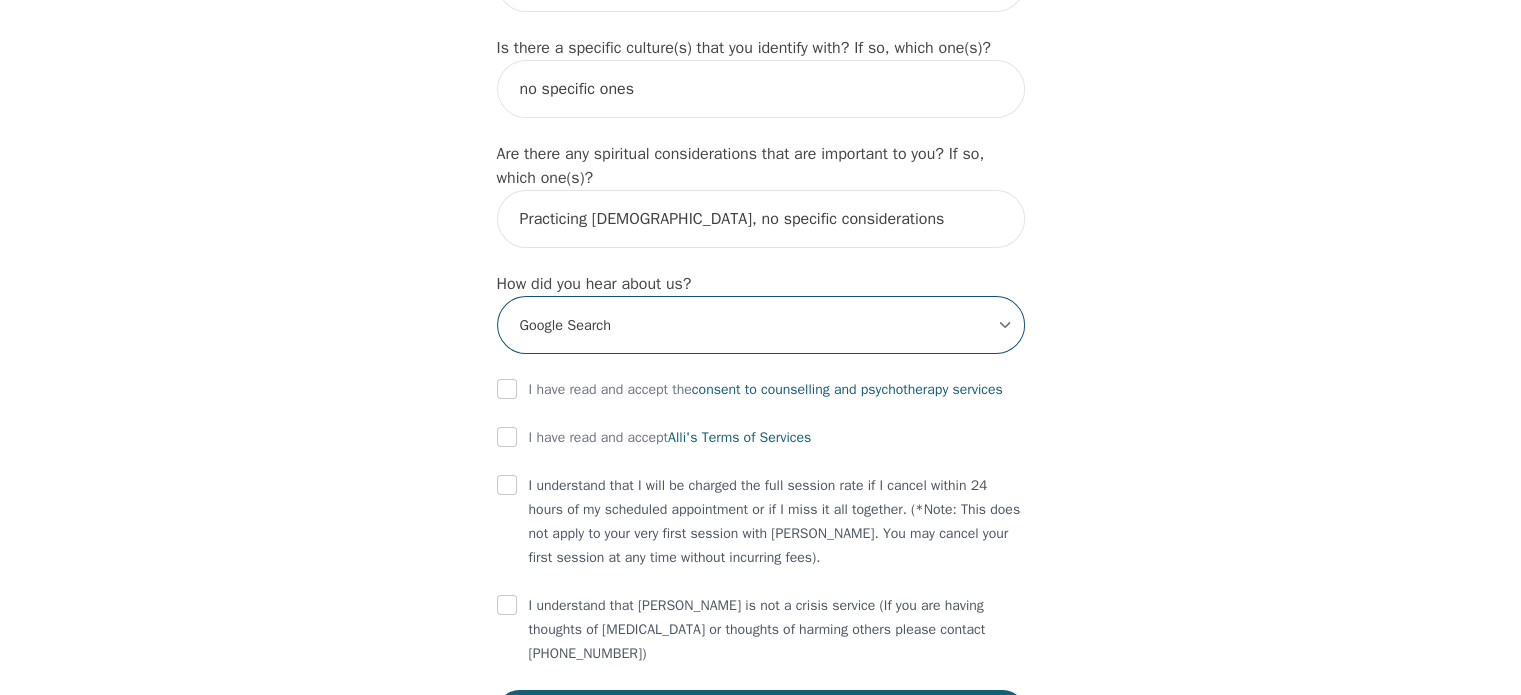 click on "-Select- Physician/Specialist Friend Facebook Instagram Google Search Google Ads Facebook/Instagram Ads Other" at bounding box center (761, 325) 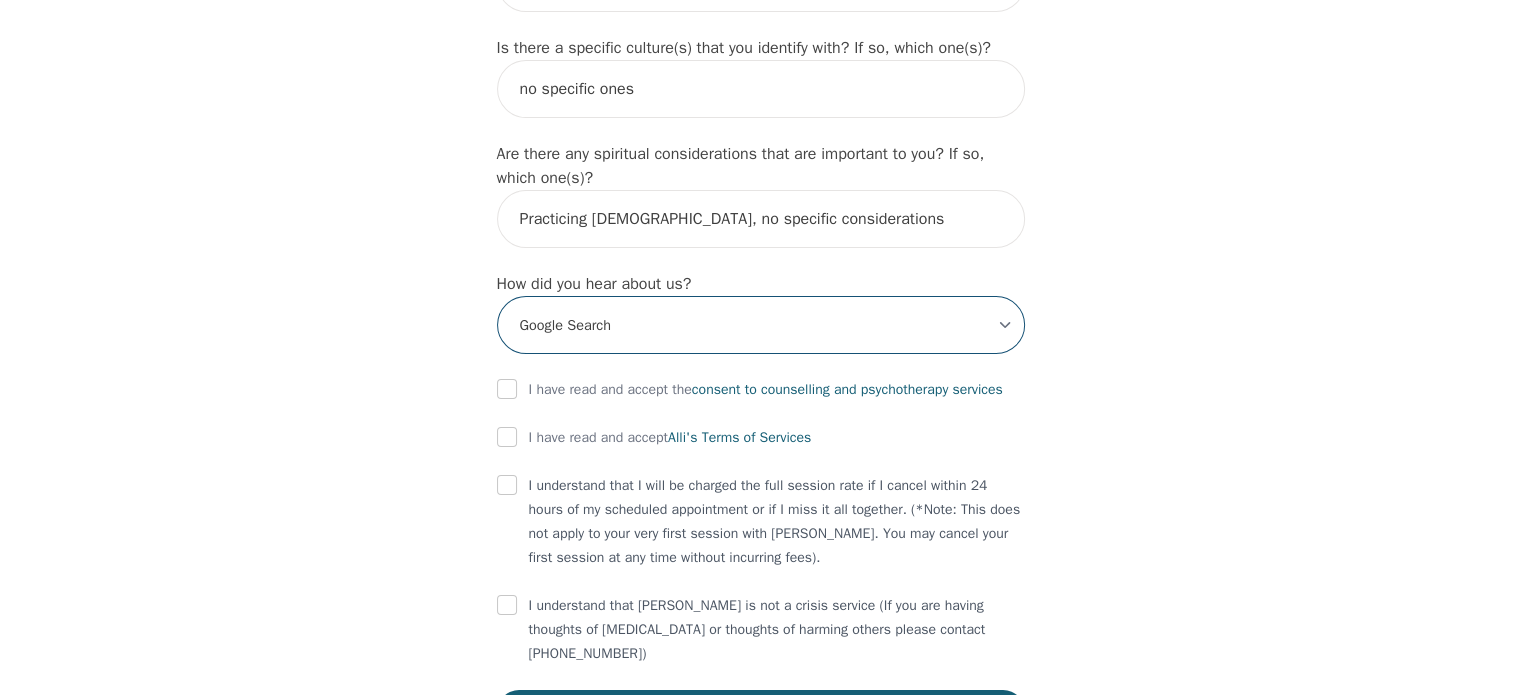 scroll, scrollTop: 2228, scrollLeft: 0, axis: vertical 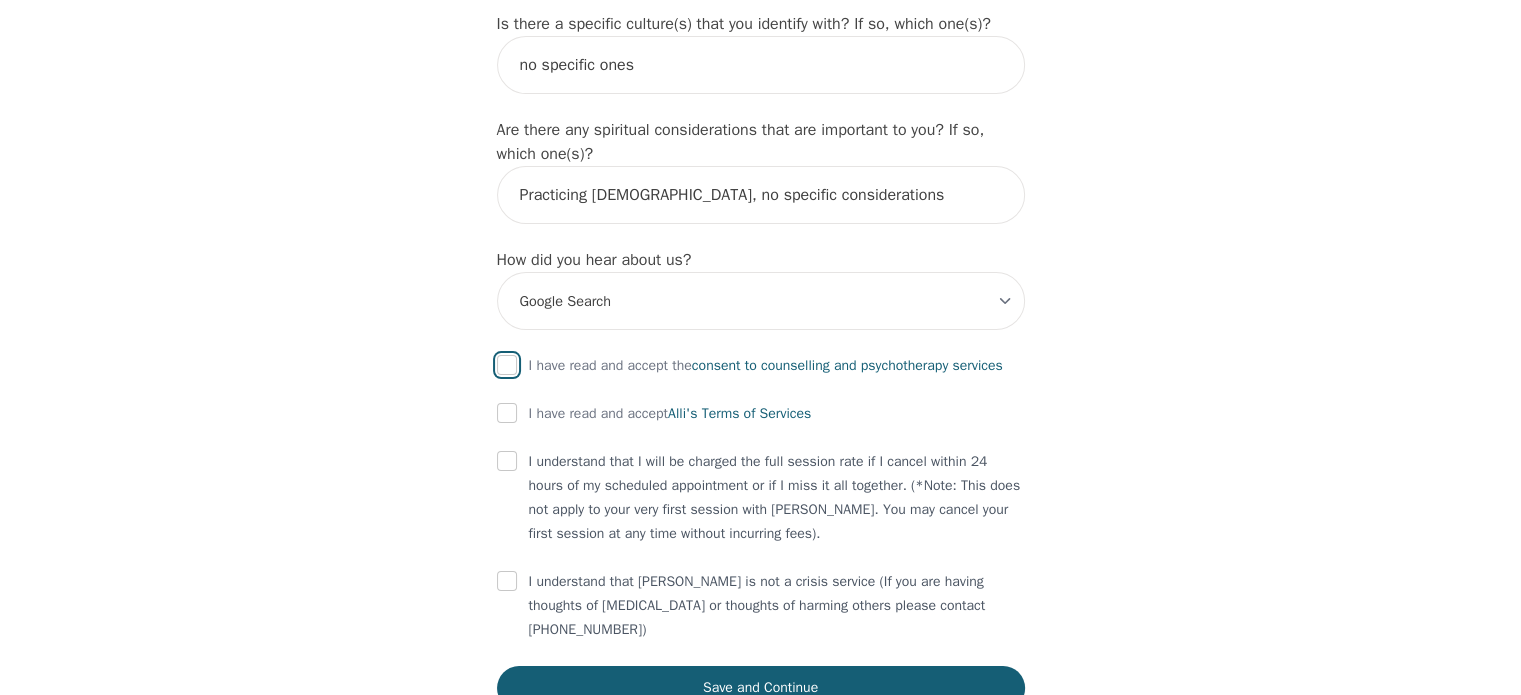 click at bounding box center [507, 365] 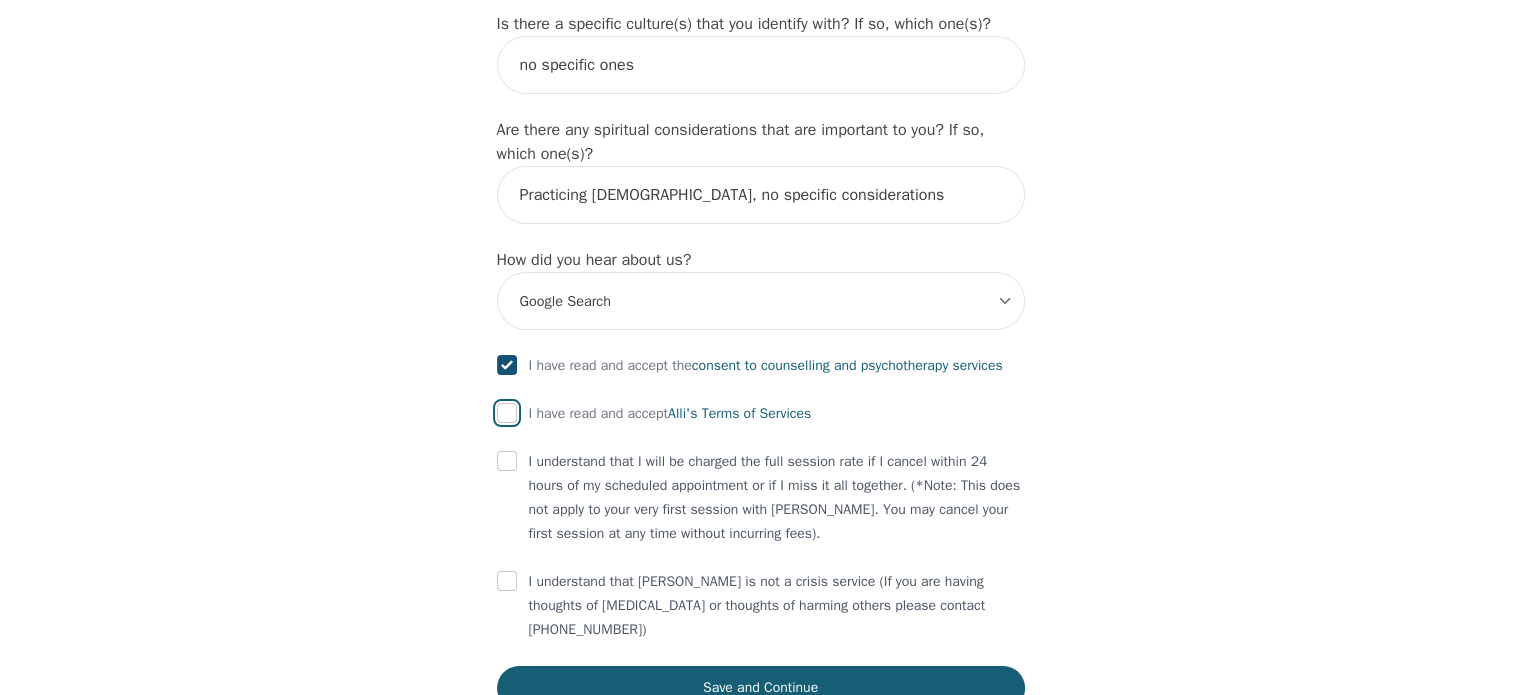 click at bounding box center [507, 413] 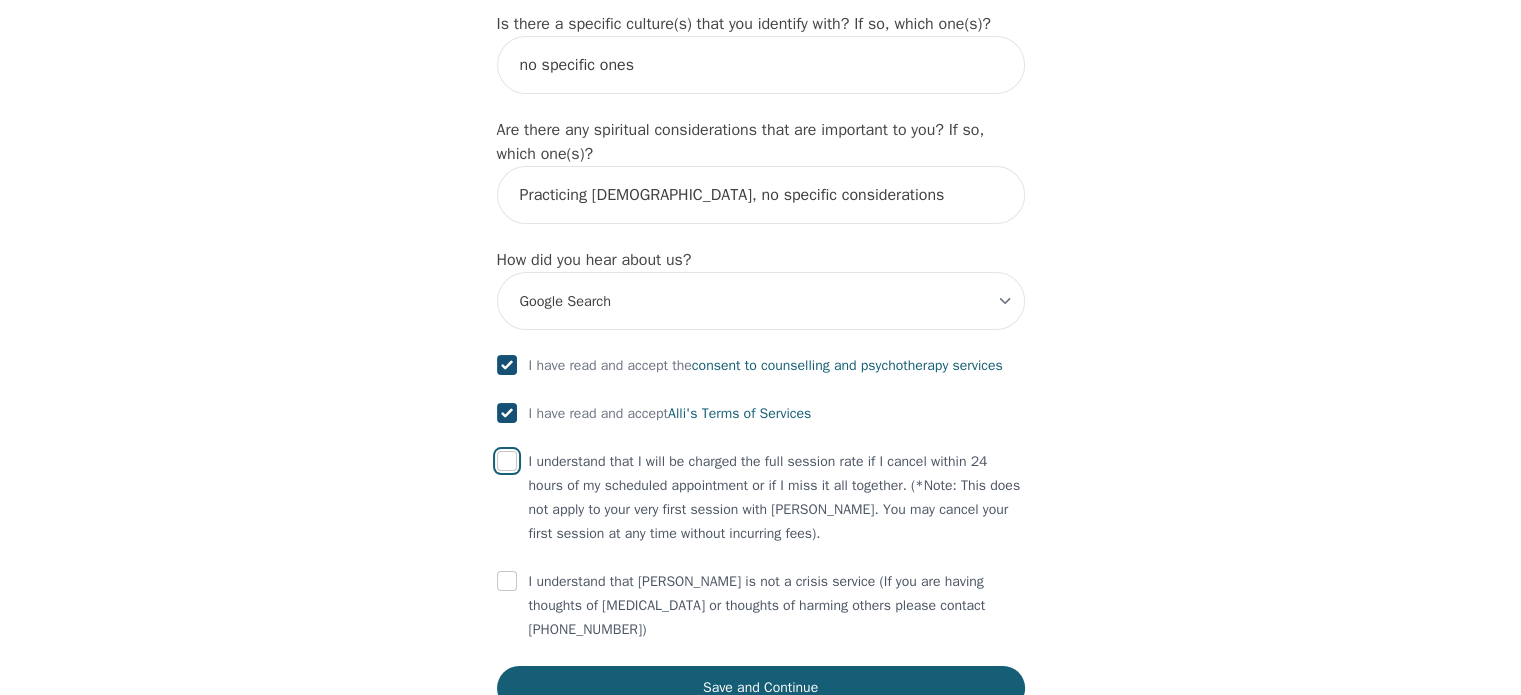 click at bounding box center (507, 461) 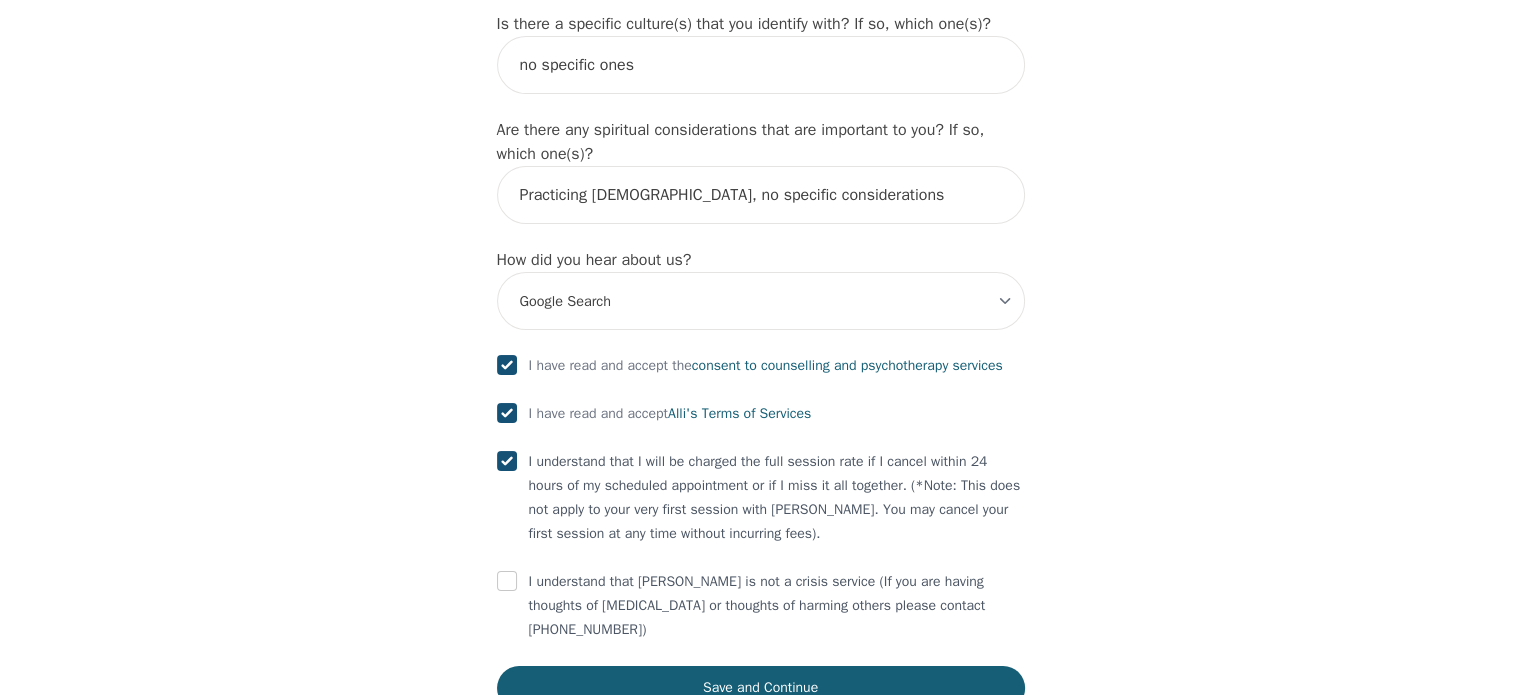 checkbox on "true" 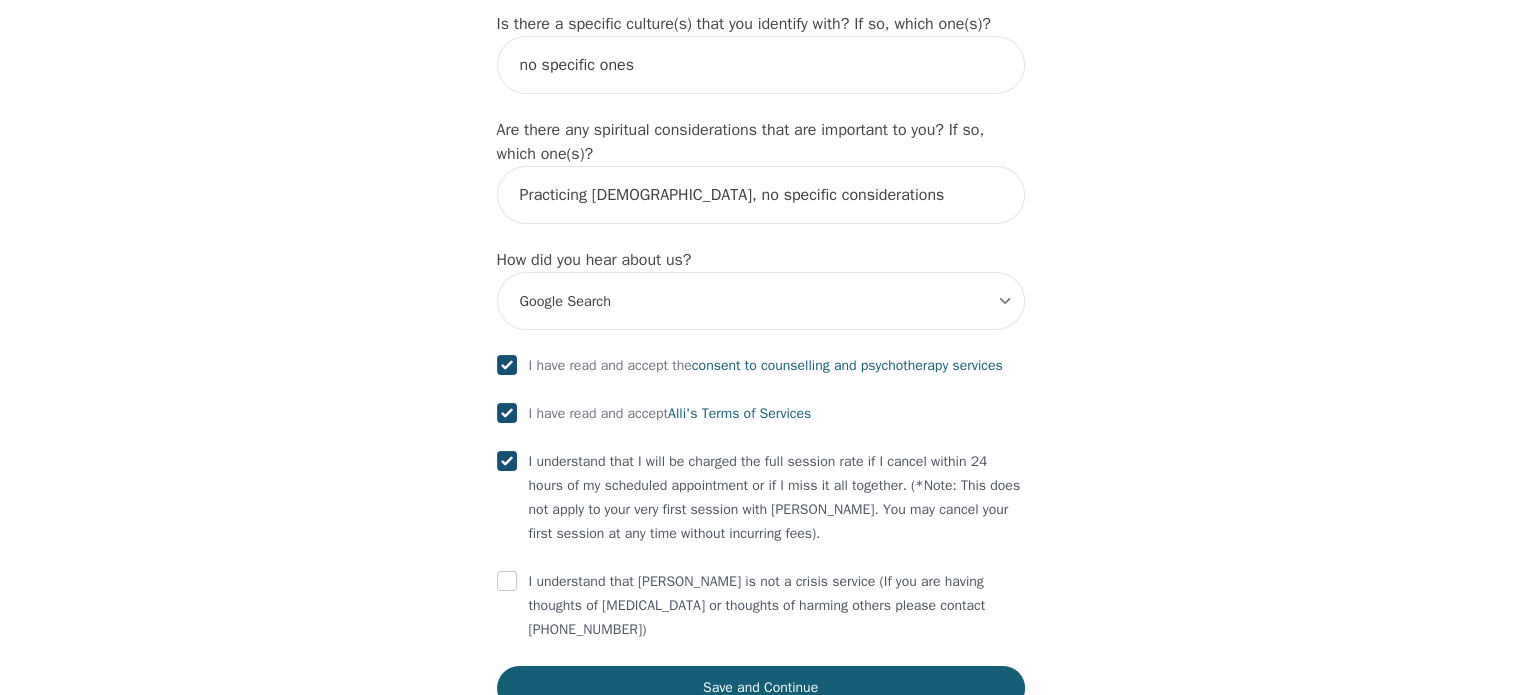 scroll, scrollTop: 2275, scrollLeft: 0, axis: vertical 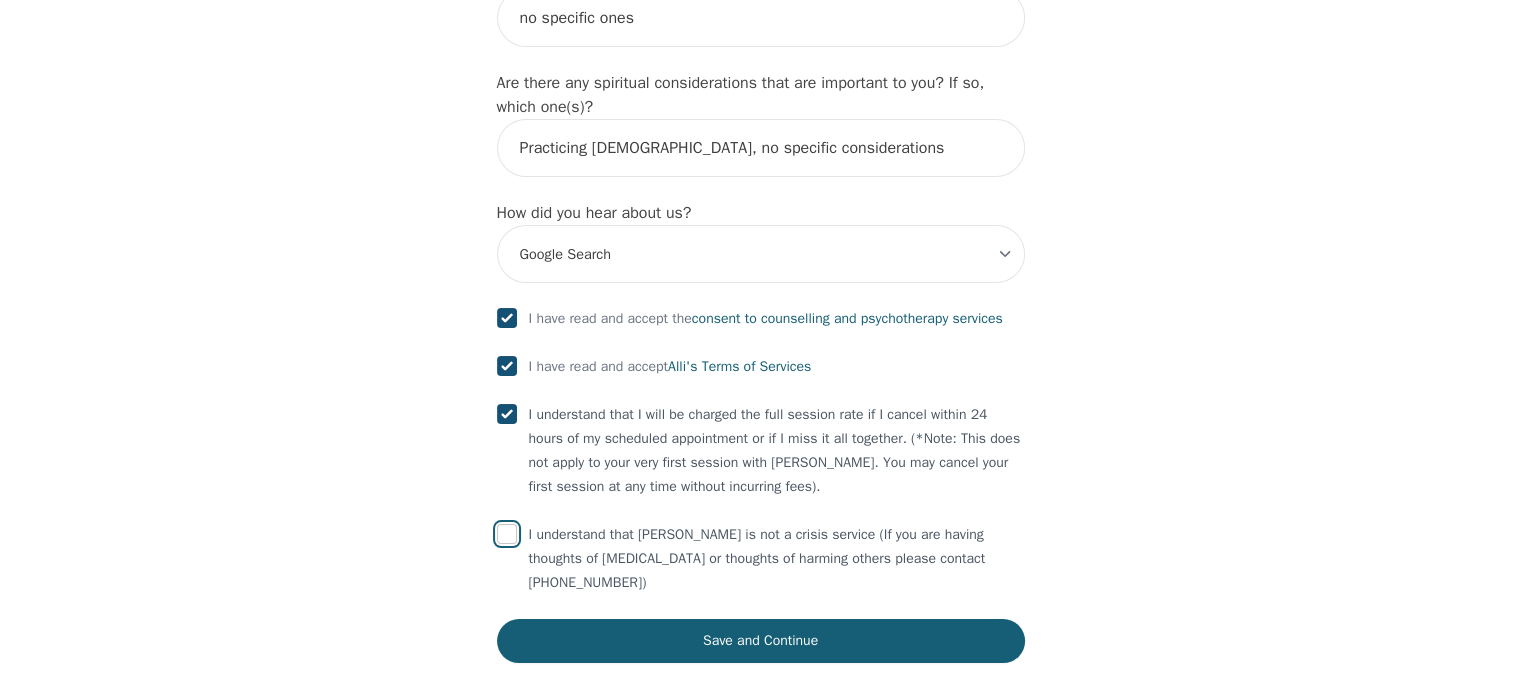 click at bounding box center [507, 534] 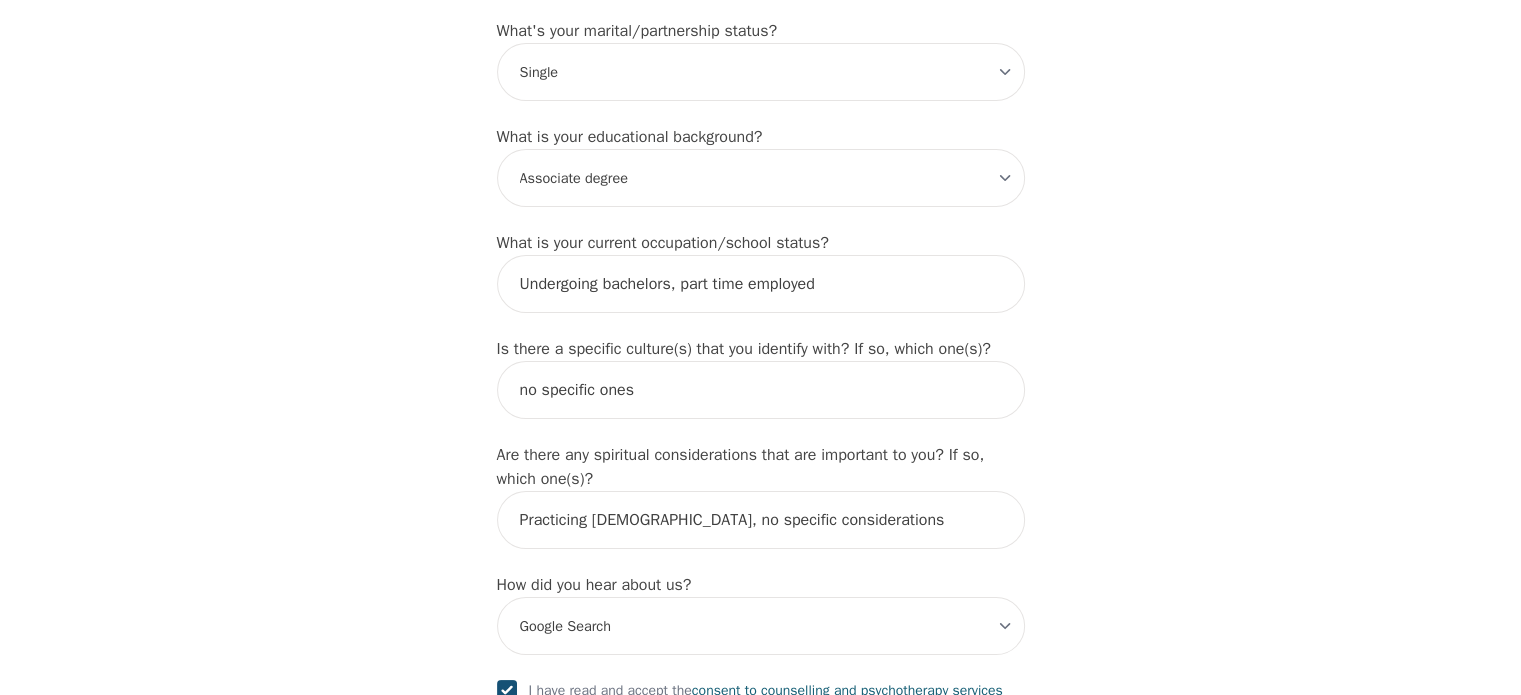 scroll, scrollTop: 2290, scrollLeft: 0, axis: vertical 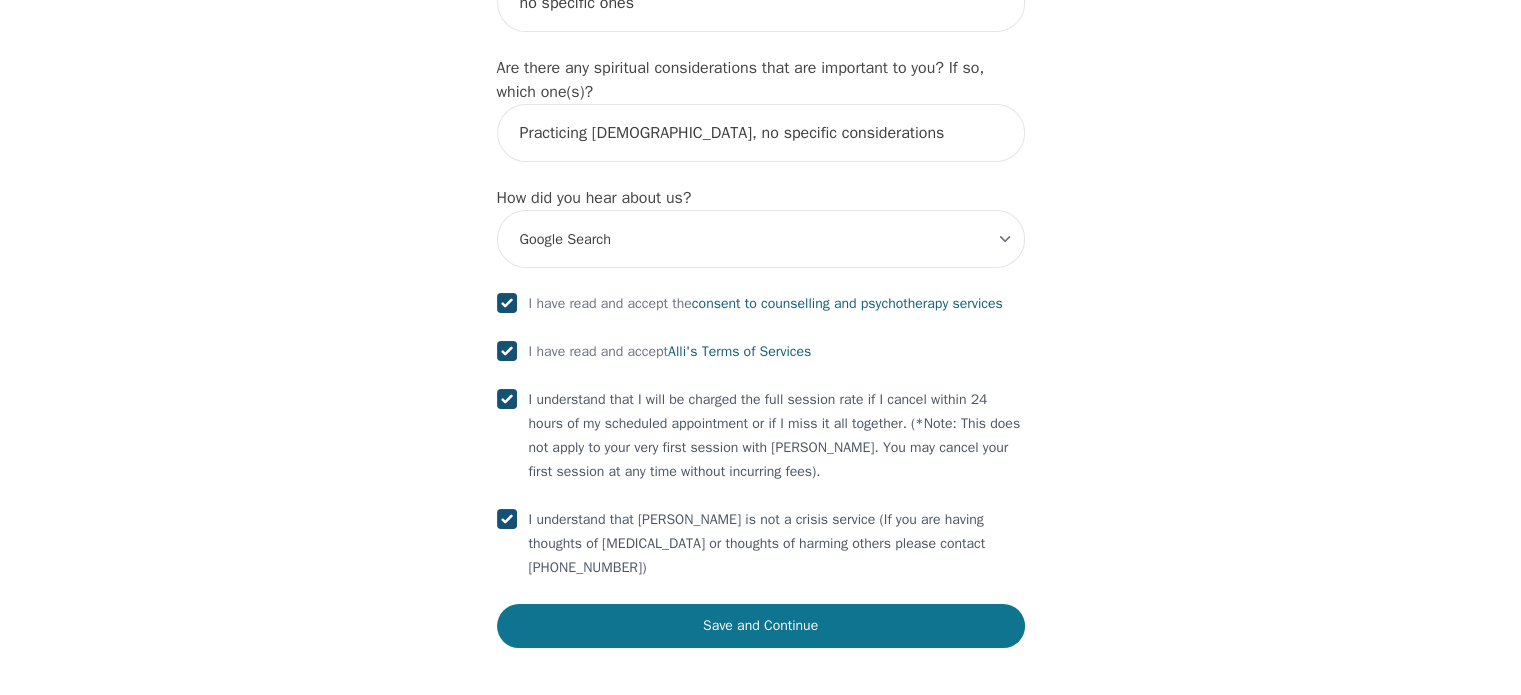 click on "Save and Continue" at bounding box center [761, 626] 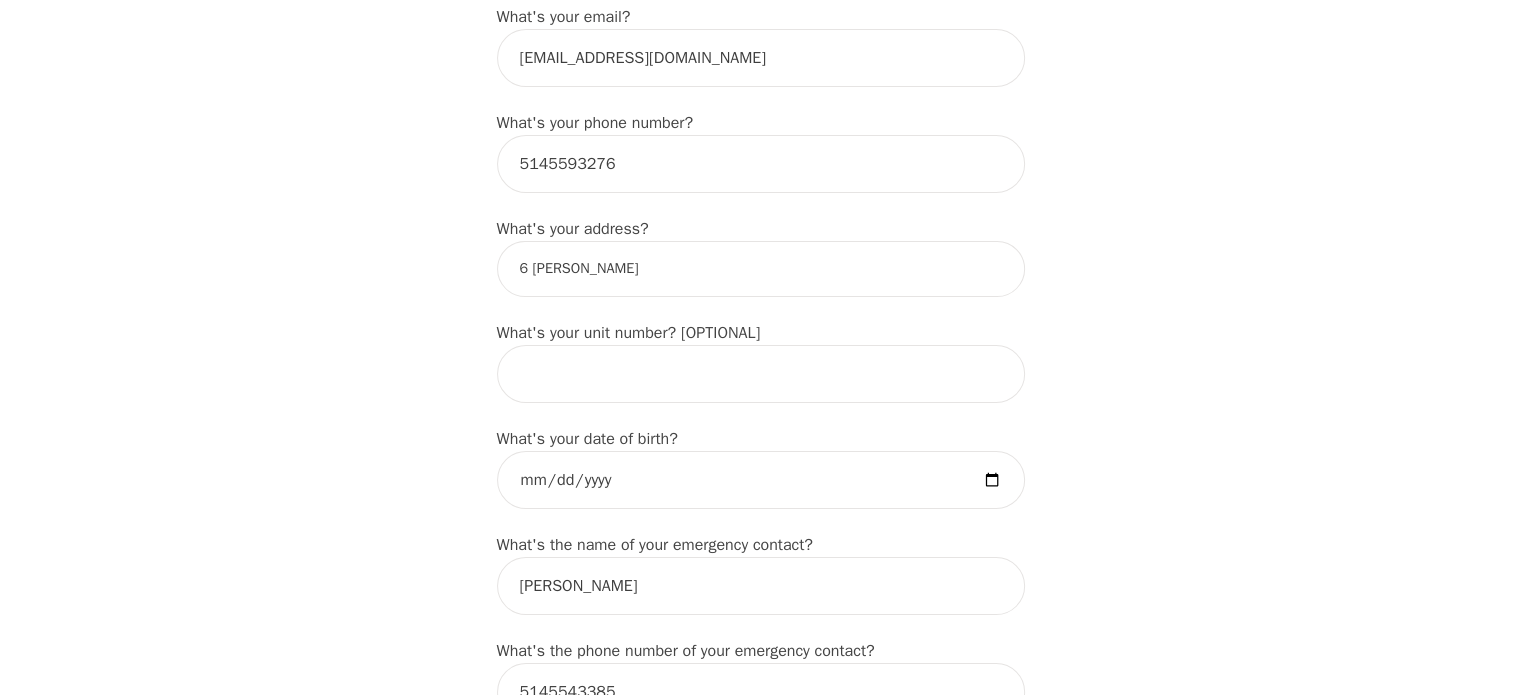 scroll, scrollTop: 631, scrollLeft: 0, axis: vertical 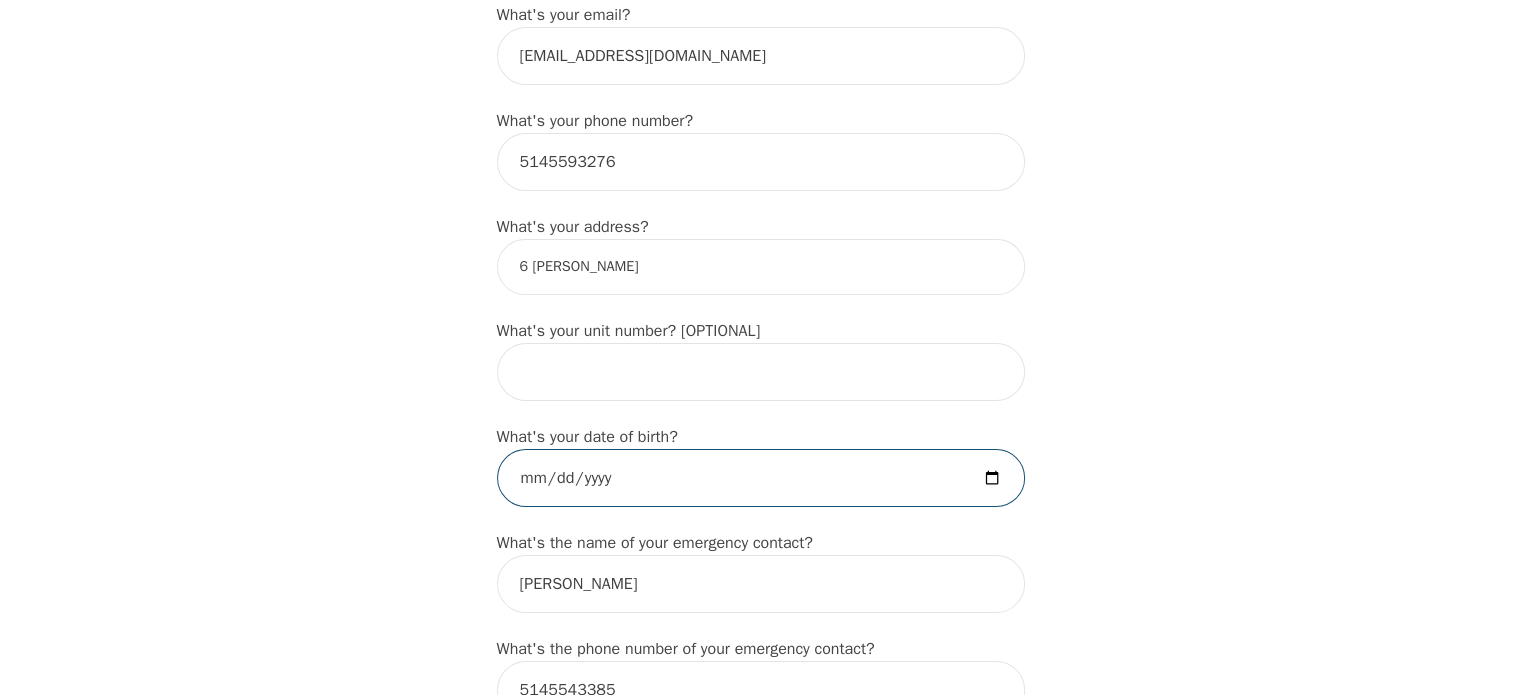 click at bounding box center [761, 478] 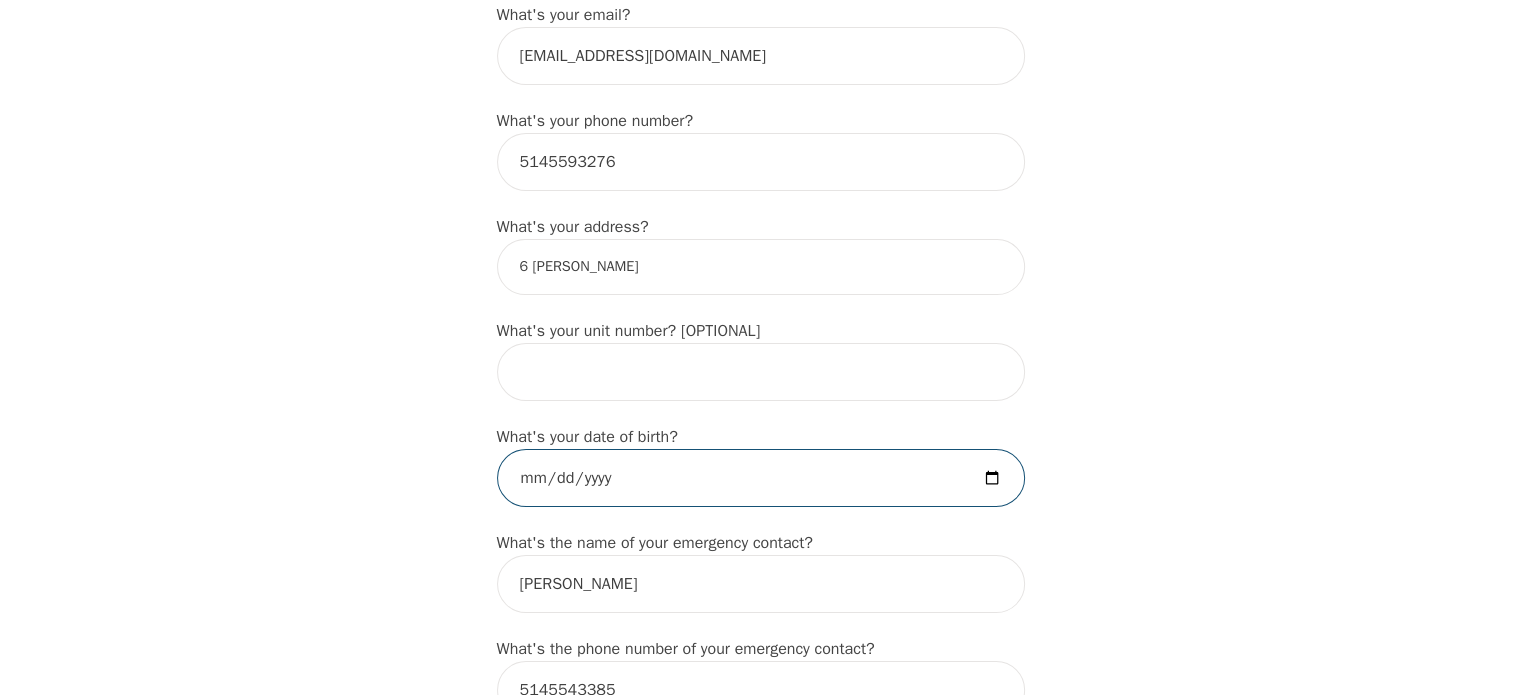 type on "[DATE]" 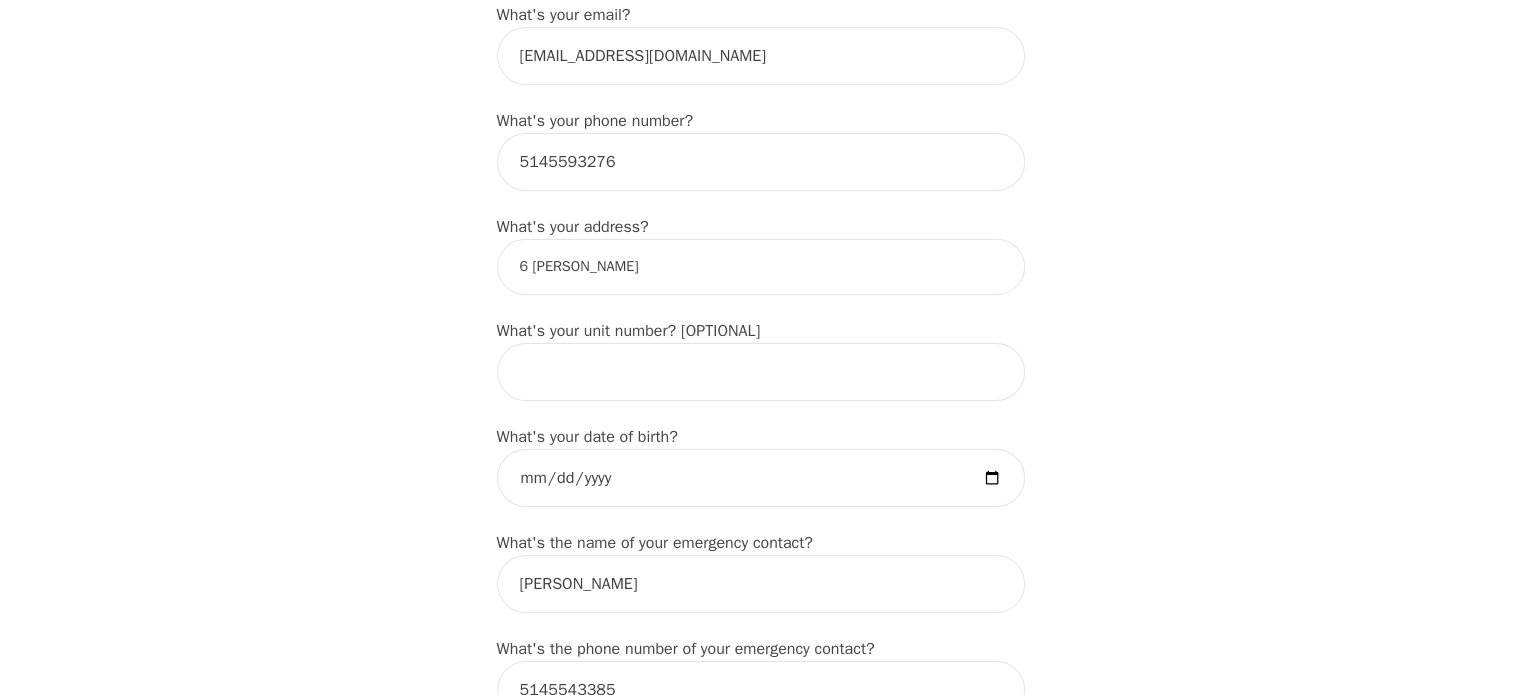 click on "Intake Assessment for [PERSON_NAME] Part 1 of 2: Tell Us About Yourself Please complete the following information before your initial session. This step is crucial to kickstart your therapeutic journey with your therapist: What's your first name? (This will be the name on your insurance receipt) [PERSON_NAME] What's your last name? Cere What's your preferred name? [OPTIONAL] [PERSON_NAME] What's your email? [EMAIL_ADDRESS][DOMAIN_NAME] What's your phone number? [PHONE_NUMBER] What's your address? 6 [PERSON_NAME] What's your unit number? [OPTIONAL] What's your date of birth? [DEMOGRAPHIC_DATA] What's the name of your emergency contact? [PERSON_NAME] What's the phone number of your emergency contact? [PHONE_NUMBER] What's the full name of your primary care physician? What's the phone number of your primary care physician? Below are optional questions - Please tell us more about yourself: What is your gender? -Select- [DEMOGRAPHIC_DATA] [DEMOGRAPHIC_DATA] [DEMOGRAPHIC_DATA] [DEMOGRAPHIC_DATA] [DEMOGRAPHIC_DATA] prefer_not_to_say What are your preferred pronouns? -Select- he/him she/her they/them ze/zir" at bounding box center (760, 916) 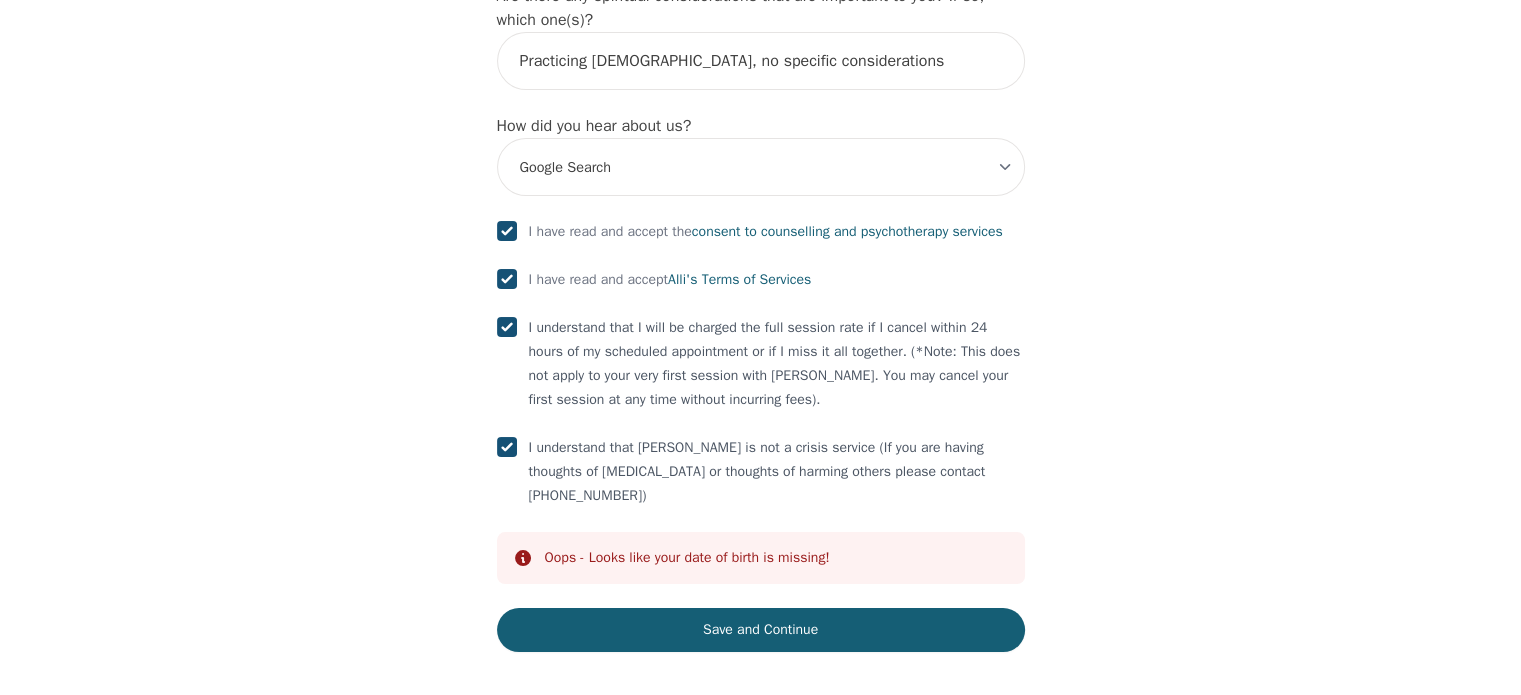 scroll, scrollTop: 2366, scrollLeft: 0, axis: vertical 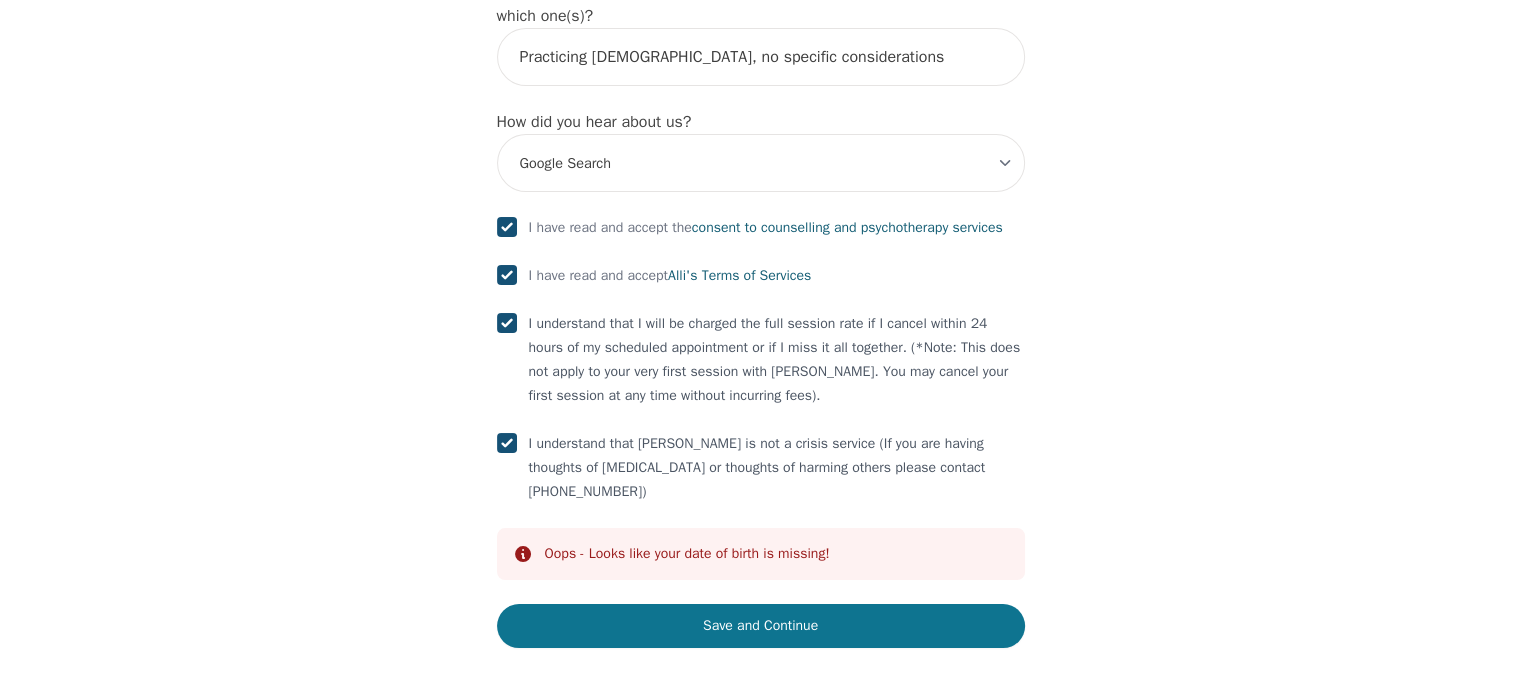 click on "Save and Continue" at bounding box center [761, 626] 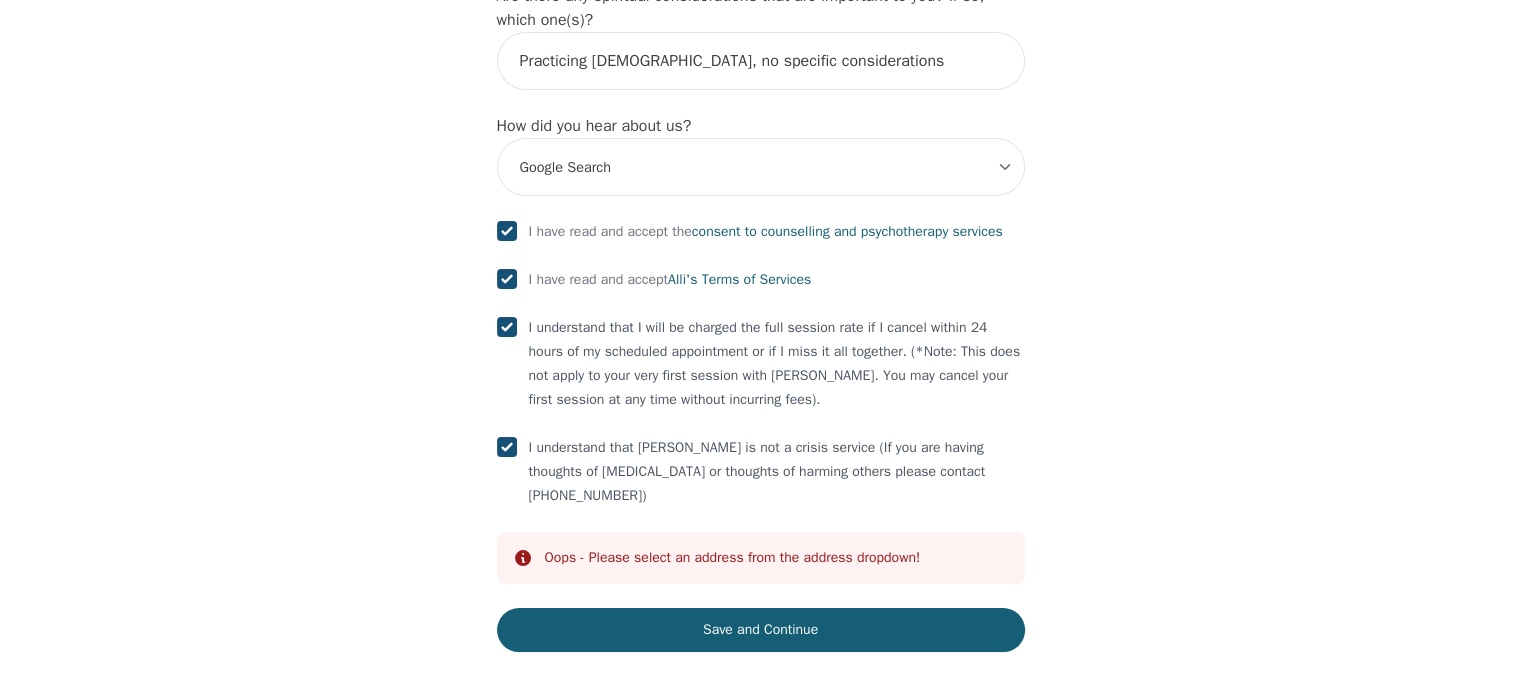 scroll, scrollTop: 2366, scrollLeft: 0, axis: vertical 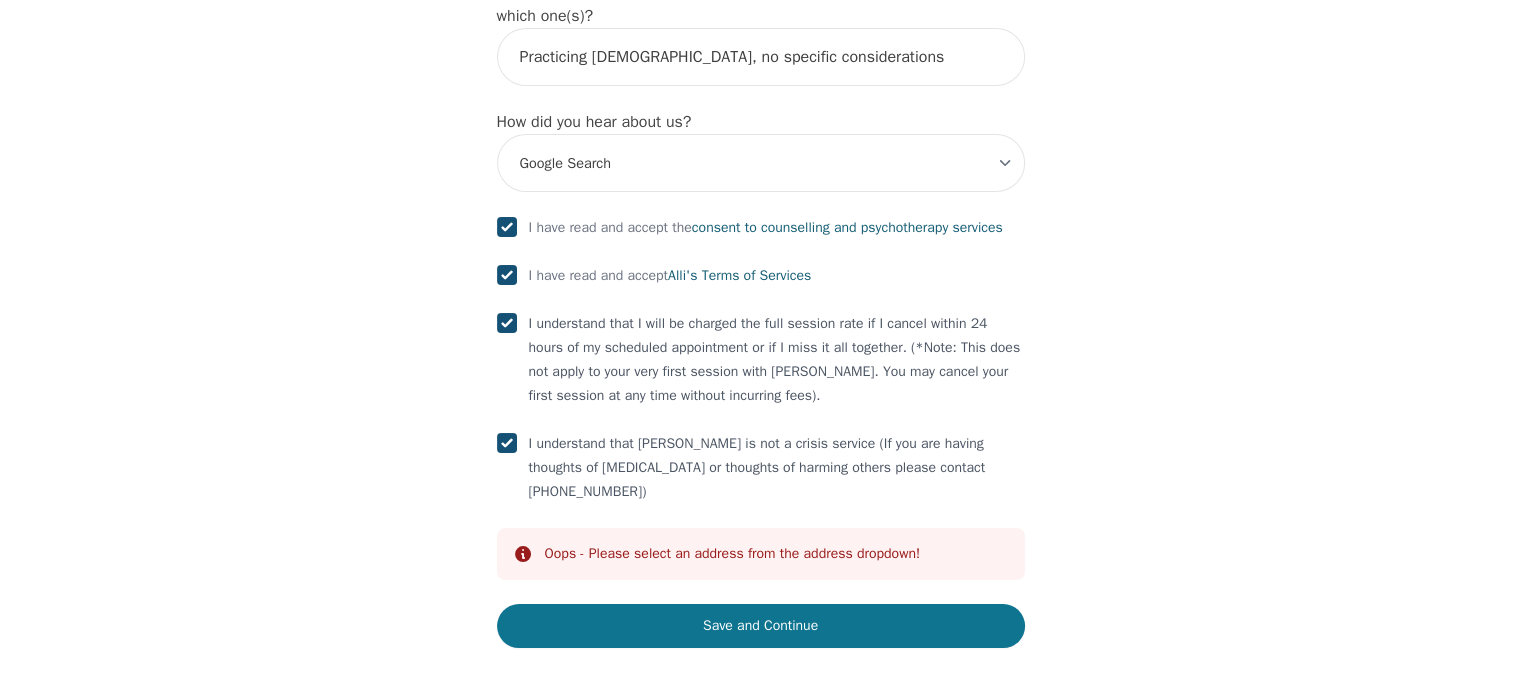 click on "Save and Continue" at bounding box center (761, 626) 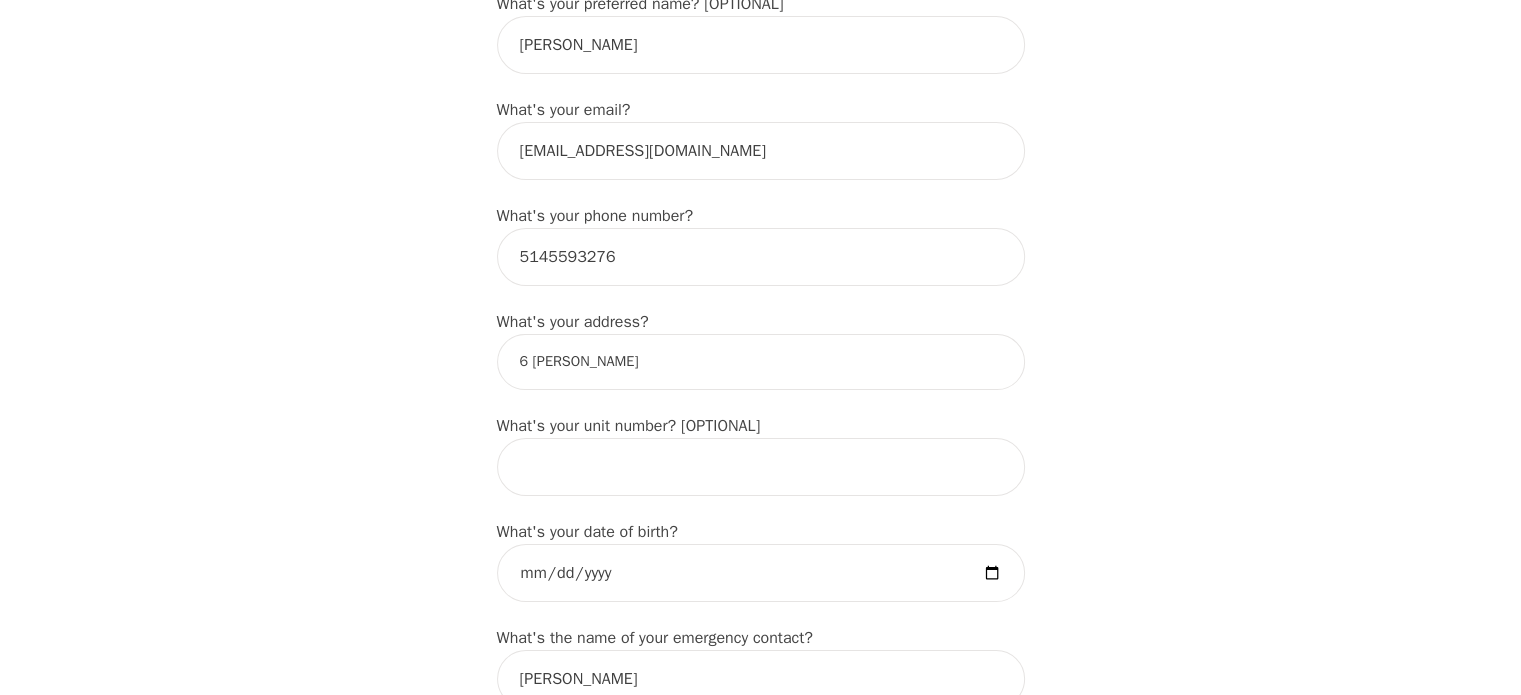 scroll, scrollTop: 555, scrollLeft: 0, axis: vertical 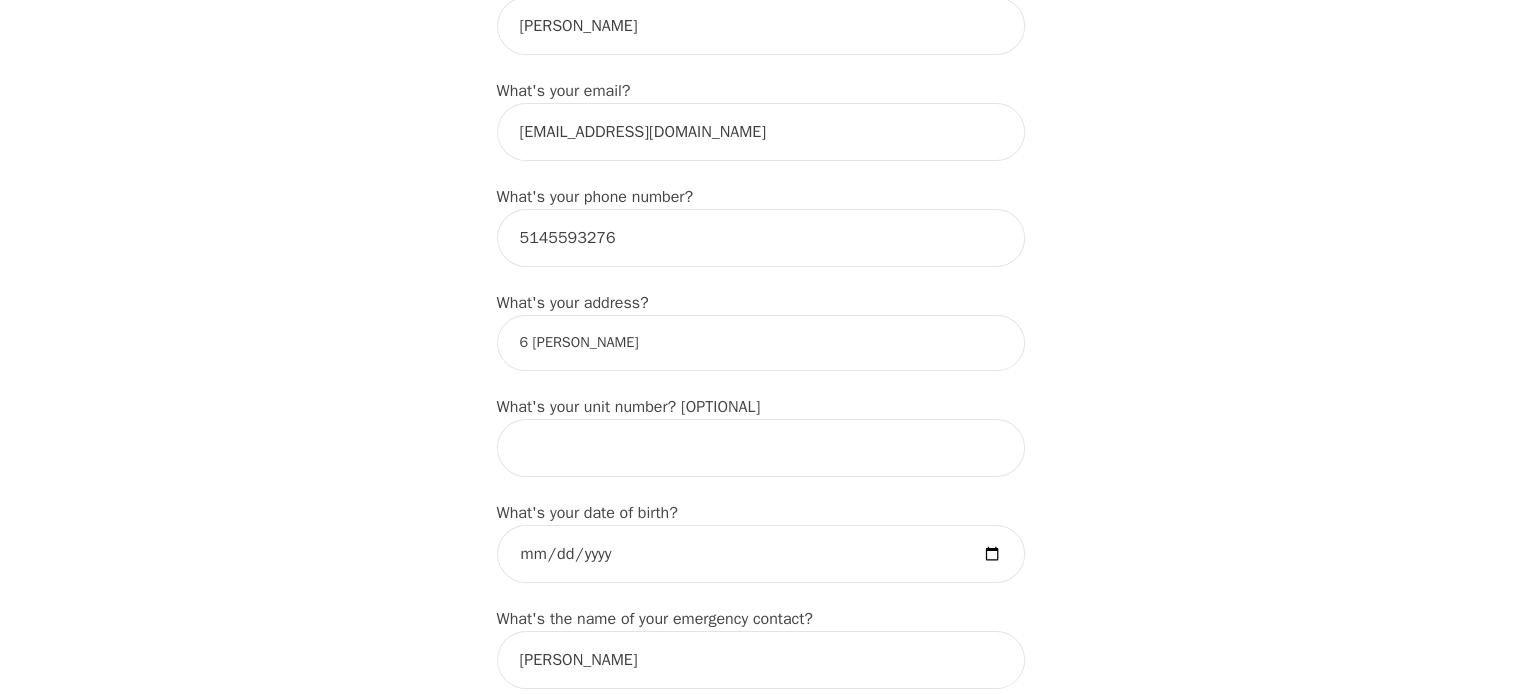 click on "6 [PERSON_NAME]" at bounding box center [761, 343] 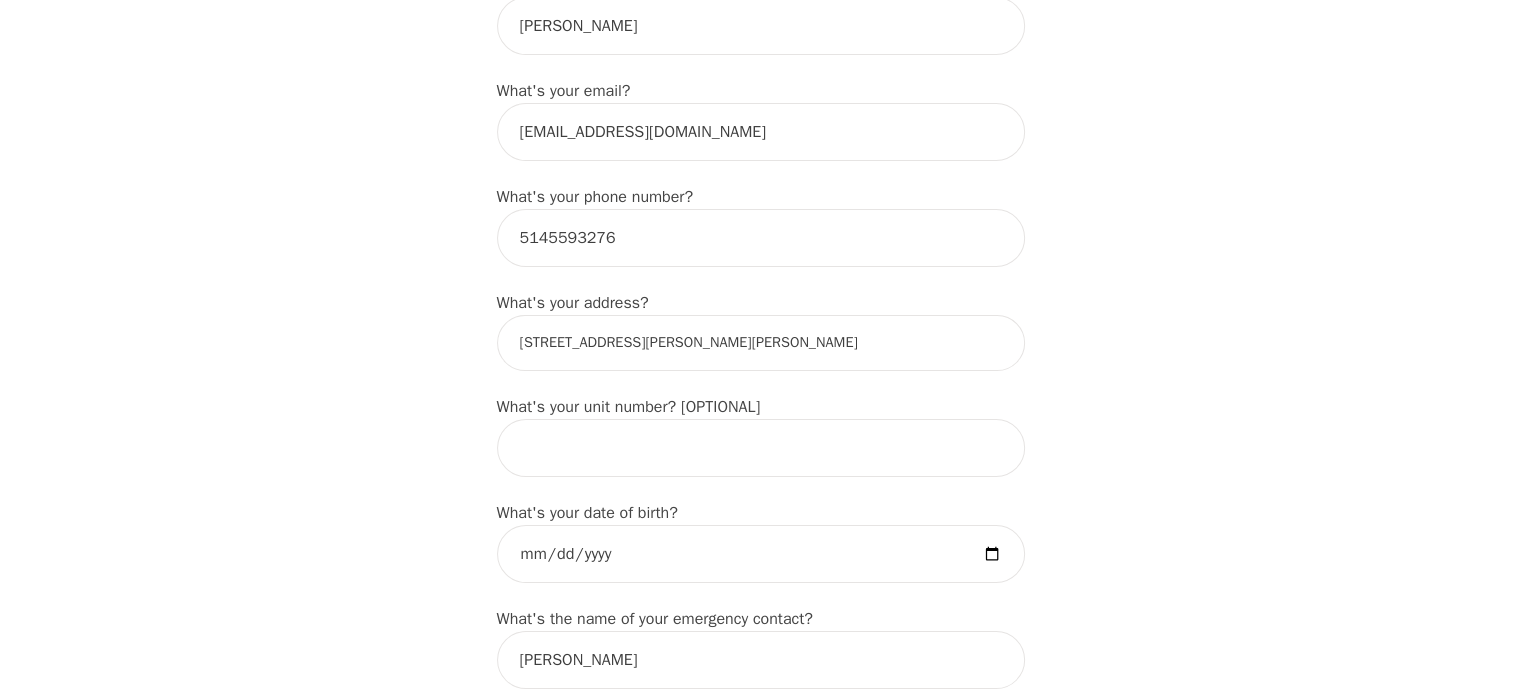 type on "[STREET_ADDRESS][PERSON_NAME][PERSON_NAME]" 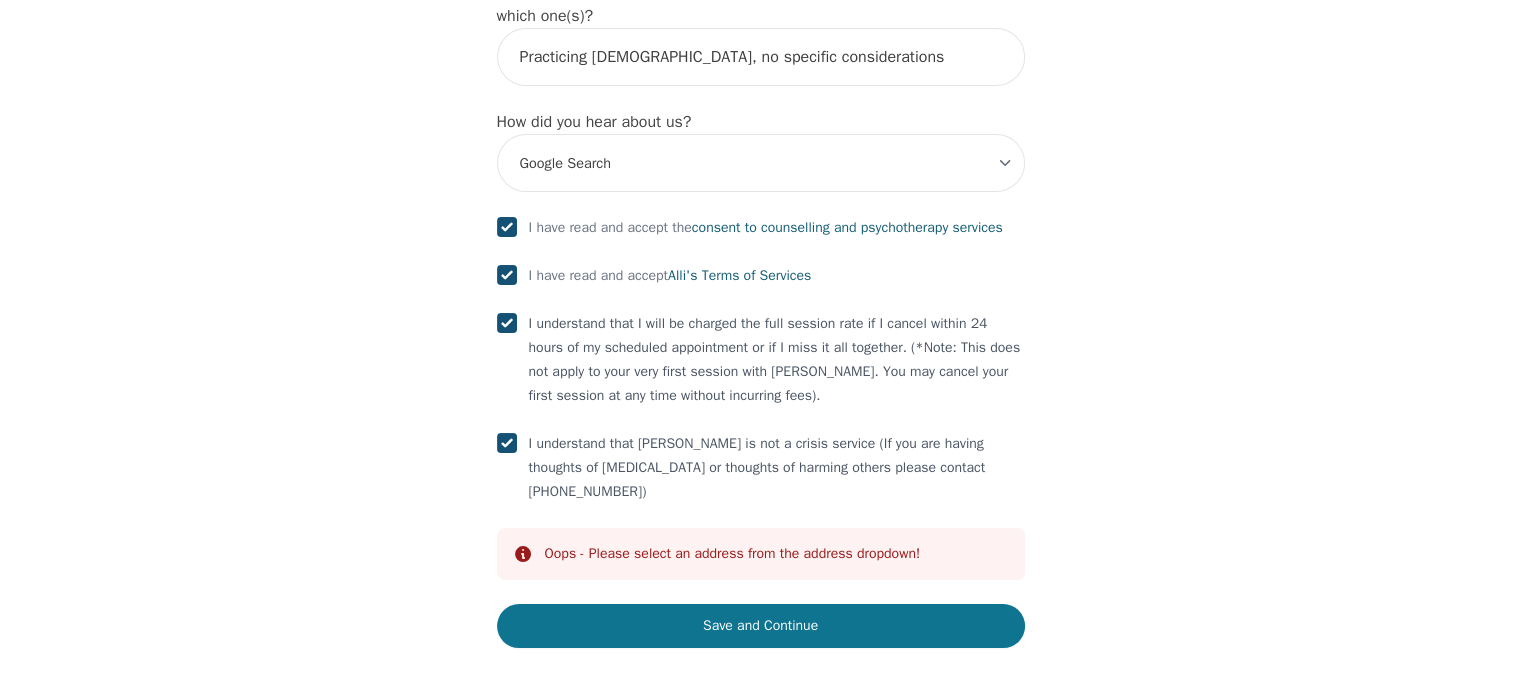 click on "Save and Continue" at bounding box center (761, 626) 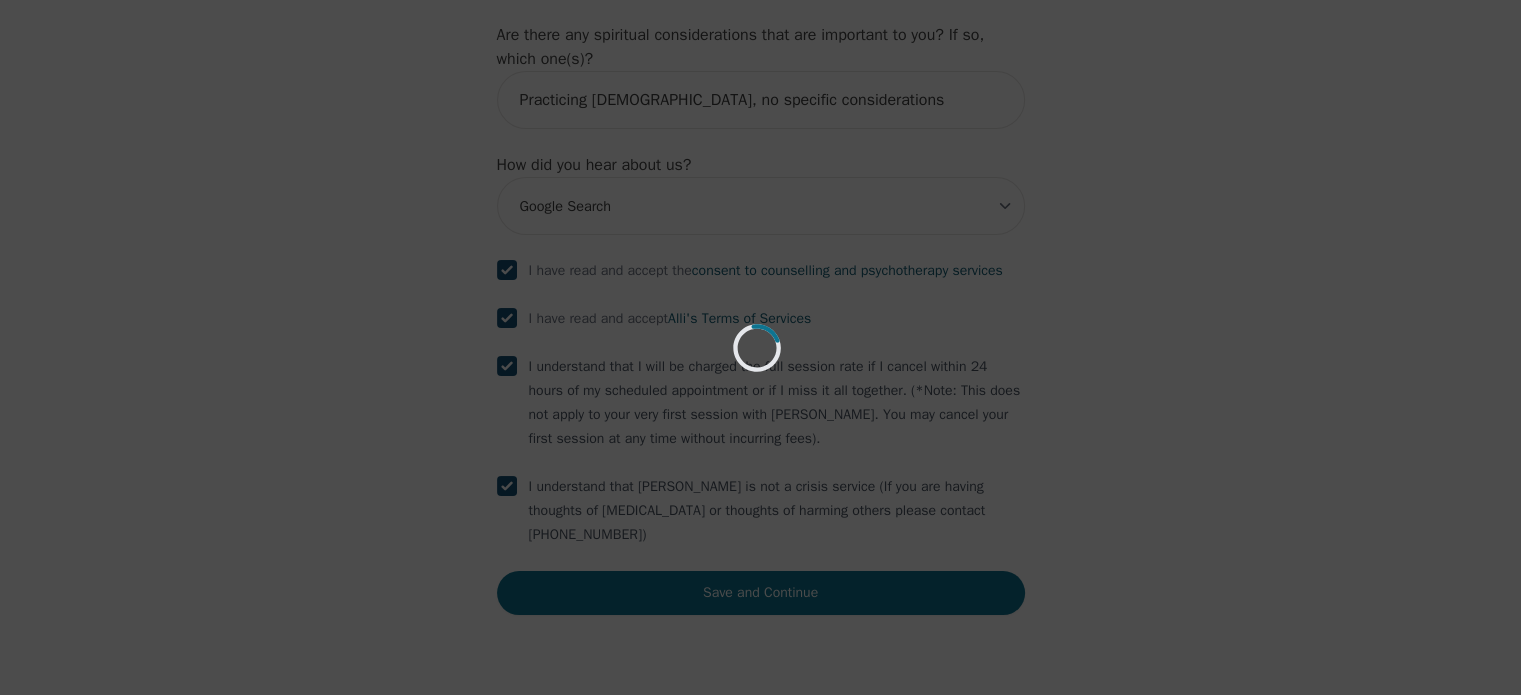 scroll, scrollTop: 2290, scrollLeft: 0, axis: vertical 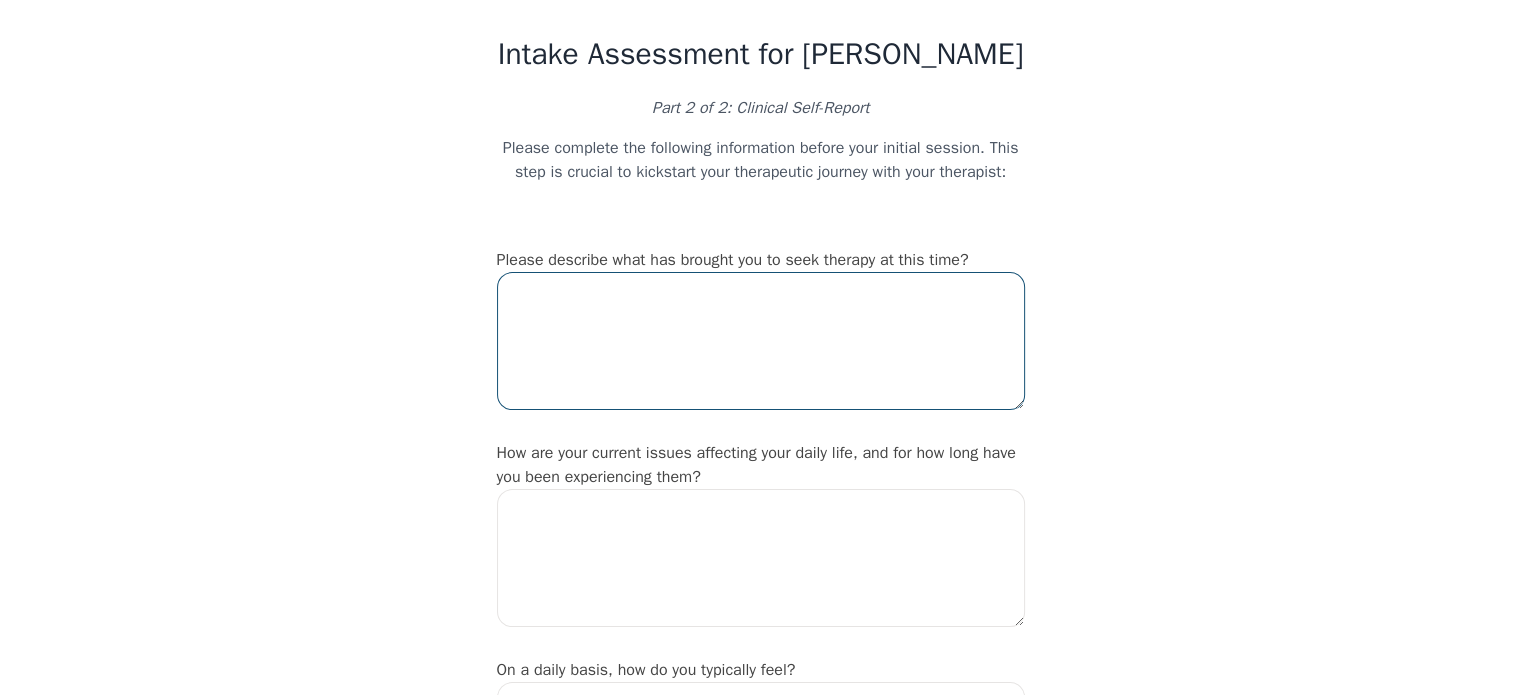 click at bounding box center (761, 341) 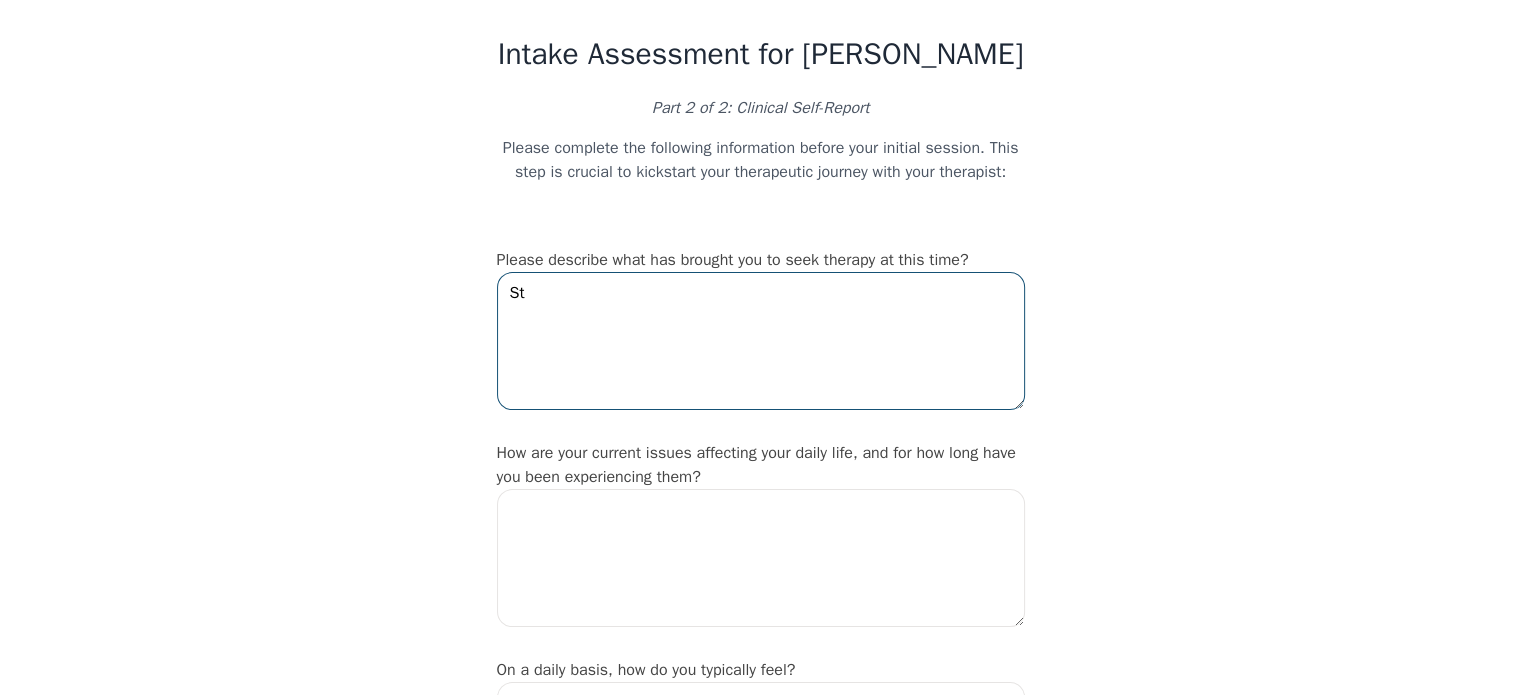 type on "S" 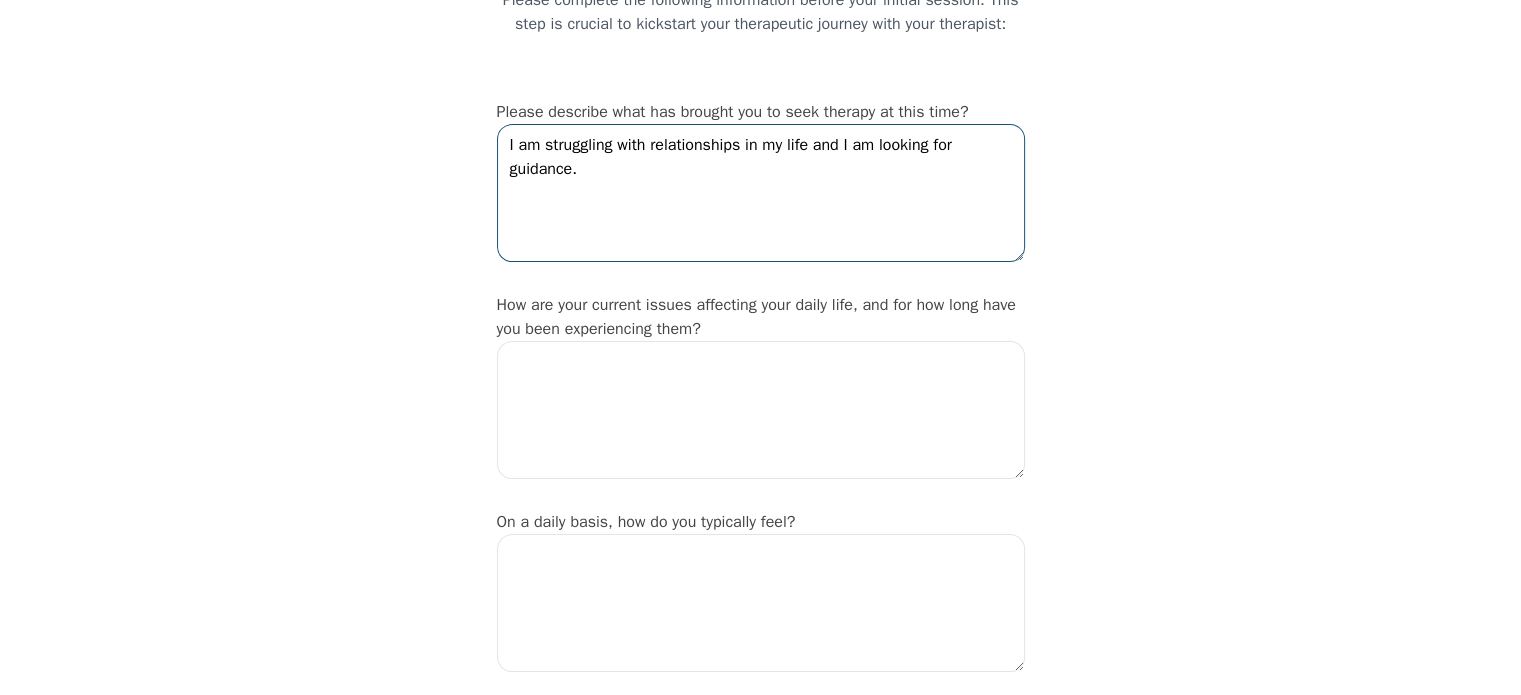 type on "I am struggling with relationships in my life and I am looking for guidance." 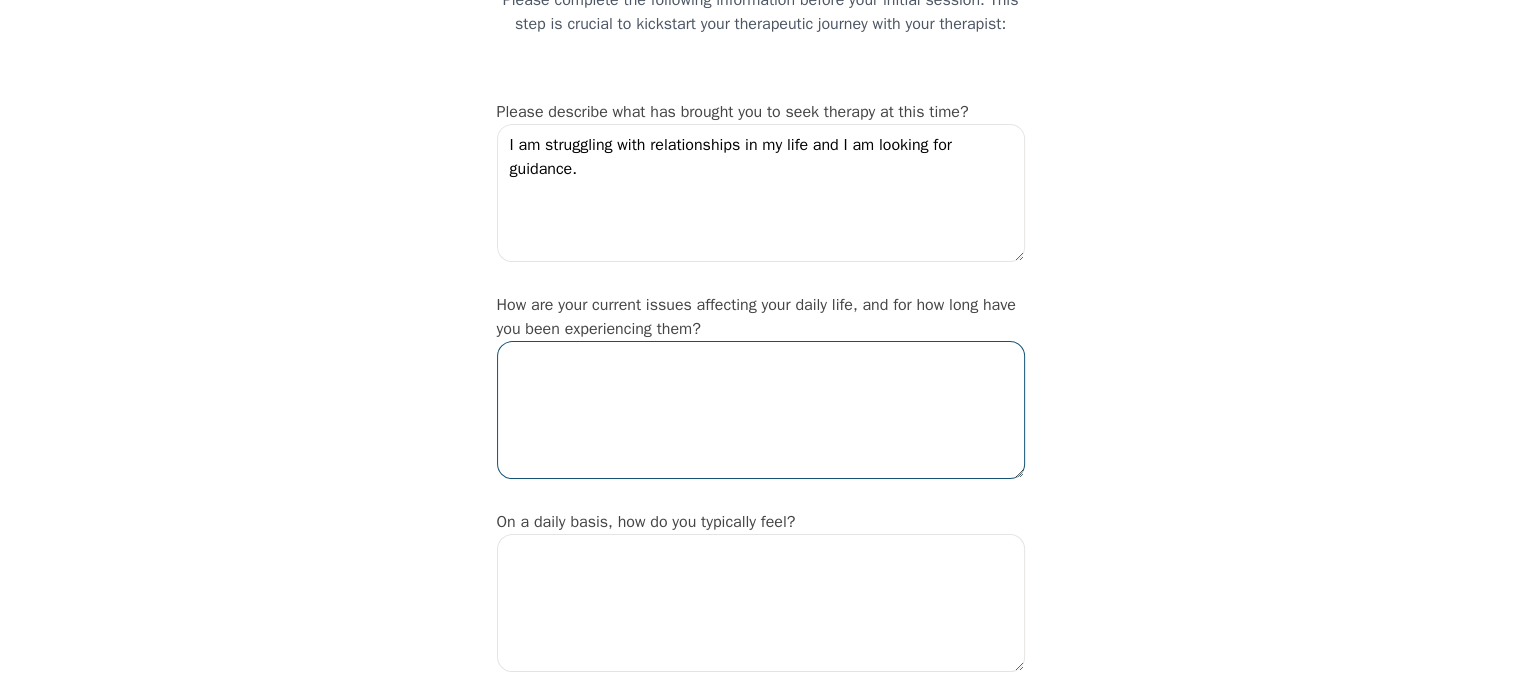 click at bounding box center (761, 410) 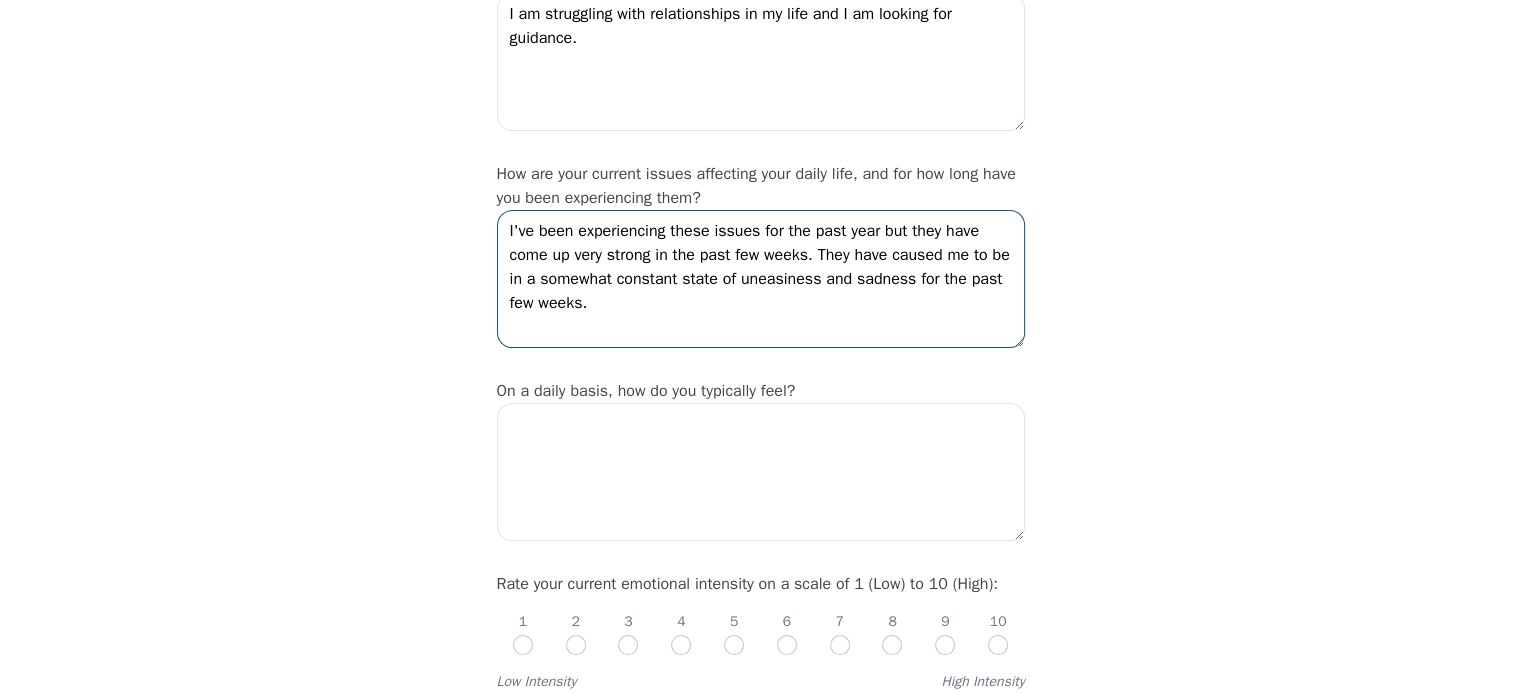 scroll, scrollTop: 451, scrollLeft: 0, axis: vertical 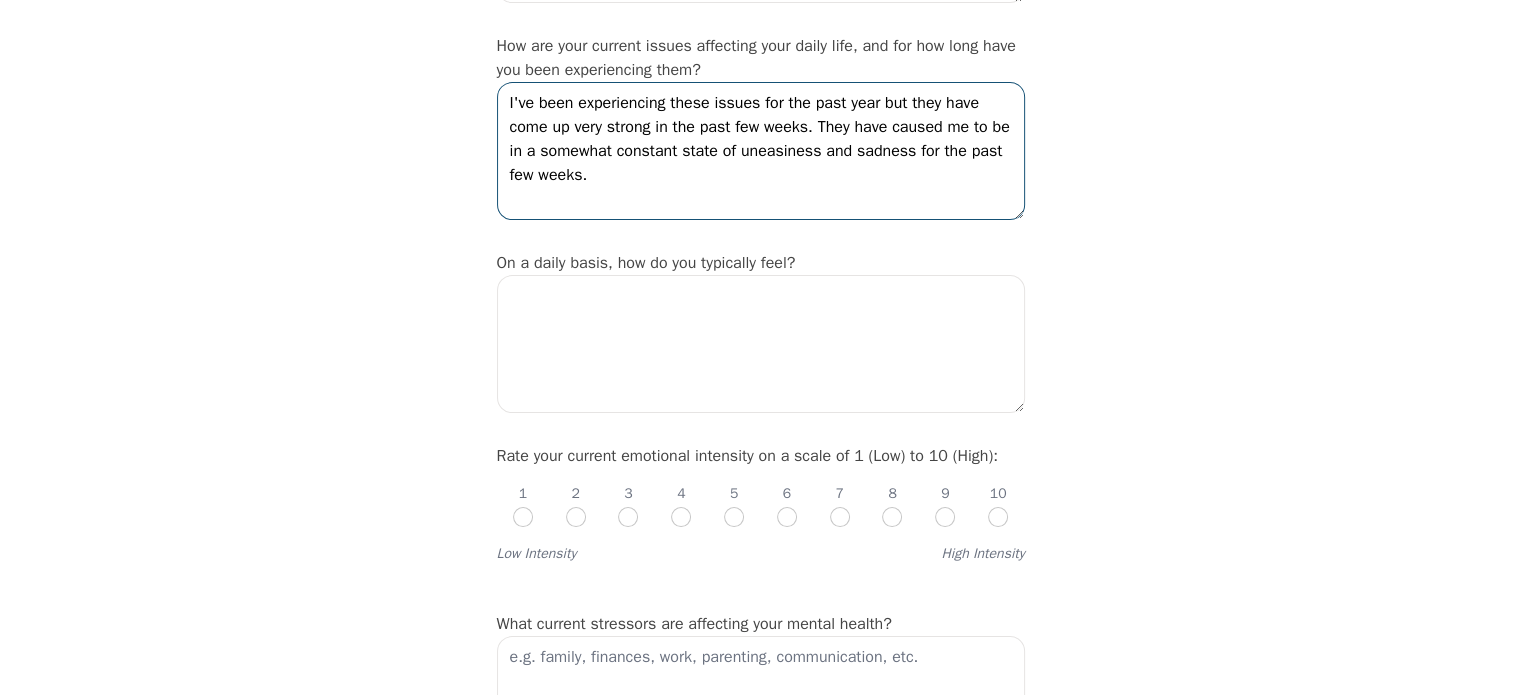 type on "I've been experiencing these issues for the past year but they have come up very strong in the past few weeks. They have caused me to be in a somewhat constant state of uneasiness and sadness for the past few weeks." 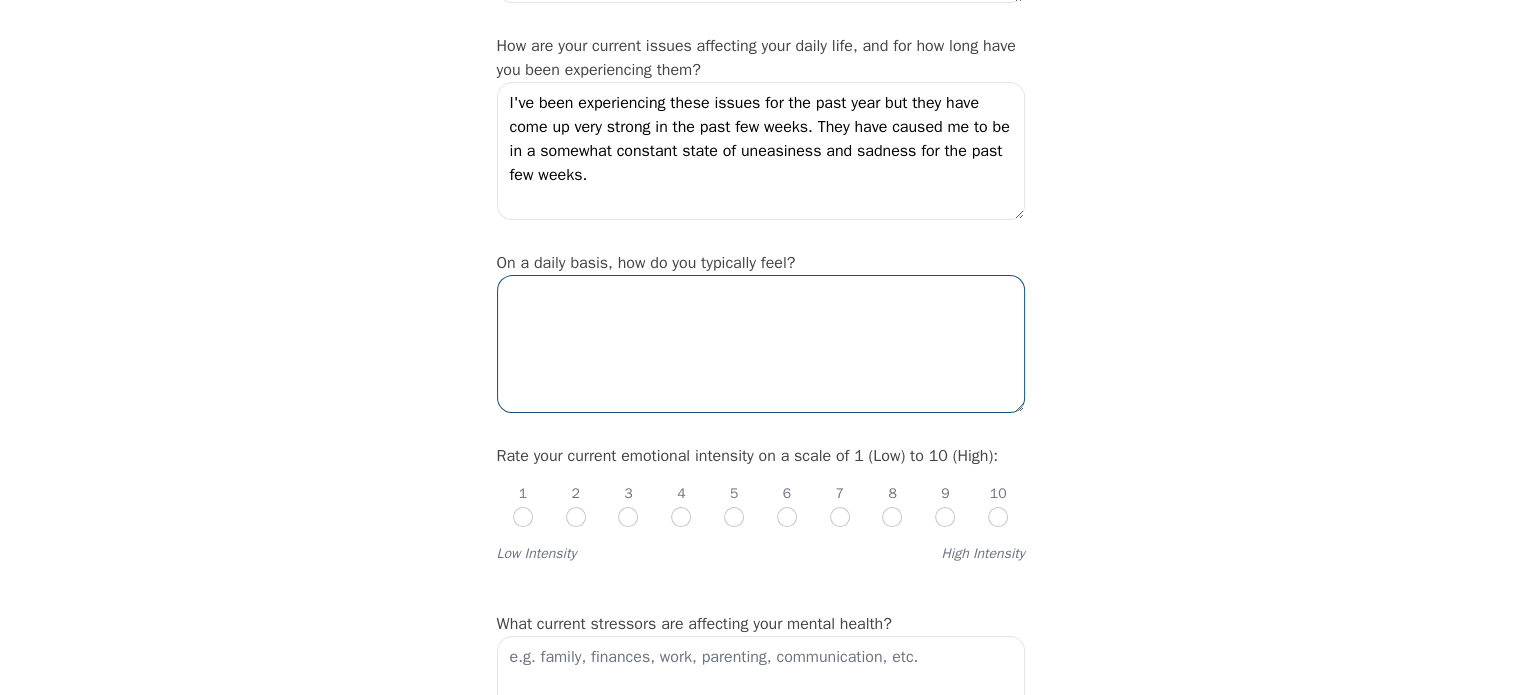 click at bounding box center (761, 344) 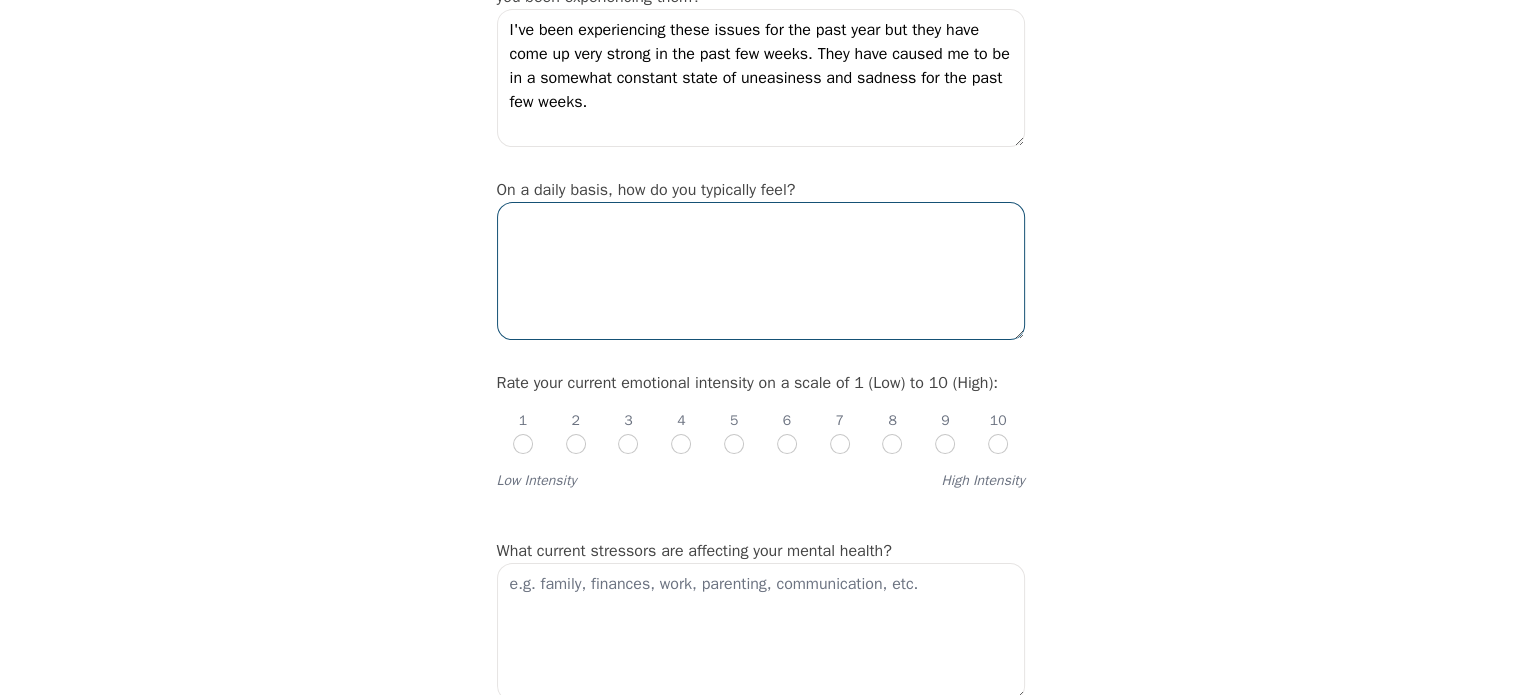 scroll, scrollTop: 524, scrollLeft: 0, axis: vertical 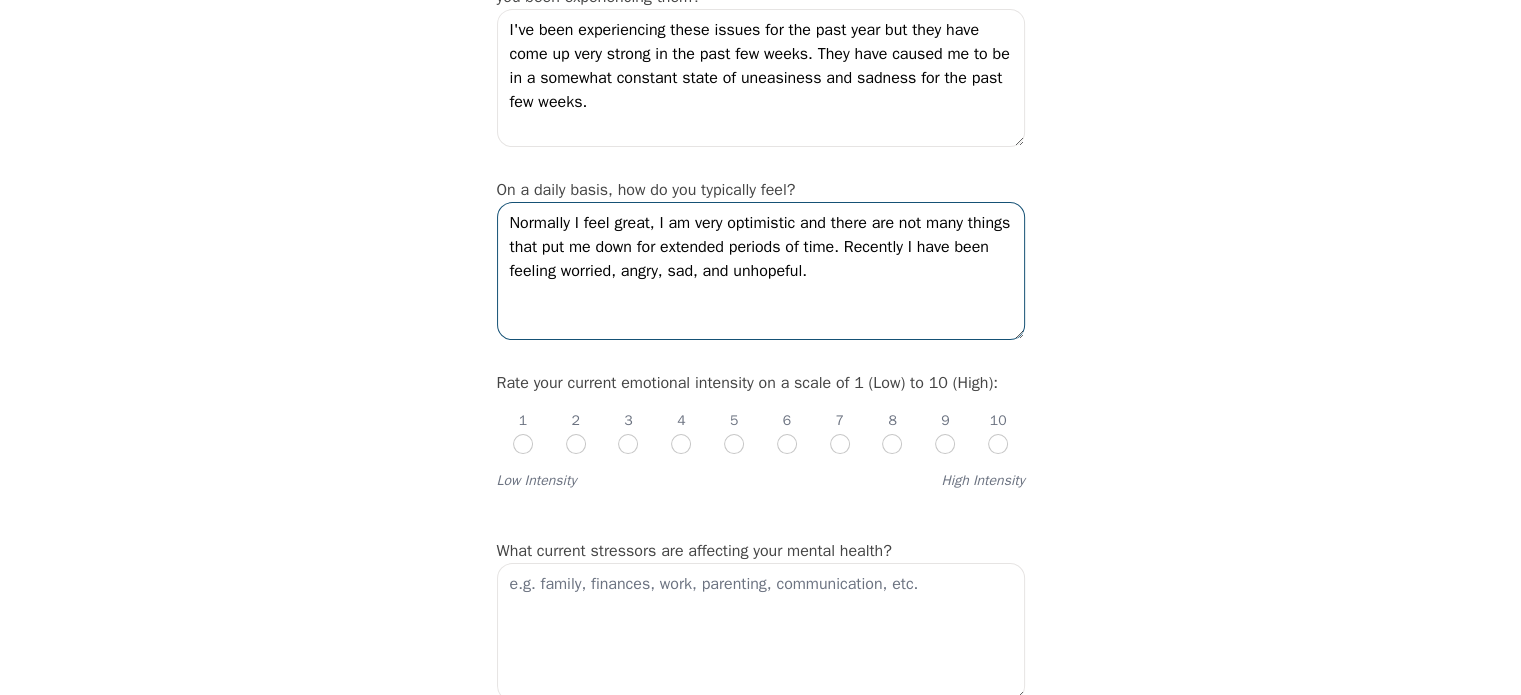 type on "Normally I feel great, I am very optimistic and there are not many things that put me down for extended periods of time. Recently I have been feeling worried, angry, sad, and unhopeful." 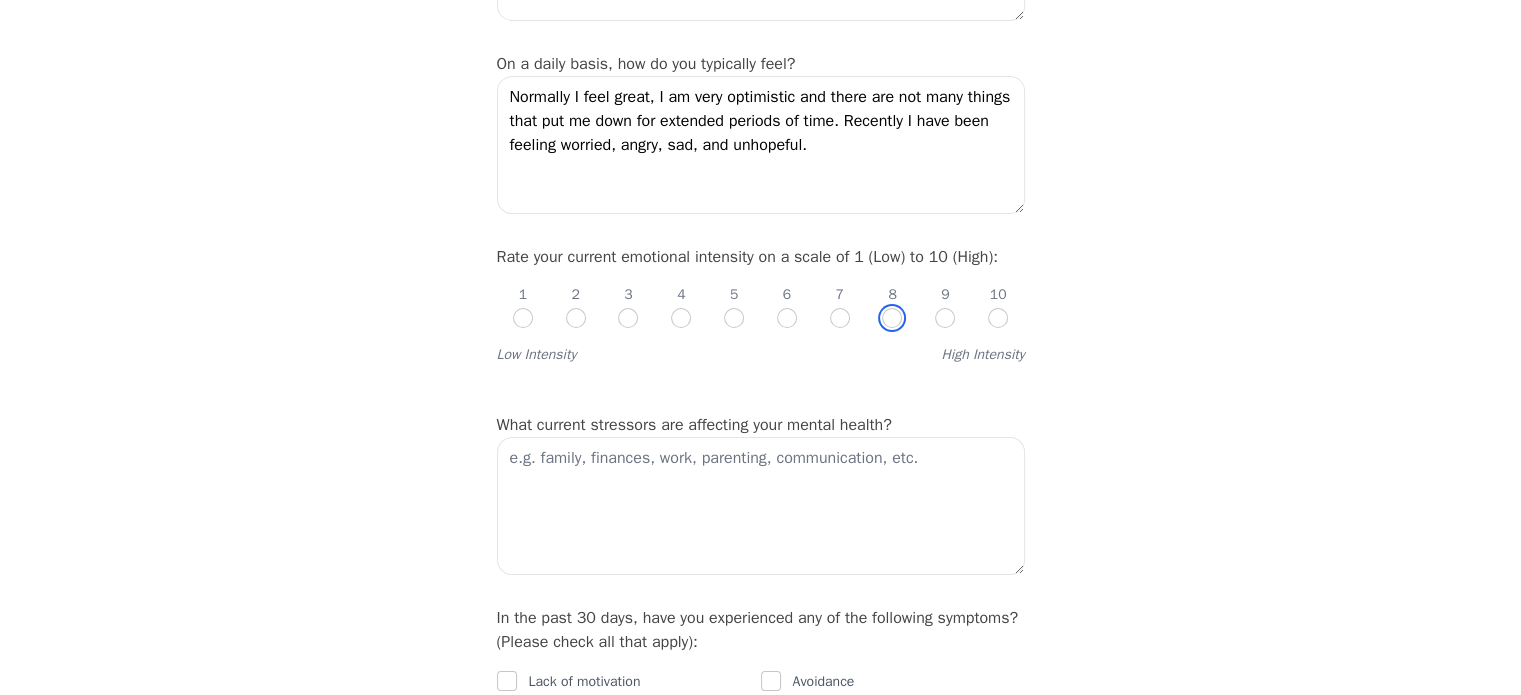 click at bounding box center [892, 318] 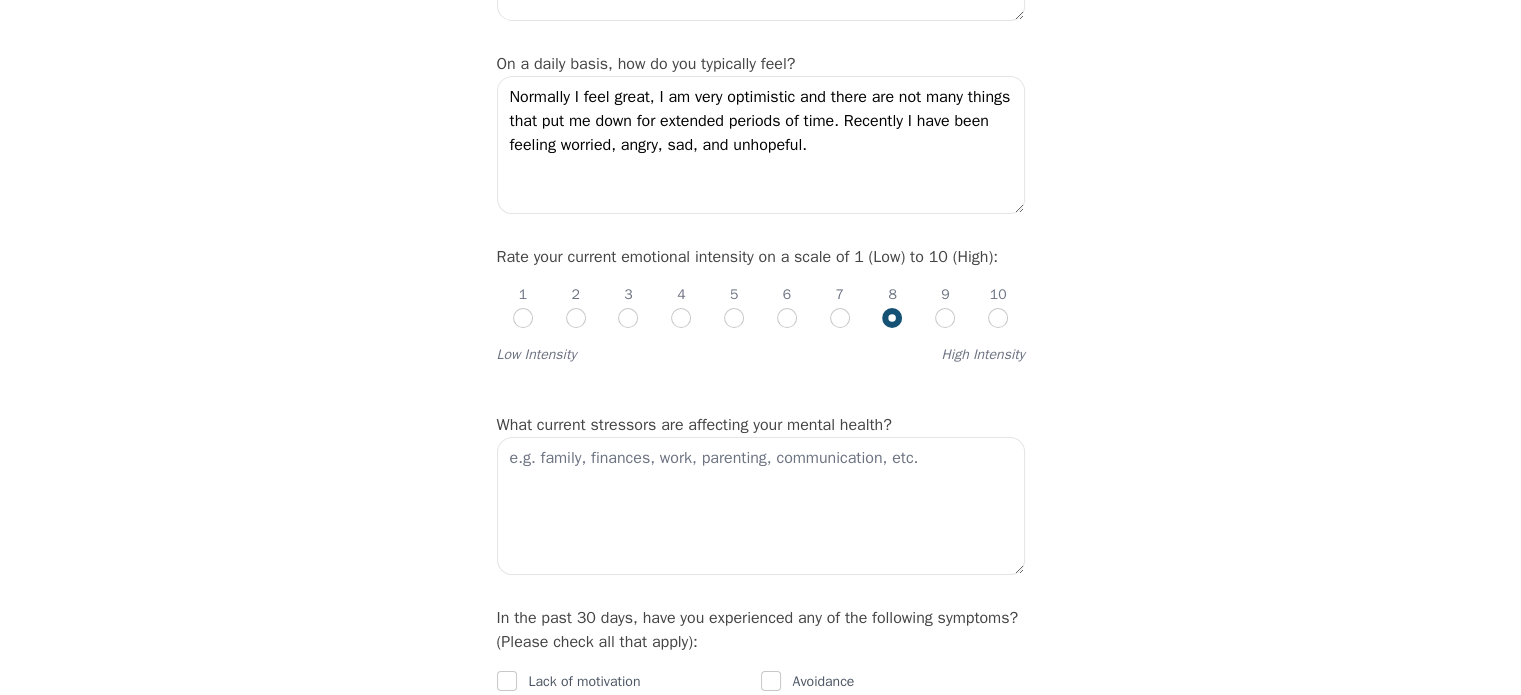 radio on "true" 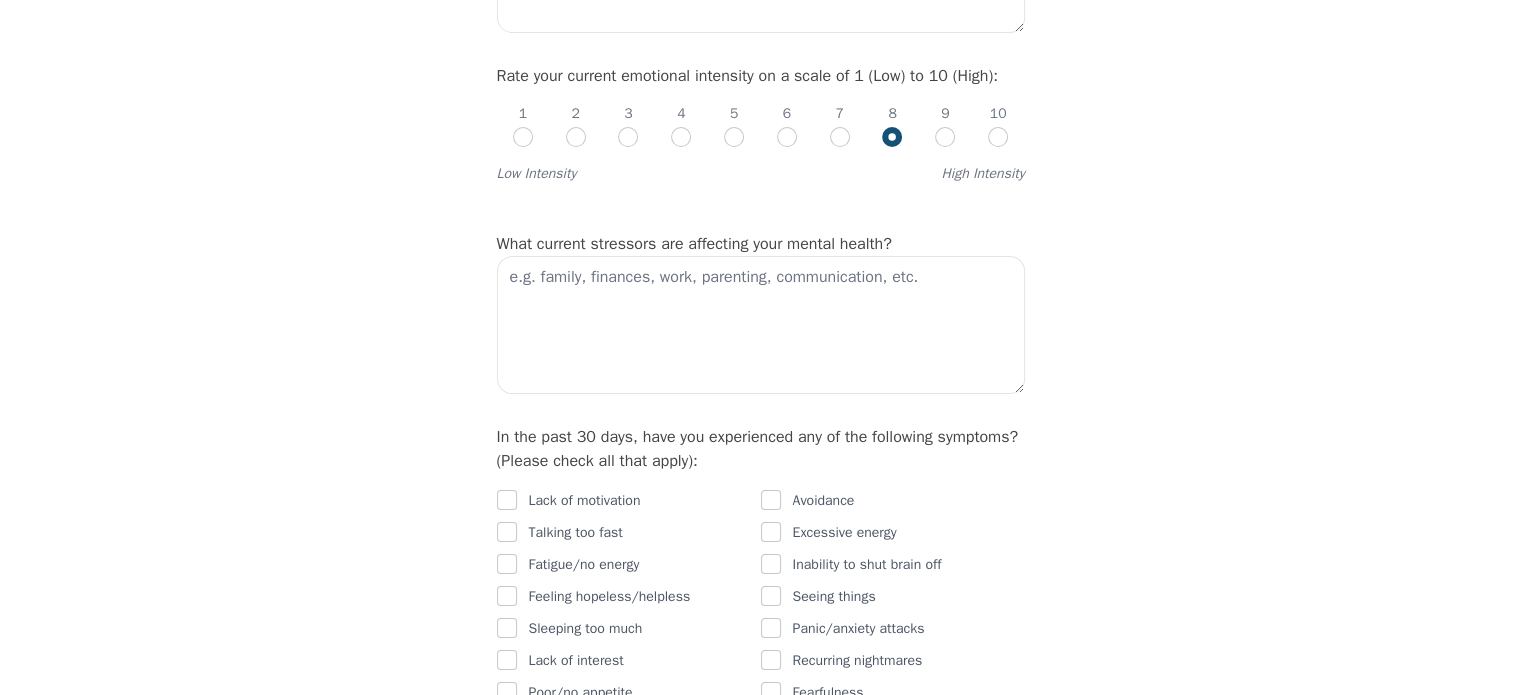scroll, scrollTop: 855, scrollLeft: 0, axis: vertical 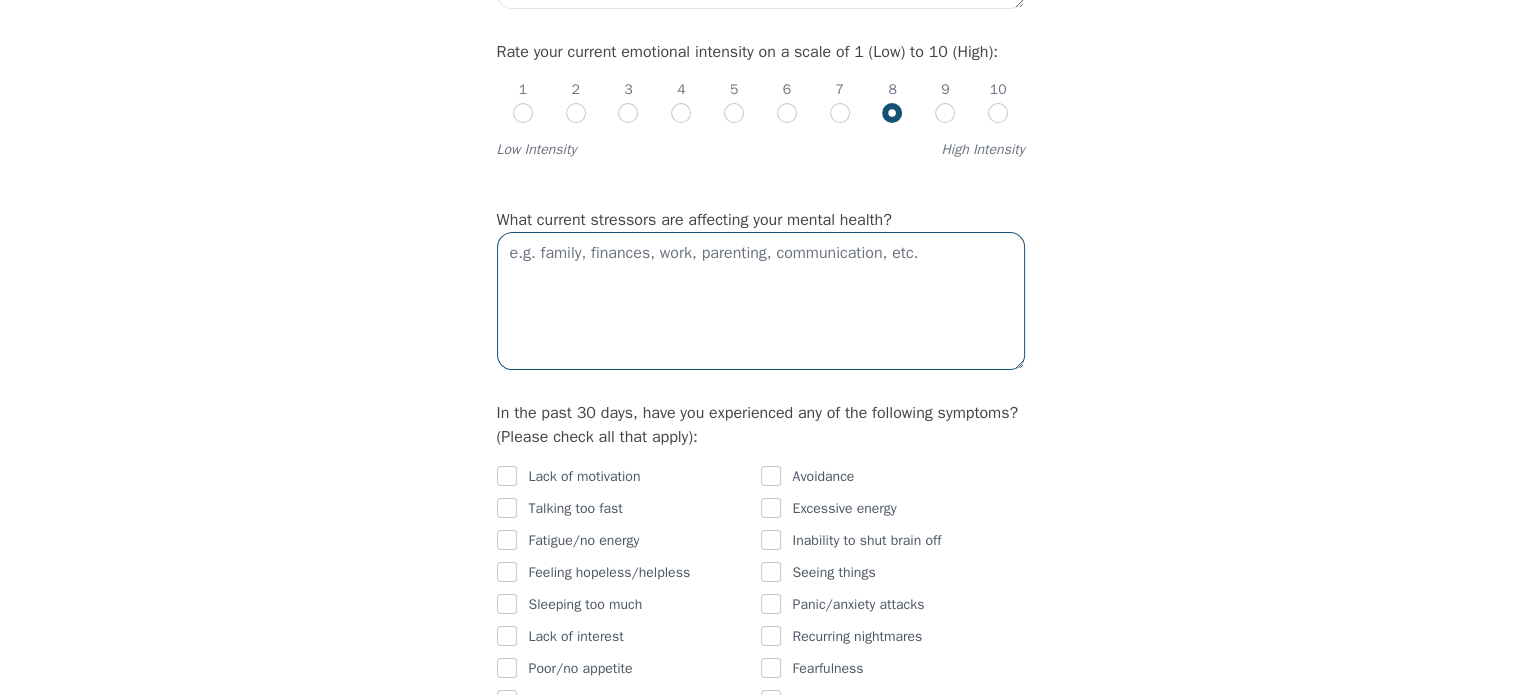 click at bounding box center (761, 301) 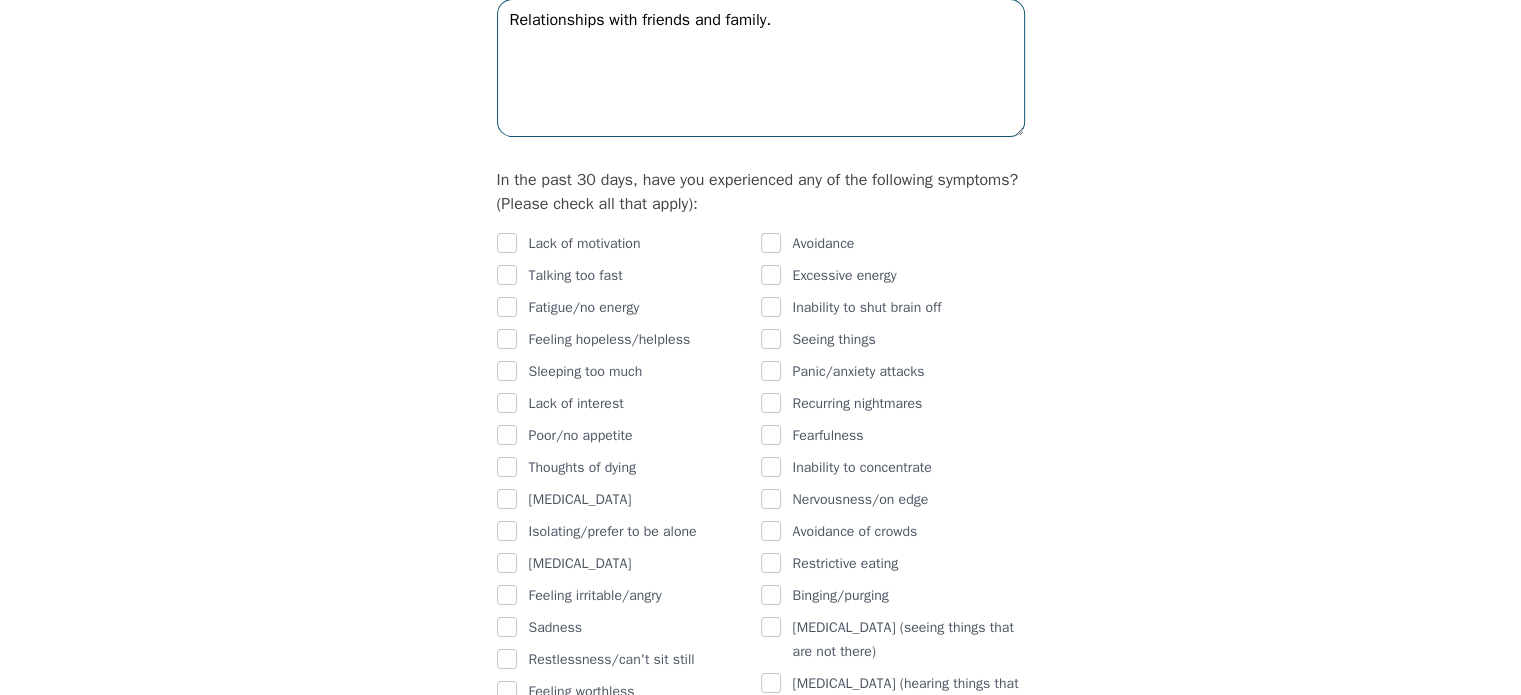 scroll, scrollTop: 1096, scrollLeft: 0, axis: vertical 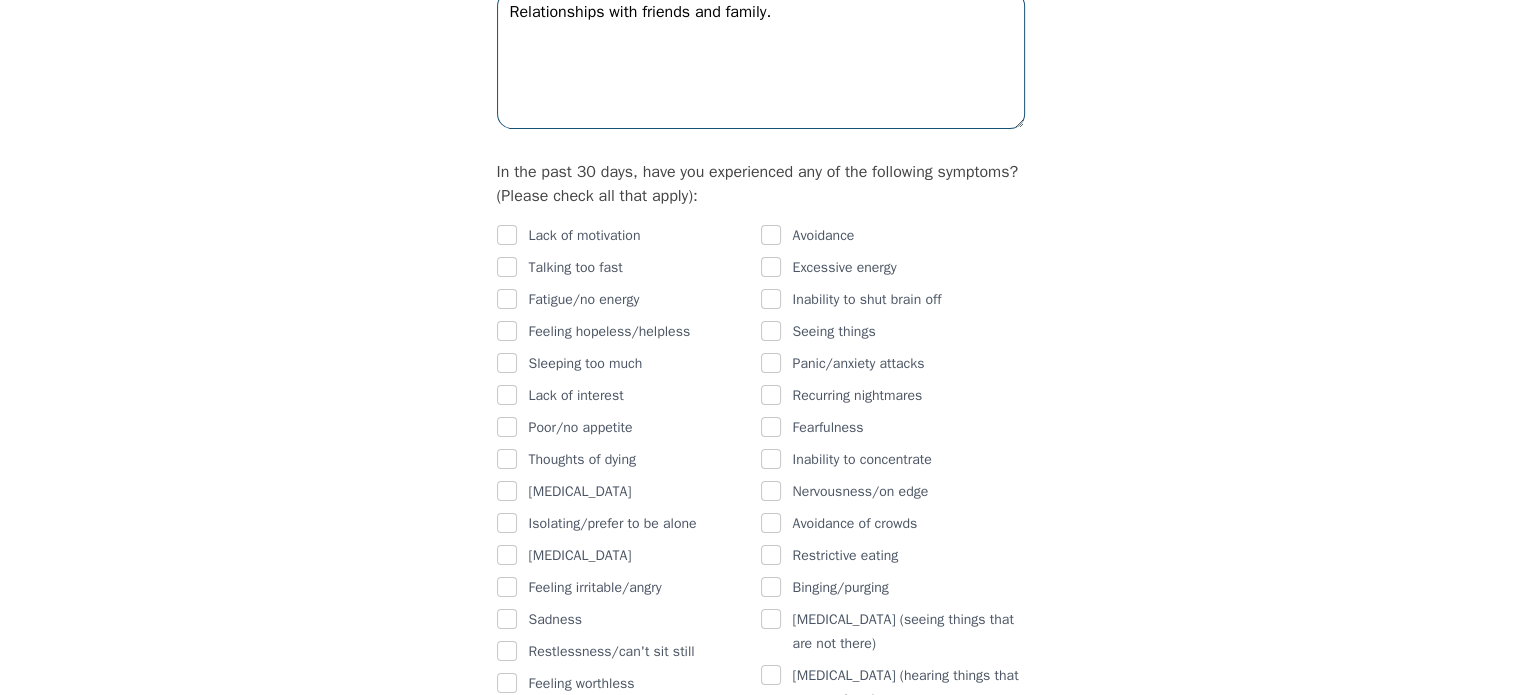 type on "Relationships with friends and family." 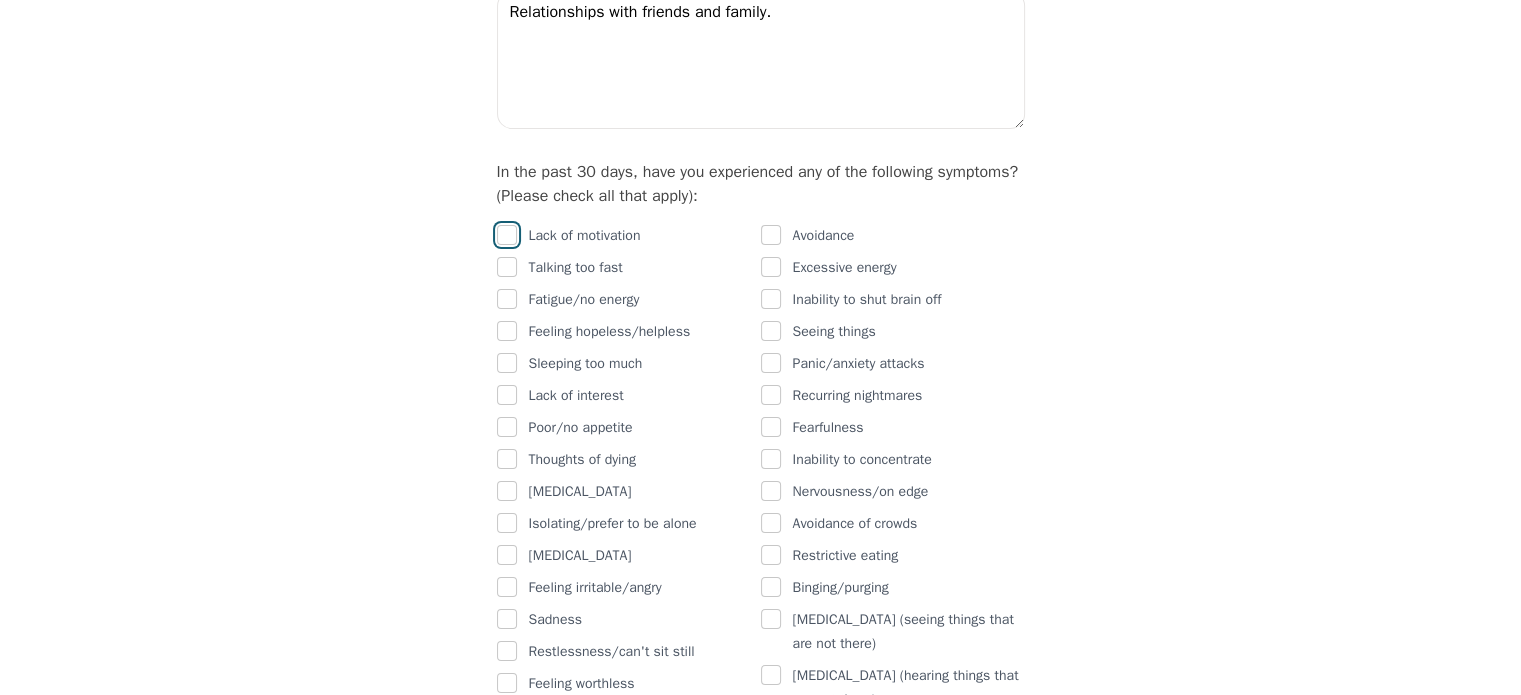 click at bounding box center (507, 235) 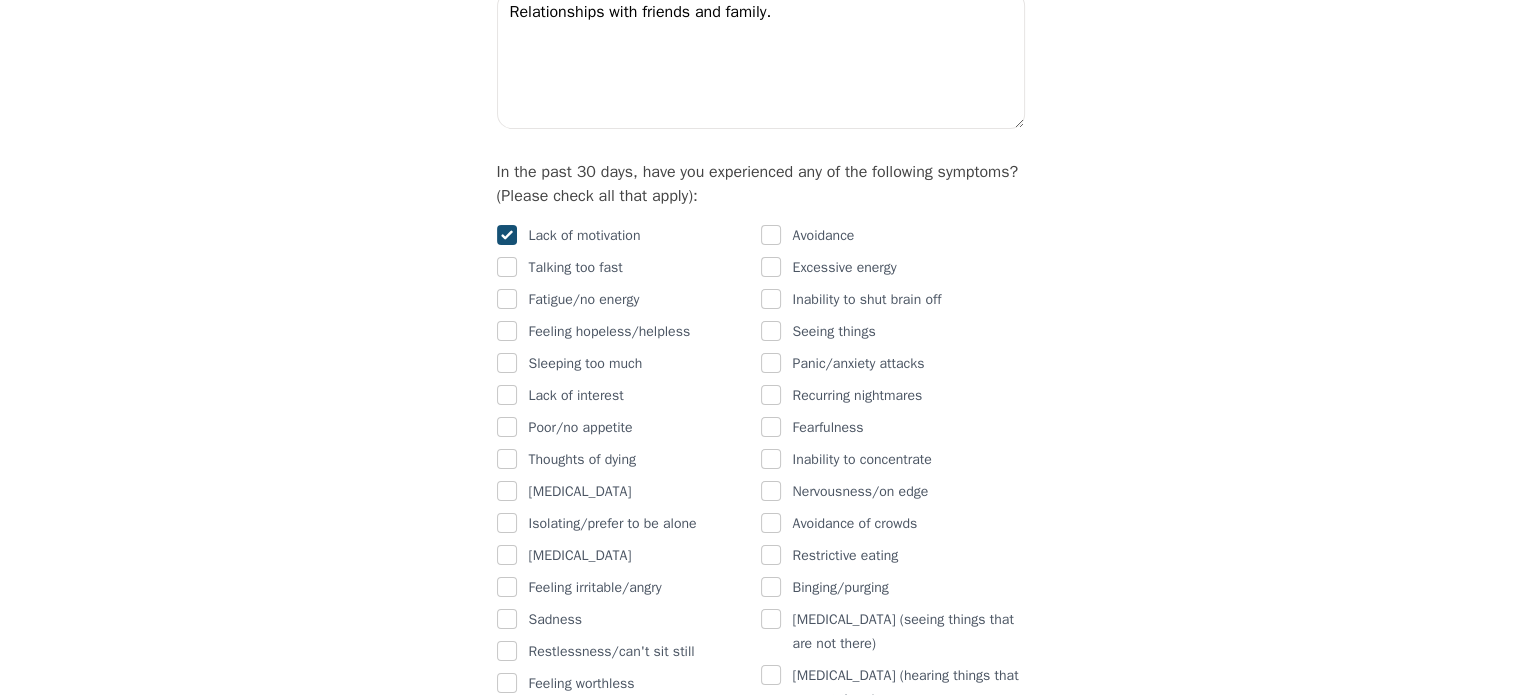 checkbox on "true" 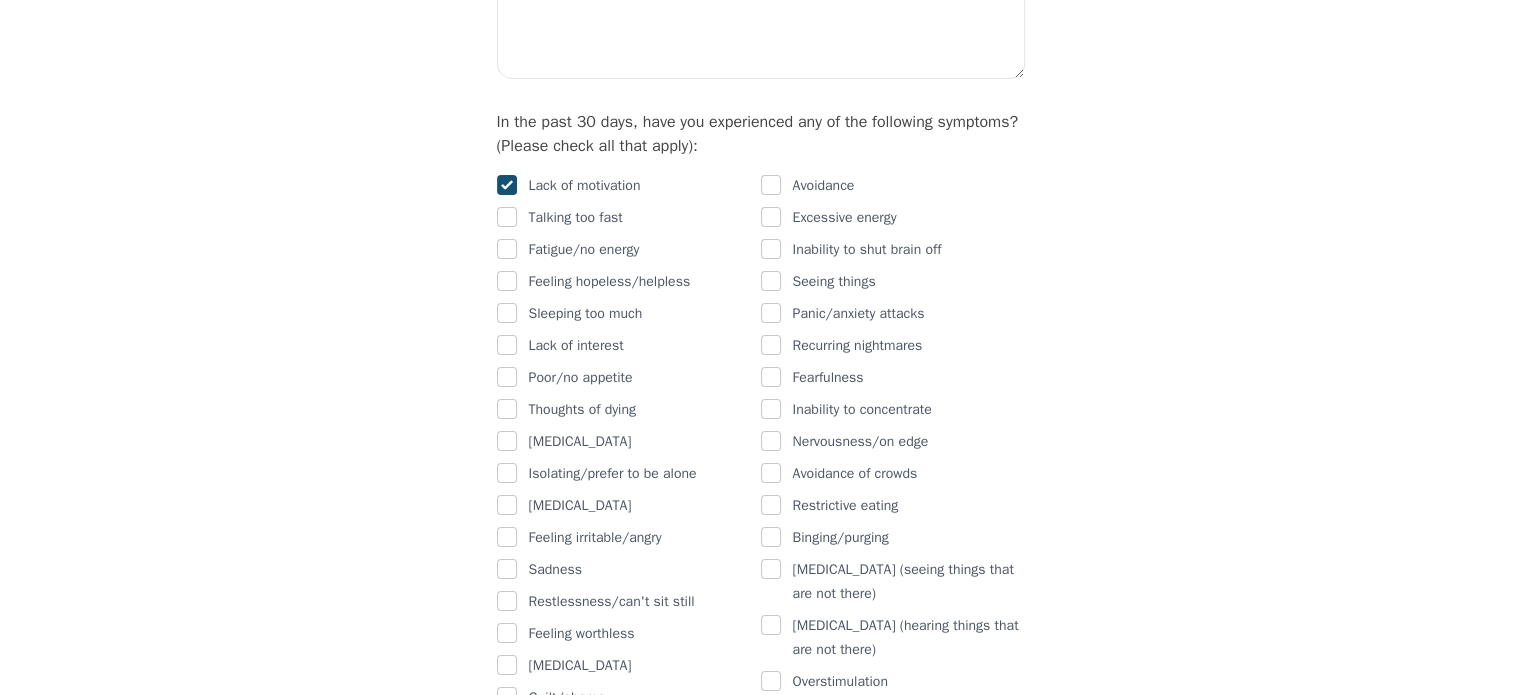 scroll, scrollTop: 1147, scrollLeft: 0, axis: vertical 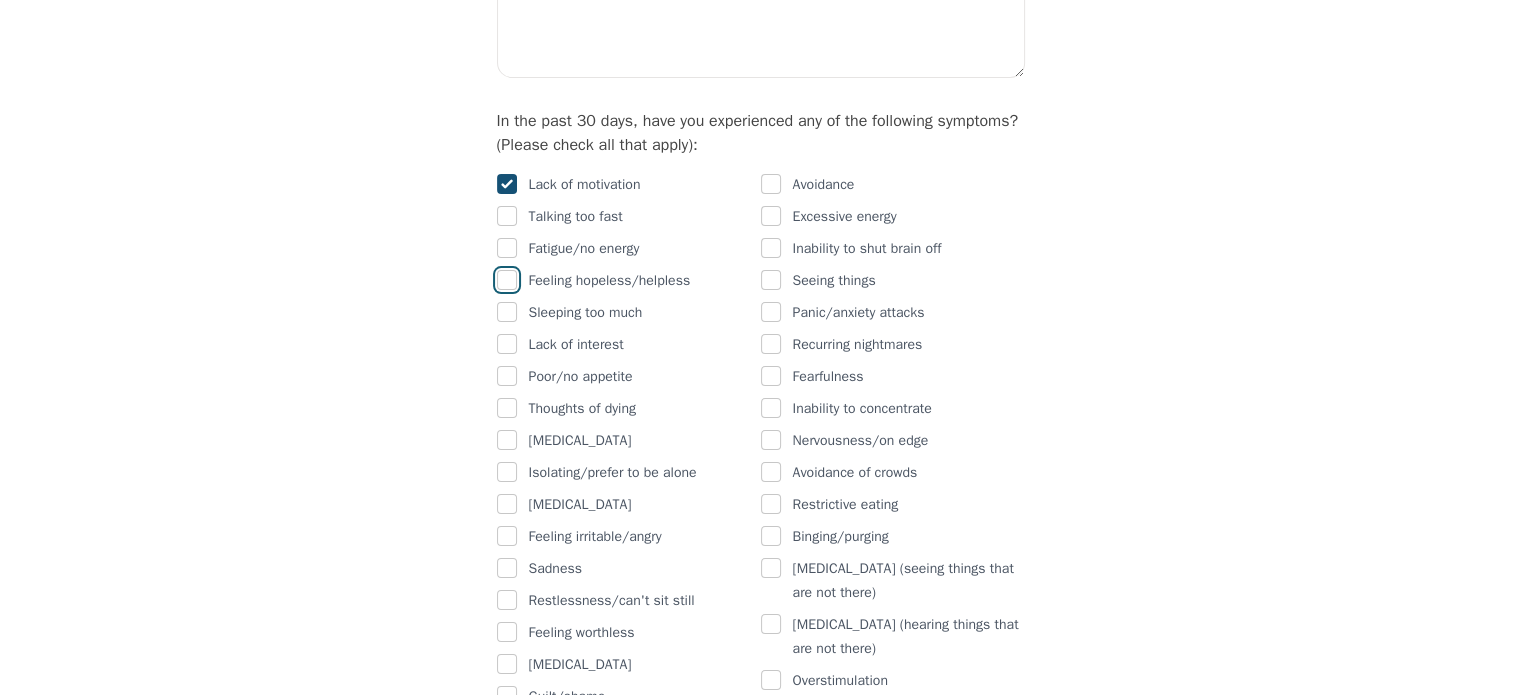 click at bounding box center [507, 280] 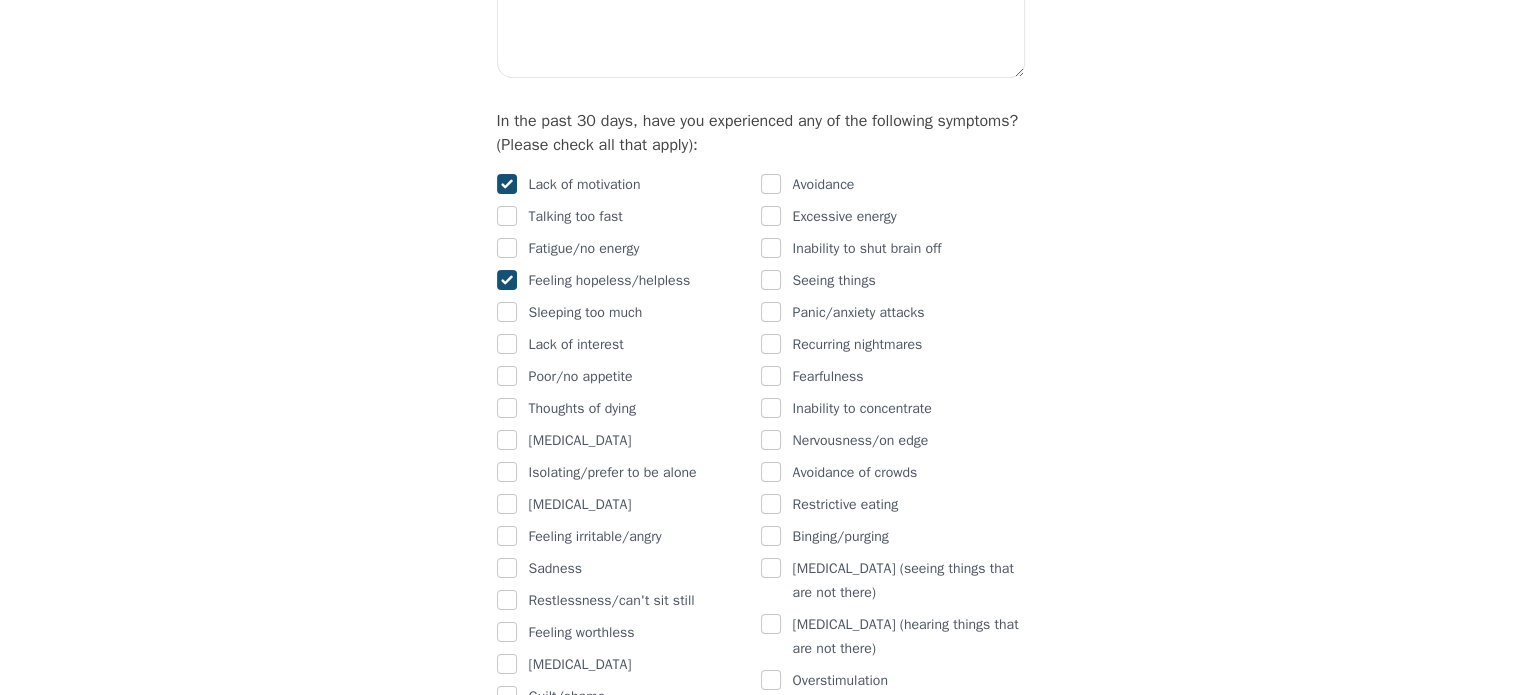 checkbox on "true" 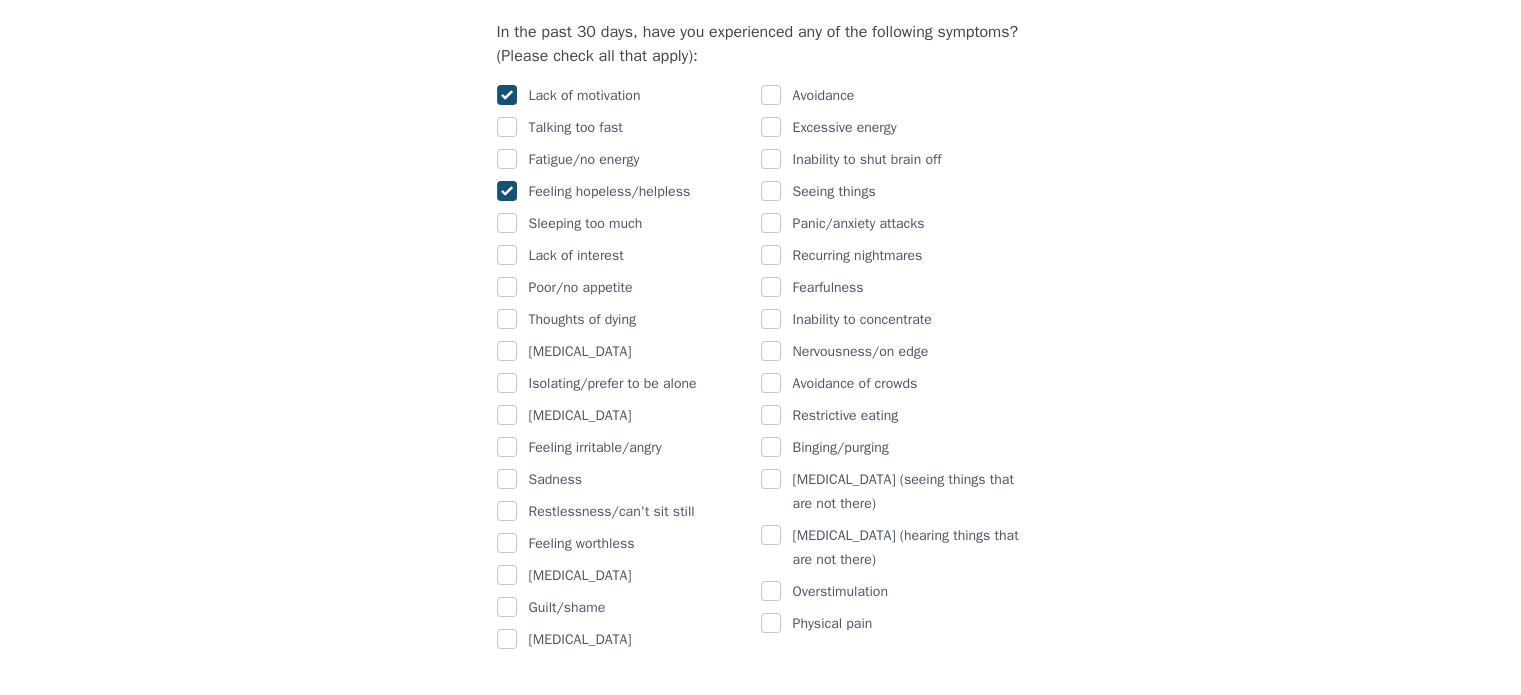 scroll, scrollTop: 1236, scrollLeft: 0, axis: vertical 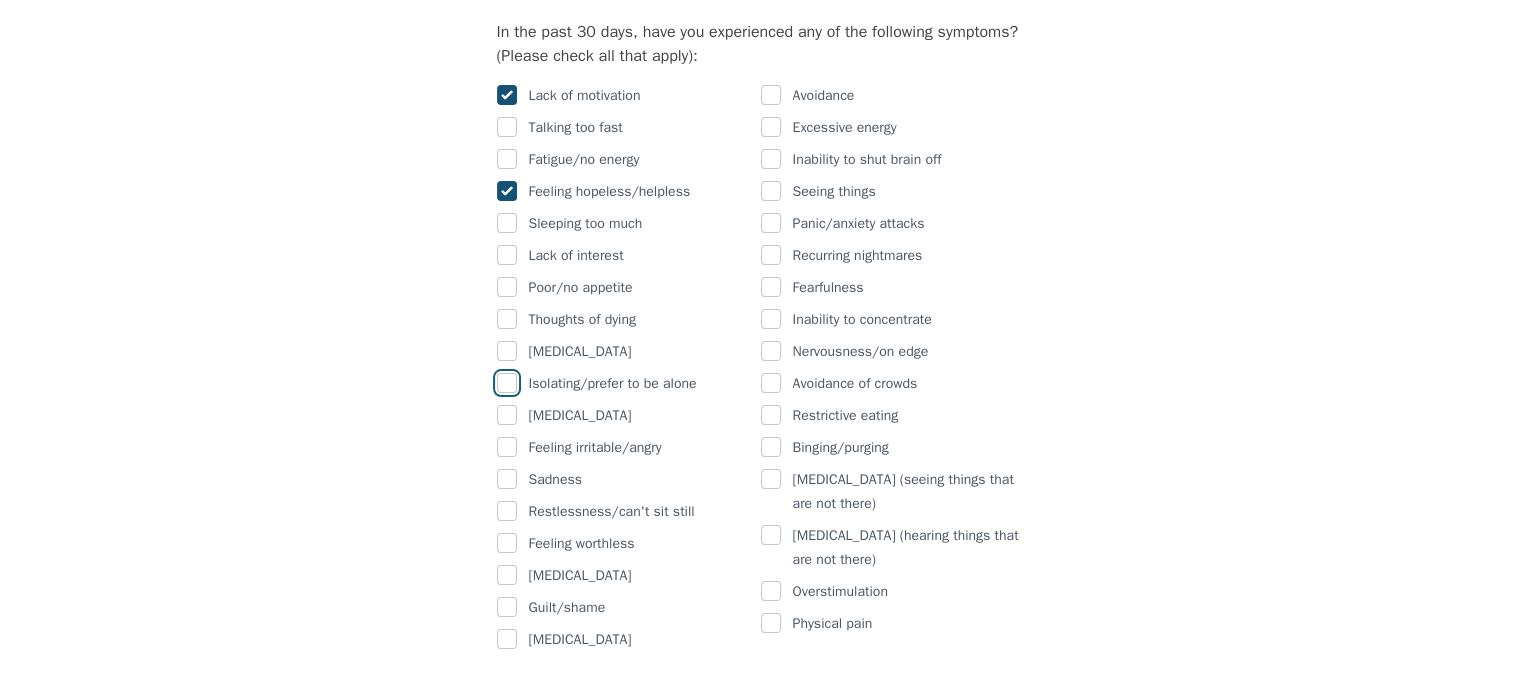 click at bounding box center [507, 383] 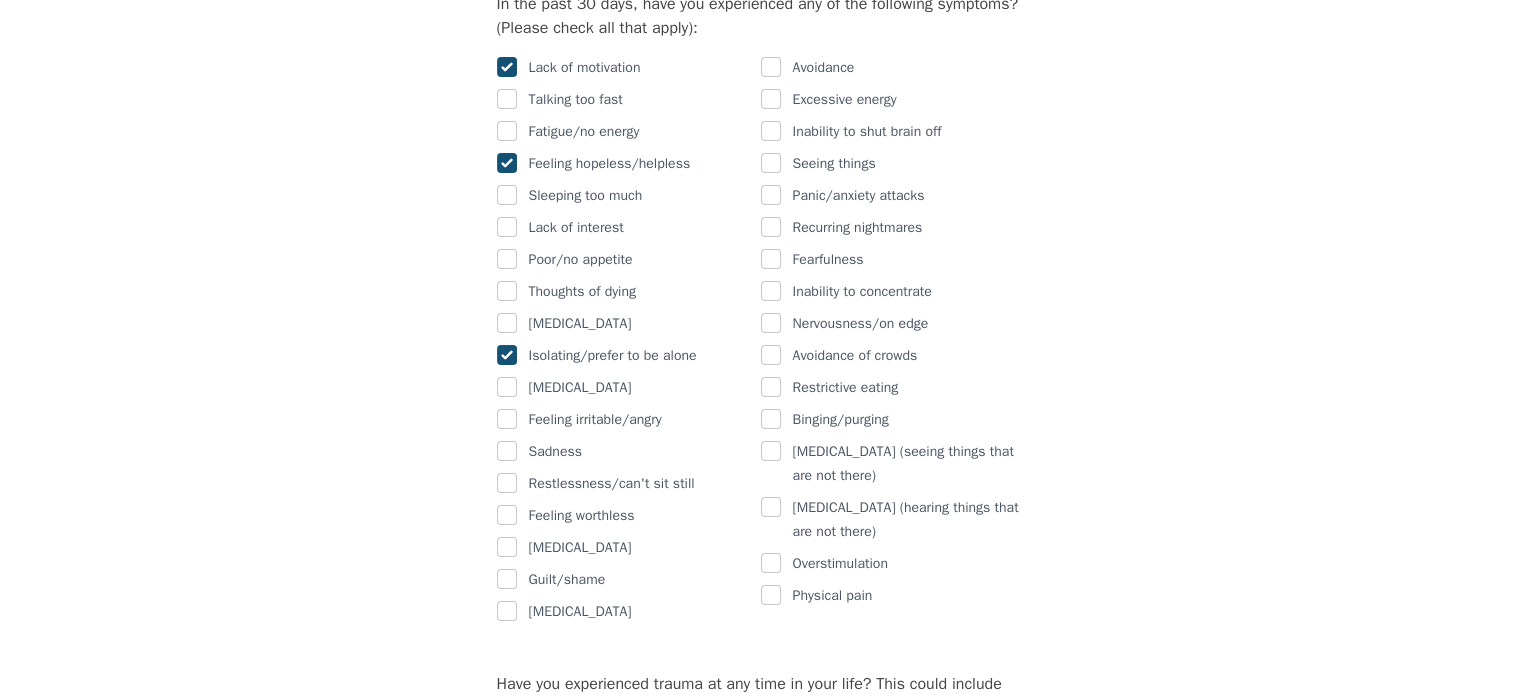 scroll, scrollTop: 1268, scrollLeft: 0, axis: vertical 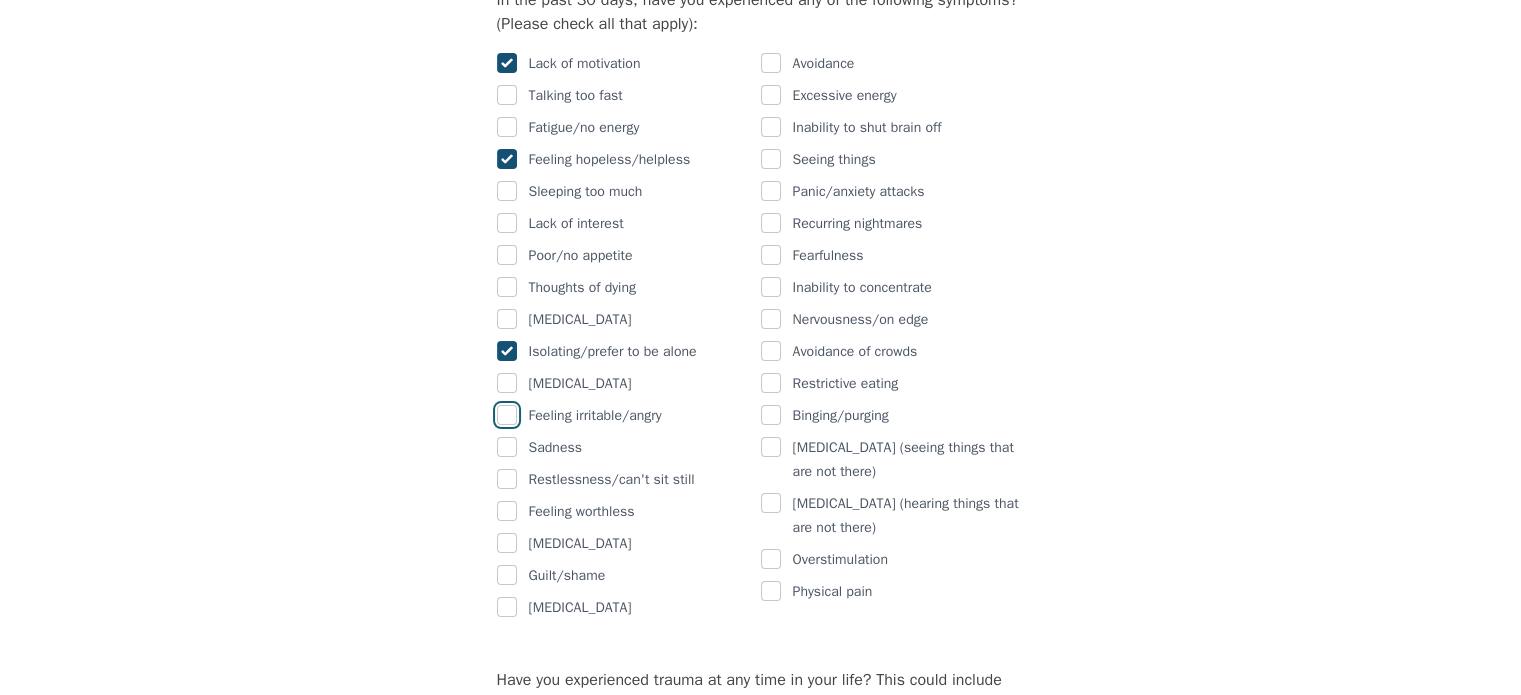 click at bounding box center (507, 415) 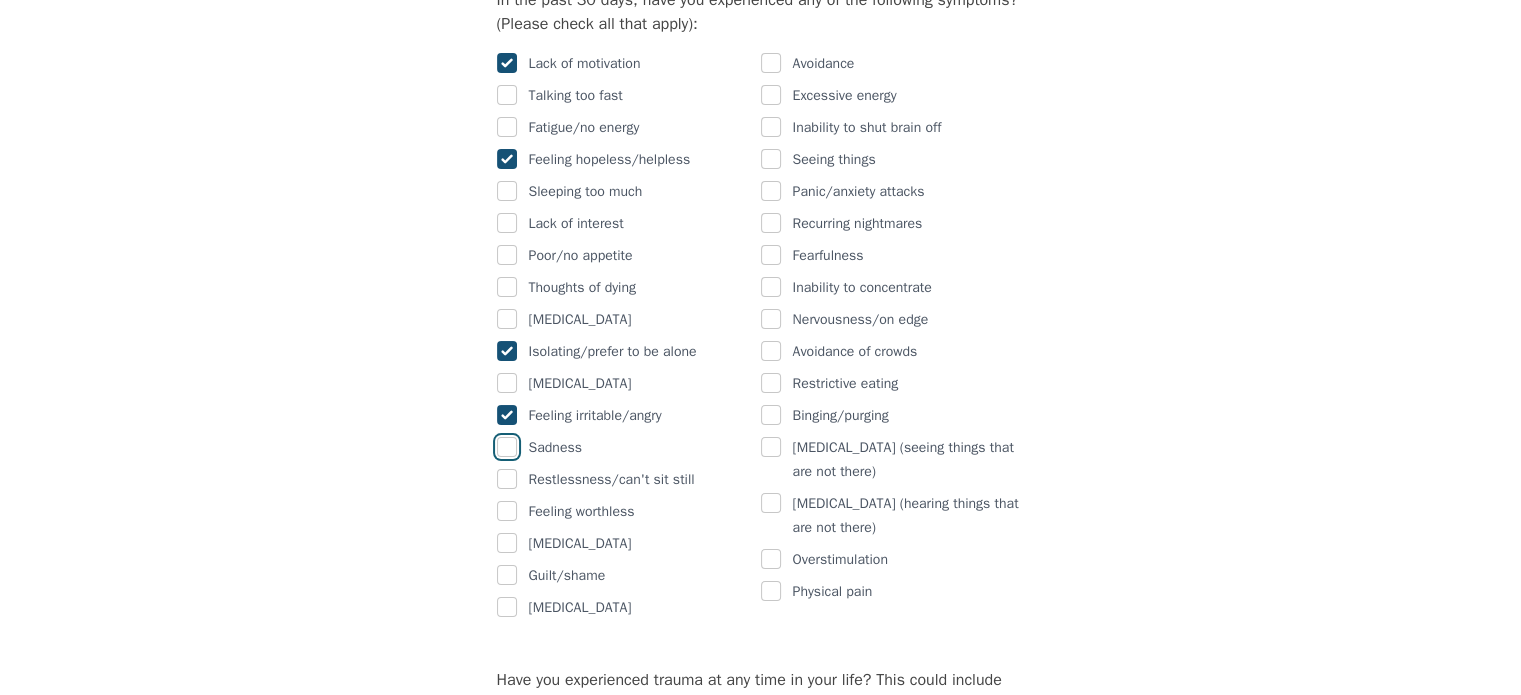 click at bounding box center (507, 447) 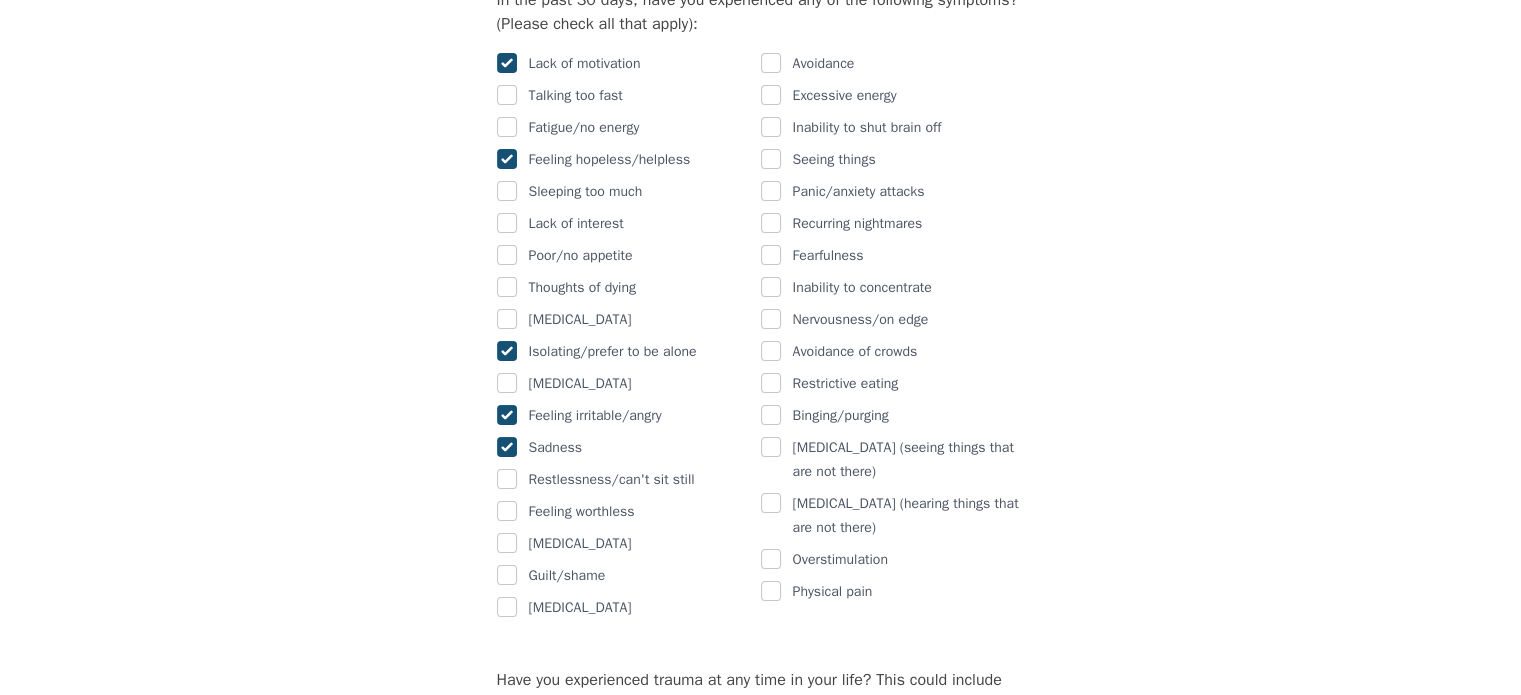checkbox on "true" 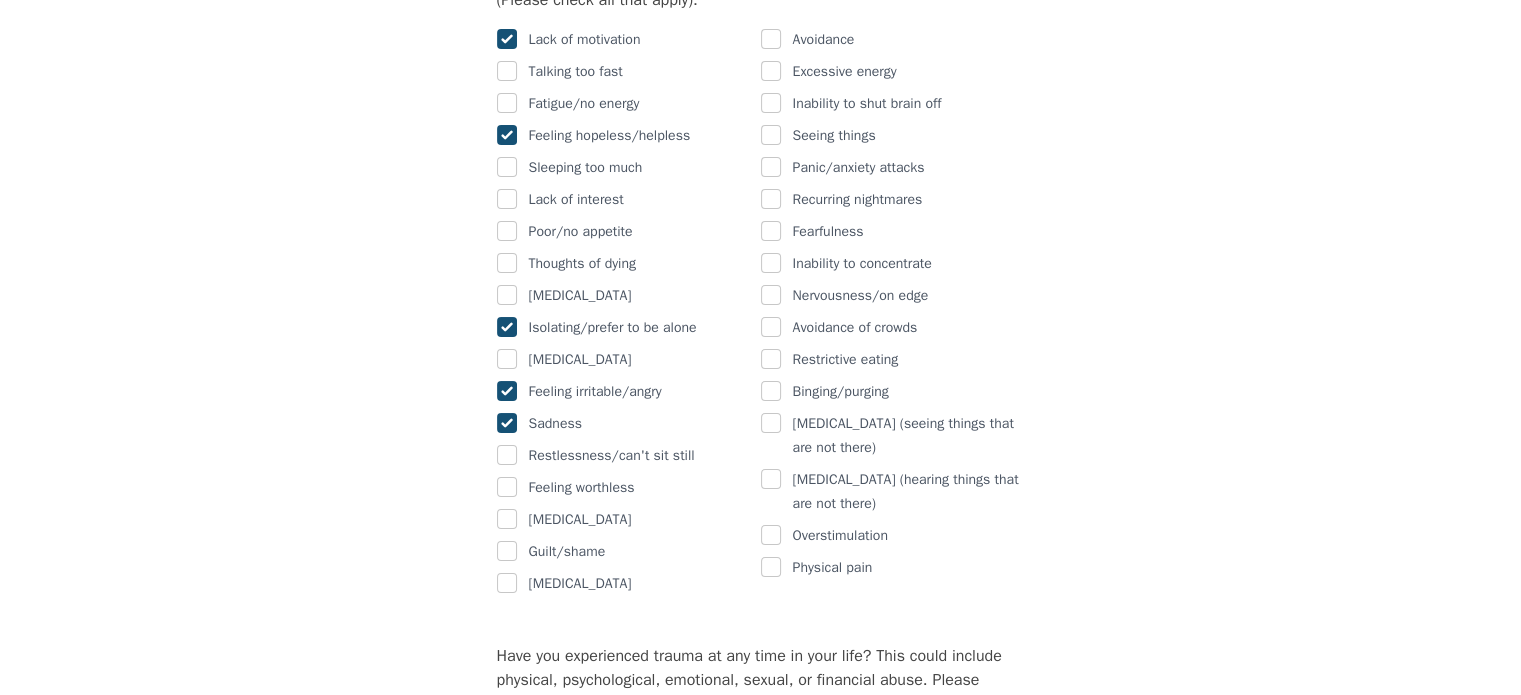 scroll, scrollTop: 1294, scrollLeft: 0, axis: vertical 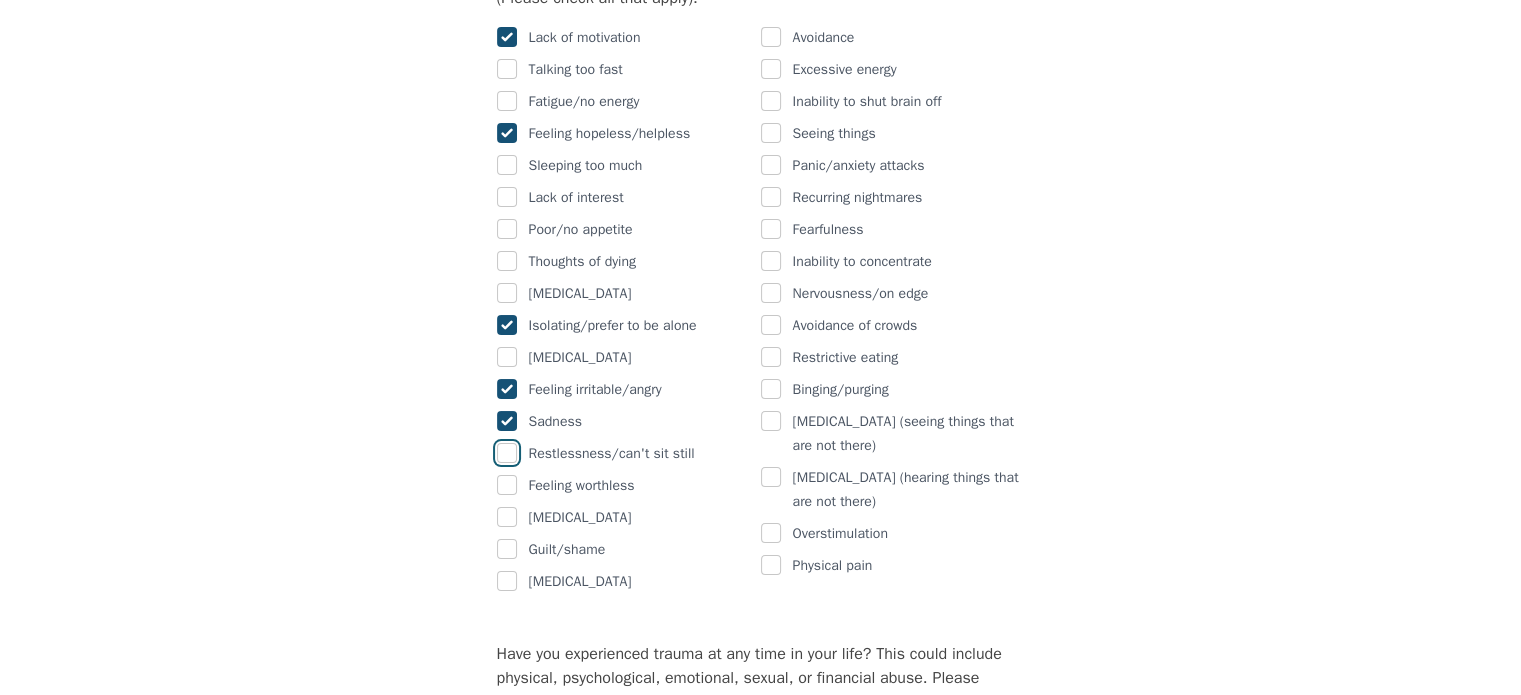 click at bounding box center [507, 453] 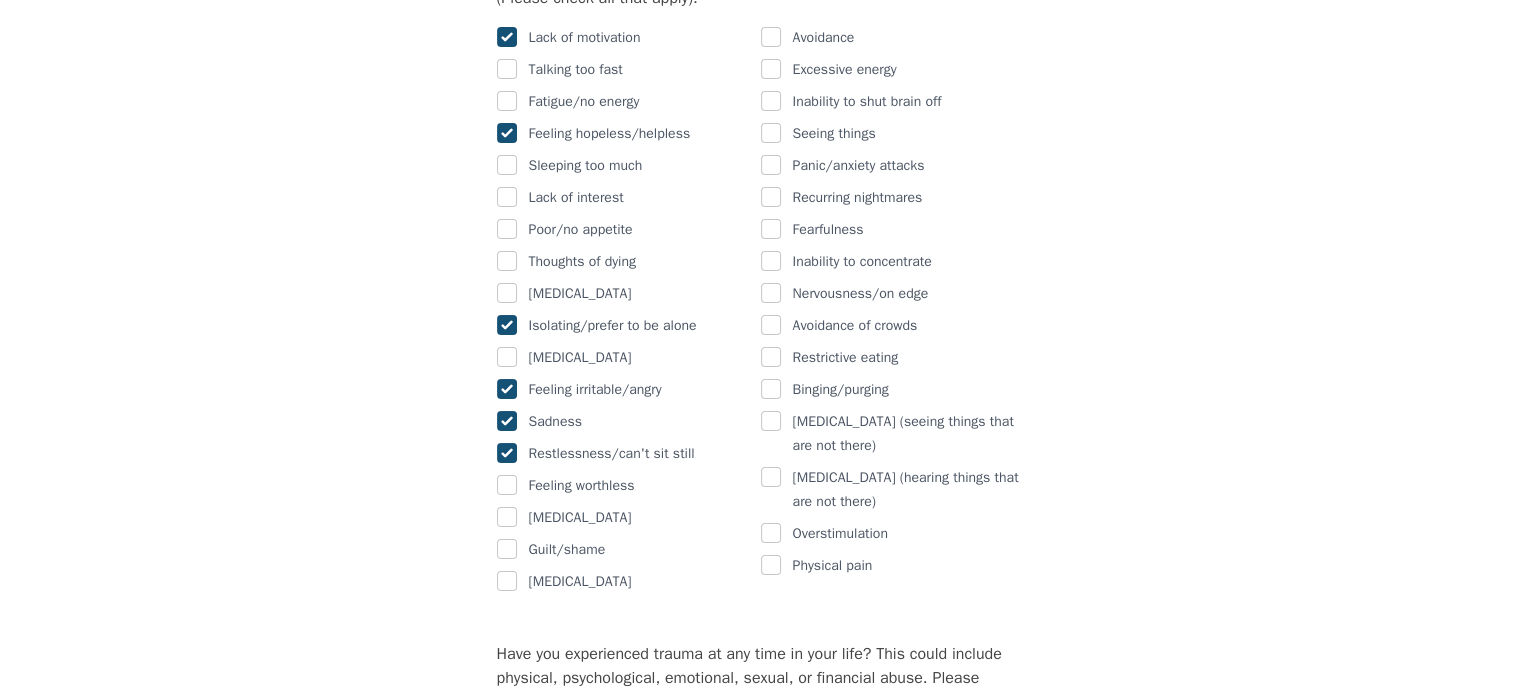 click at bounding box center [507, 453] 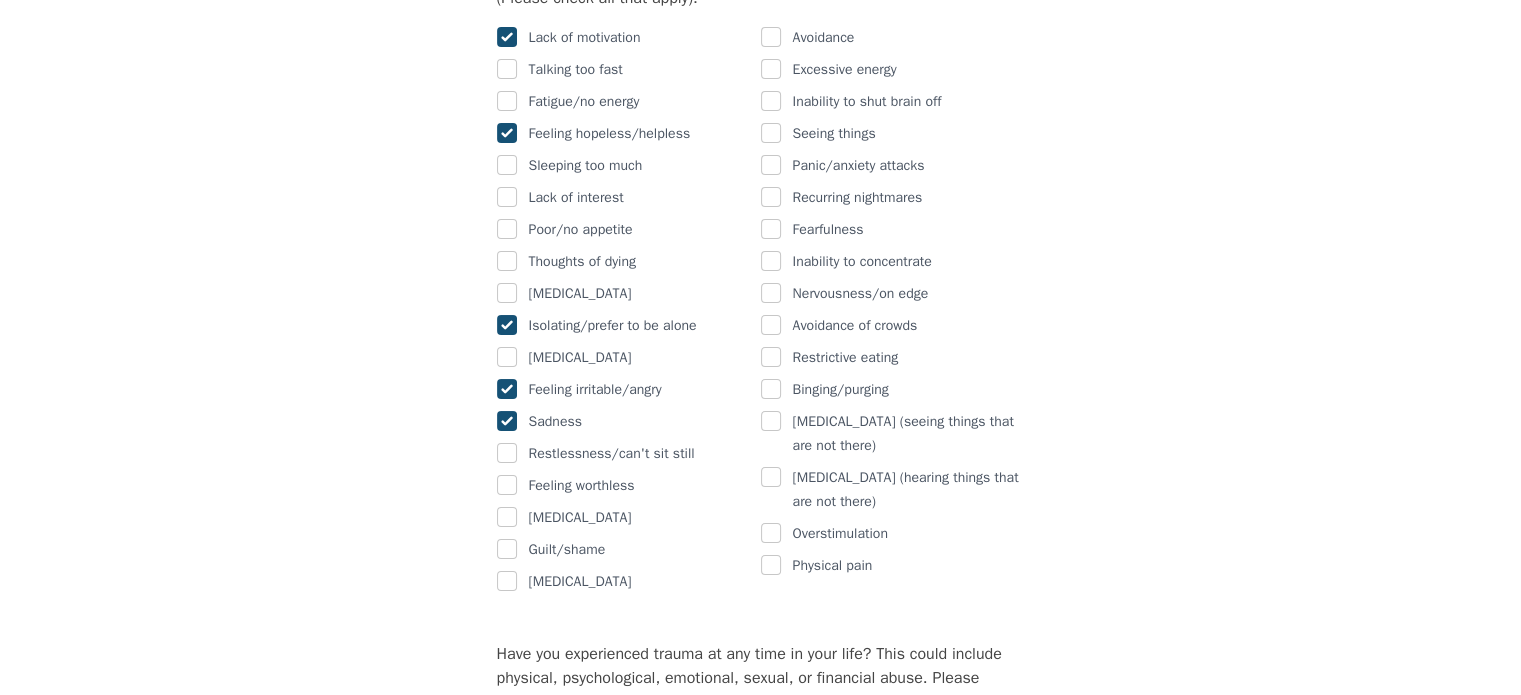 click on "Intake Assessment for [PERSON_NAME] Part 2 of 2: Clinical Self-Report Please complete the following information before your initial session. This step is crucial to kickstart your therapeutic journey with your therapist: Please describe what has brought you to seek therapy at this time? I am struggling with relationships in my life and I am looking for guidance. How are your current issues affecting your daily life, and for how long have you been experiencing them? I've been experiencing these issues for the past year but they have come up very strong in the past few weeks. They have caused me to be in a somewhat constant state of uneasiness and sadness for the past few weeks. On a daily basis, how do you typically feel? Normally I feel great, I am very optimistic and there are not many things that put me down for extended periods of time. Recently I have been feeling worried, angry, sad, and unhopeful.  Rate your current emotional intensity on a scale of 1 (Low) to 10 (High): 1 2 3 4 5 6 7 8 9 10 [MEDICAL_DATA]" at bounding box center (760, 525) 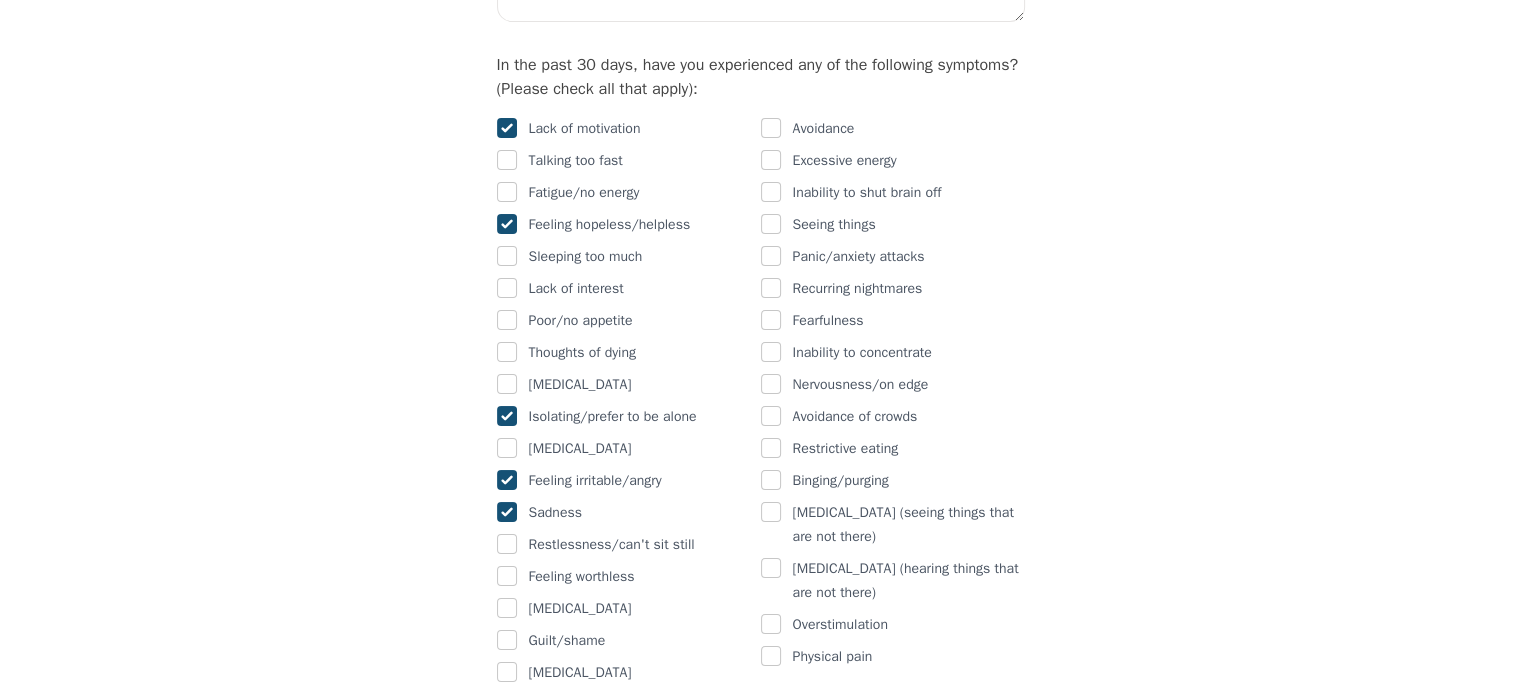 scroll, scrollTop: 1231, scrollLeft: 0, axis: vertical 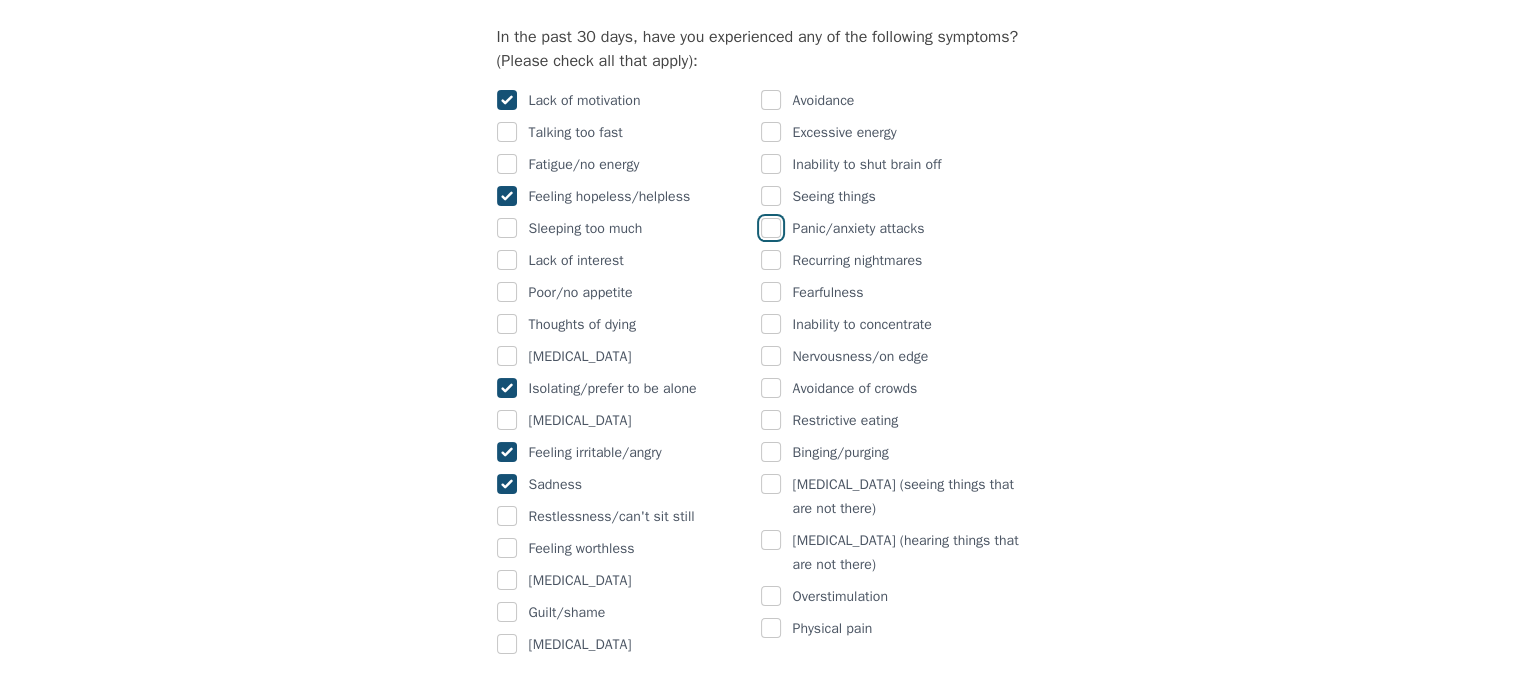 click at bounding box center (771, 228) 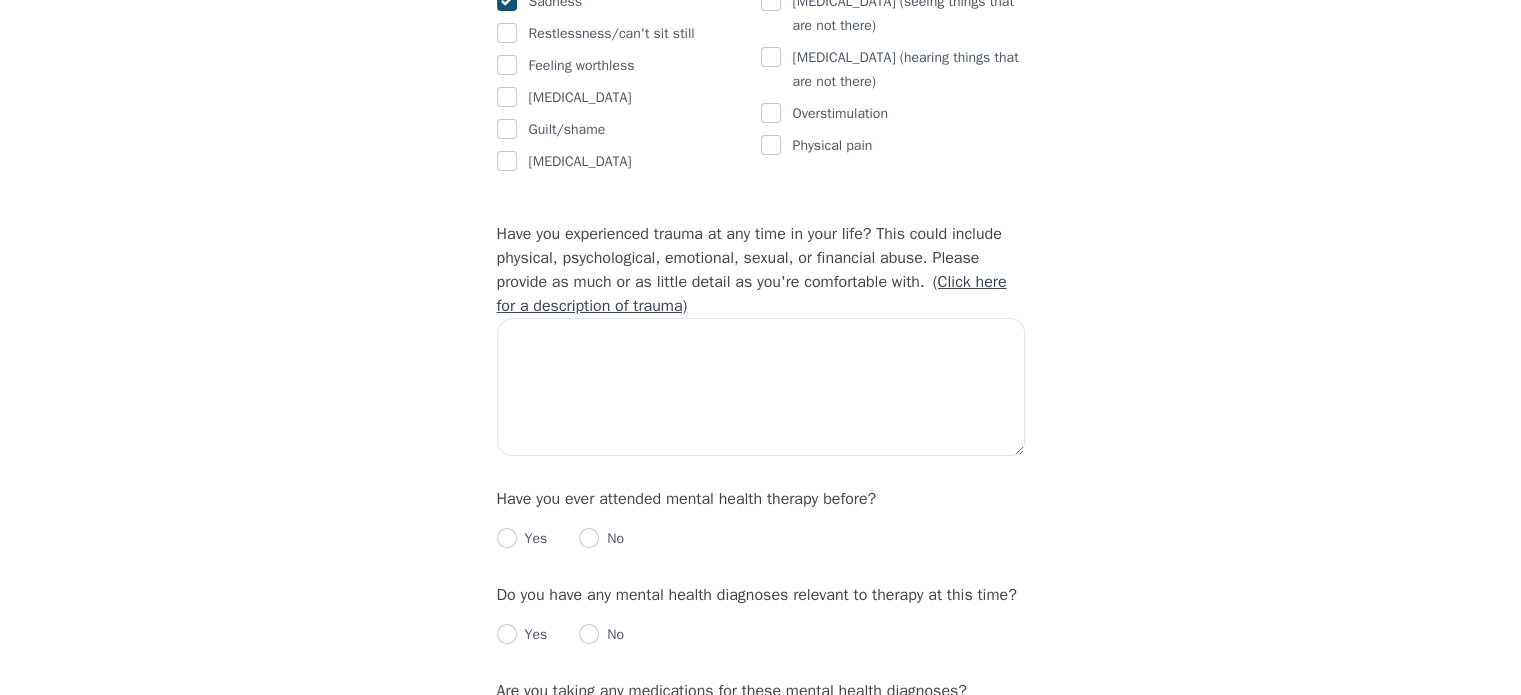 scroll, scrollTop: 1716, scrollLeft: 0, axis: vertical 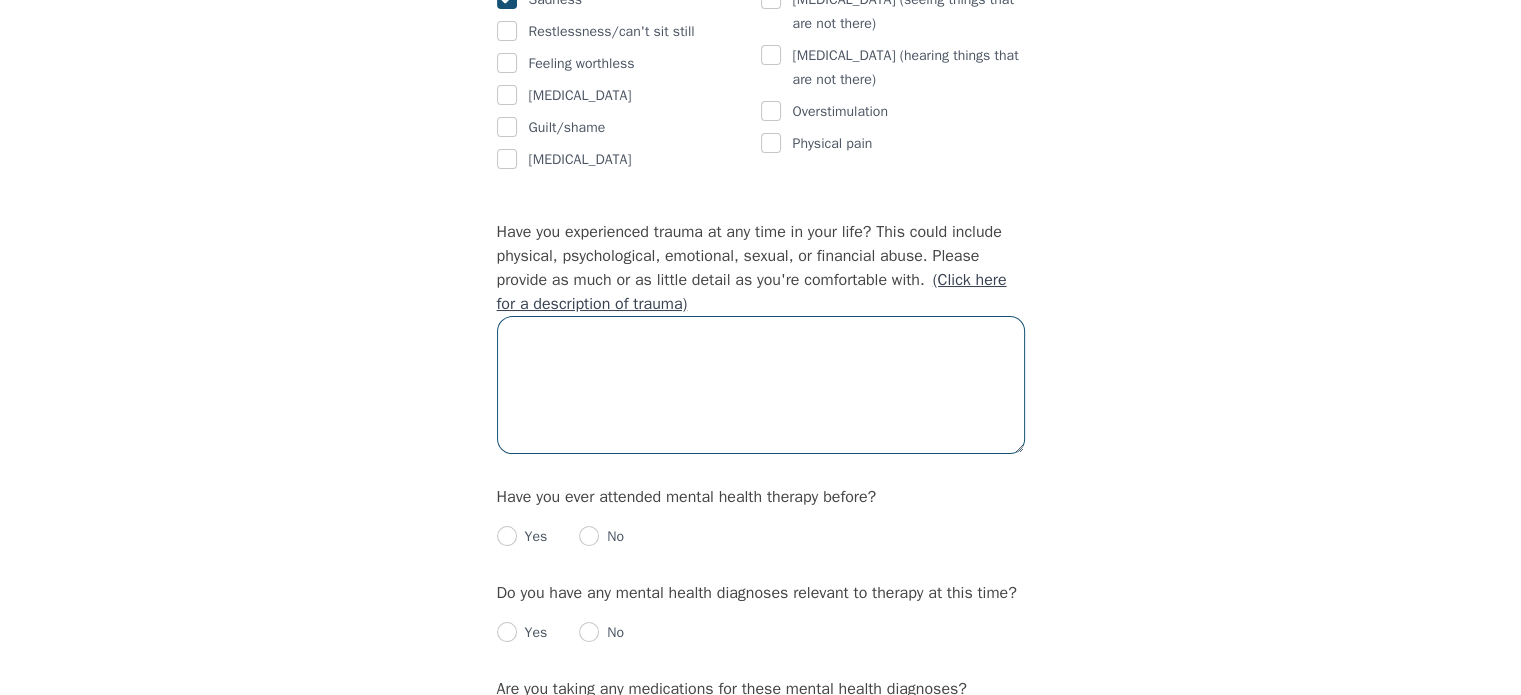 click at bounding box center [761, 385] 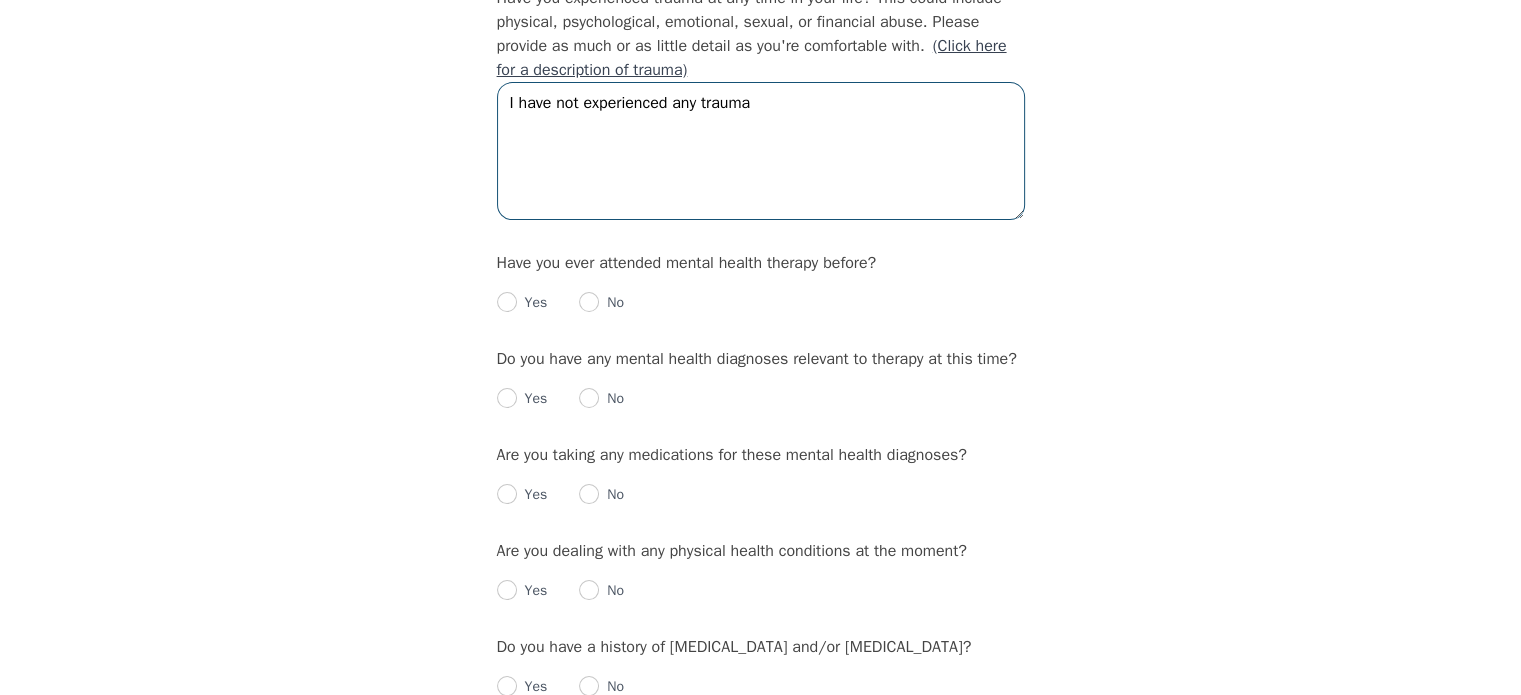 scroll, scrollTop: 1951, scrollLeft: 0, axis: vertical 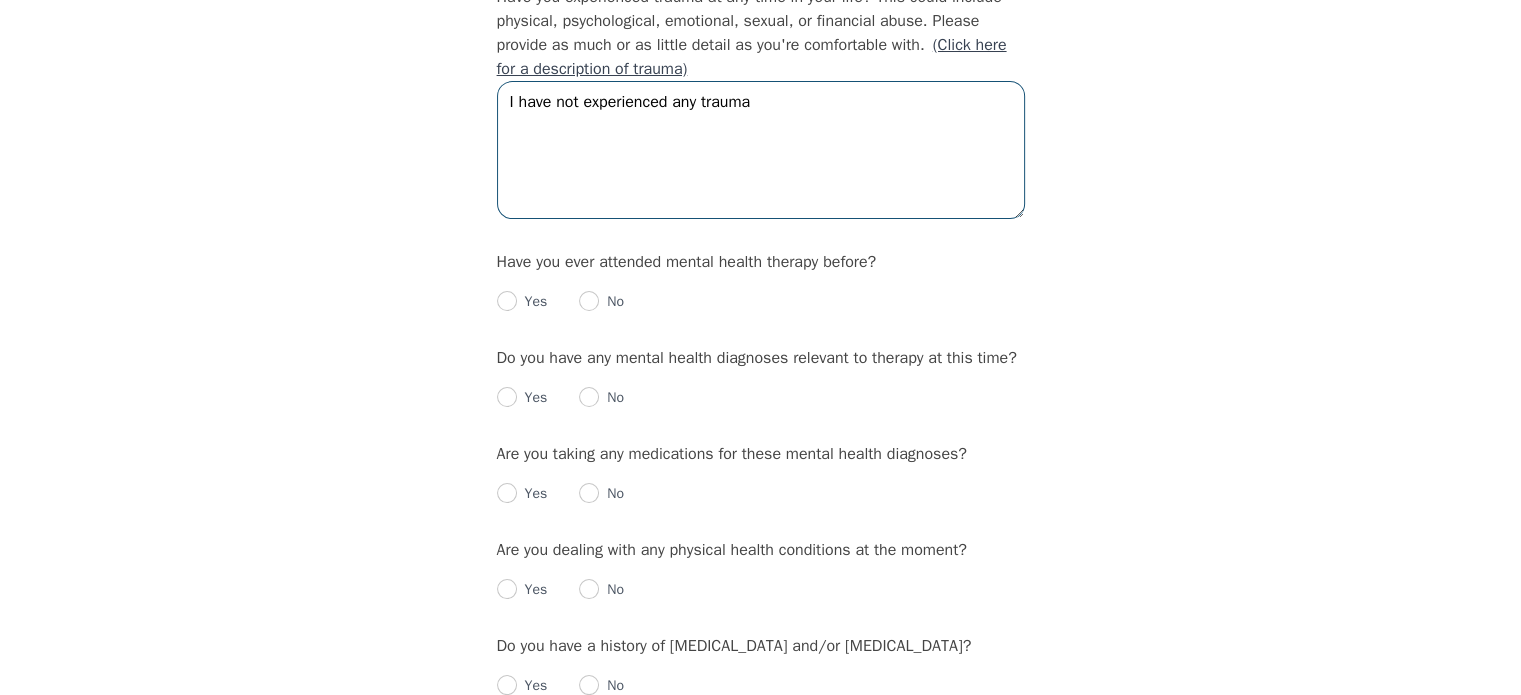 type on "I have not experienced any trauma" 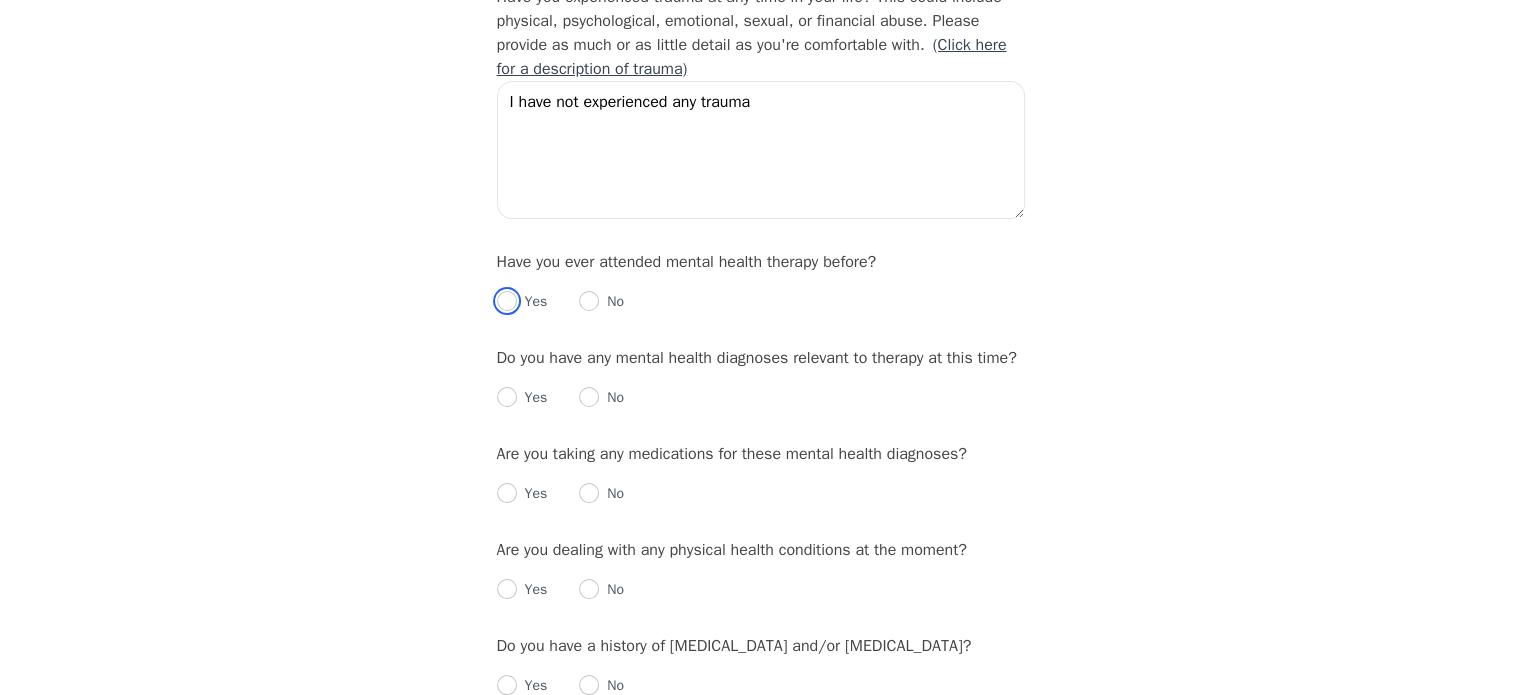 click at bounding box center [507, 301] 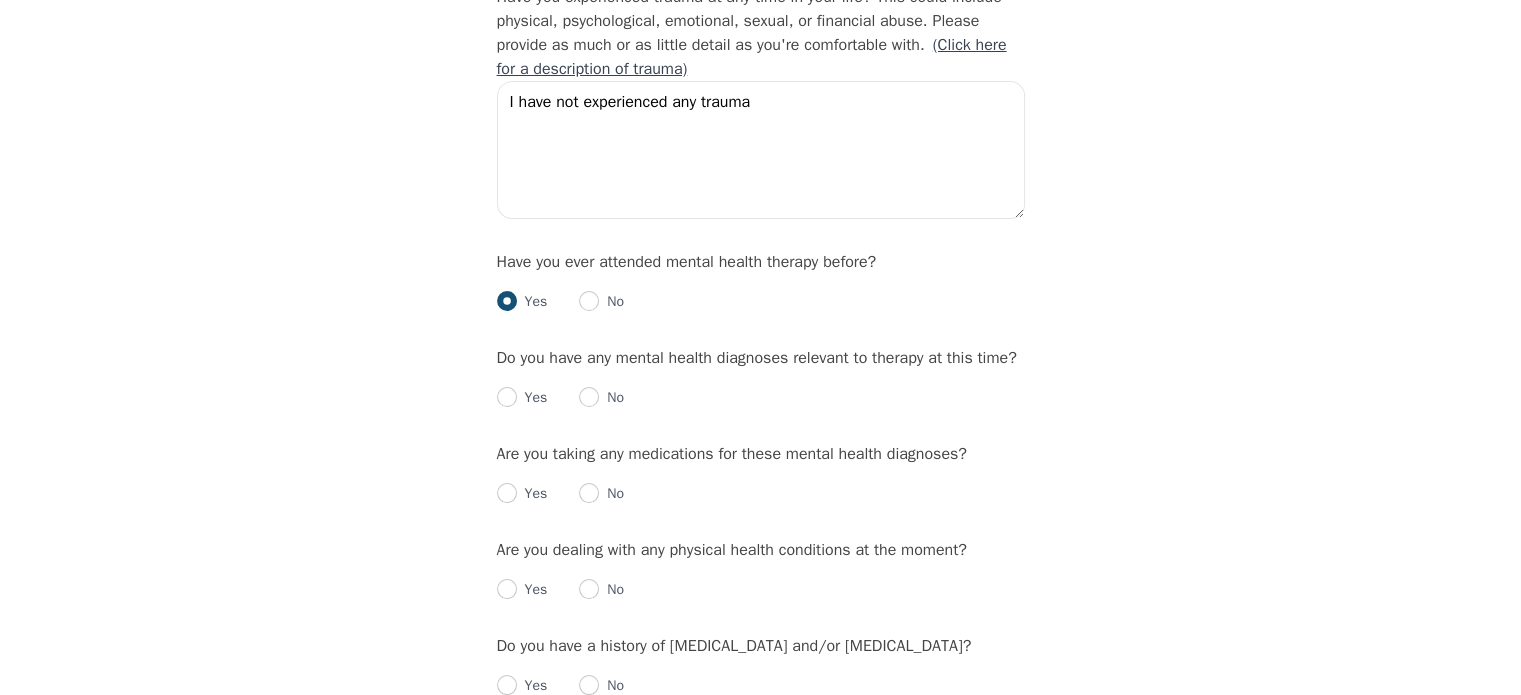 radio on "true" 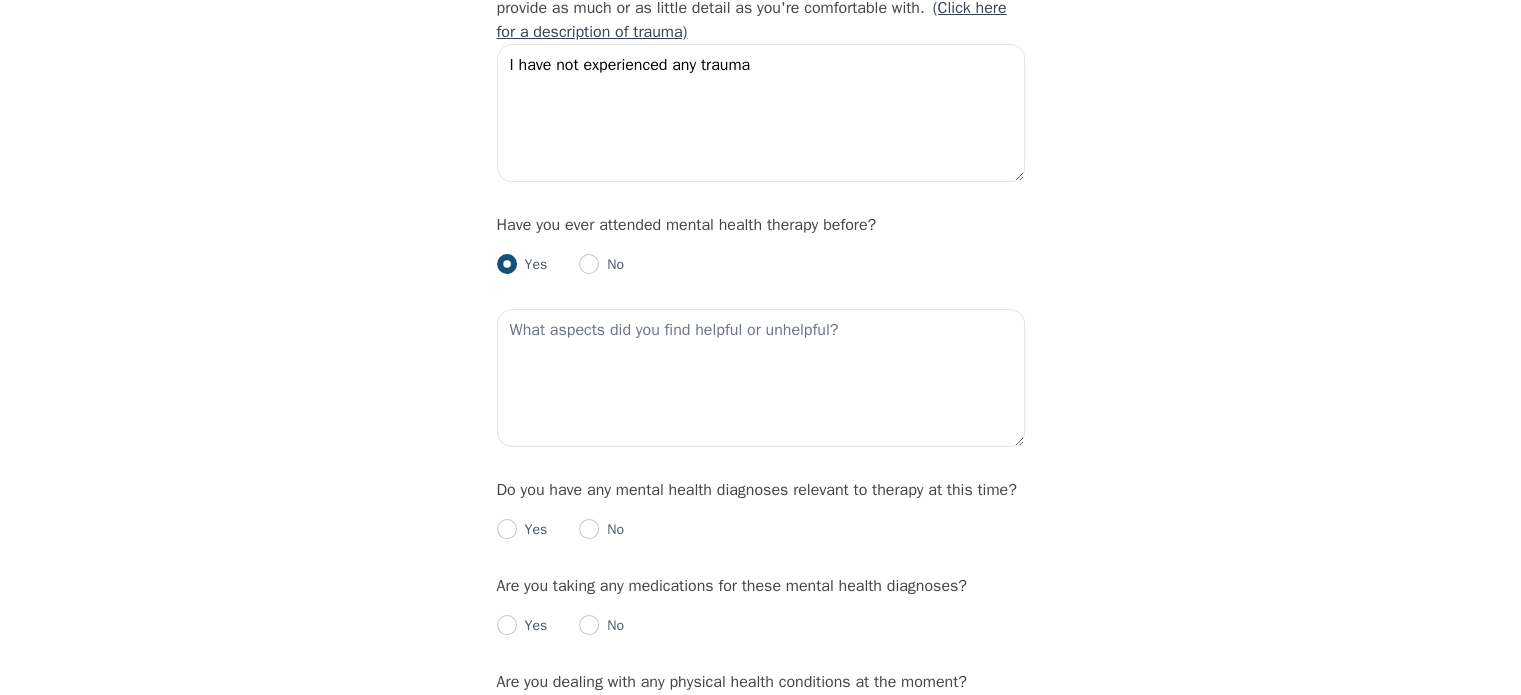 scroll, scrollTop: 2031, scrollLeft: 0, axis: vertical 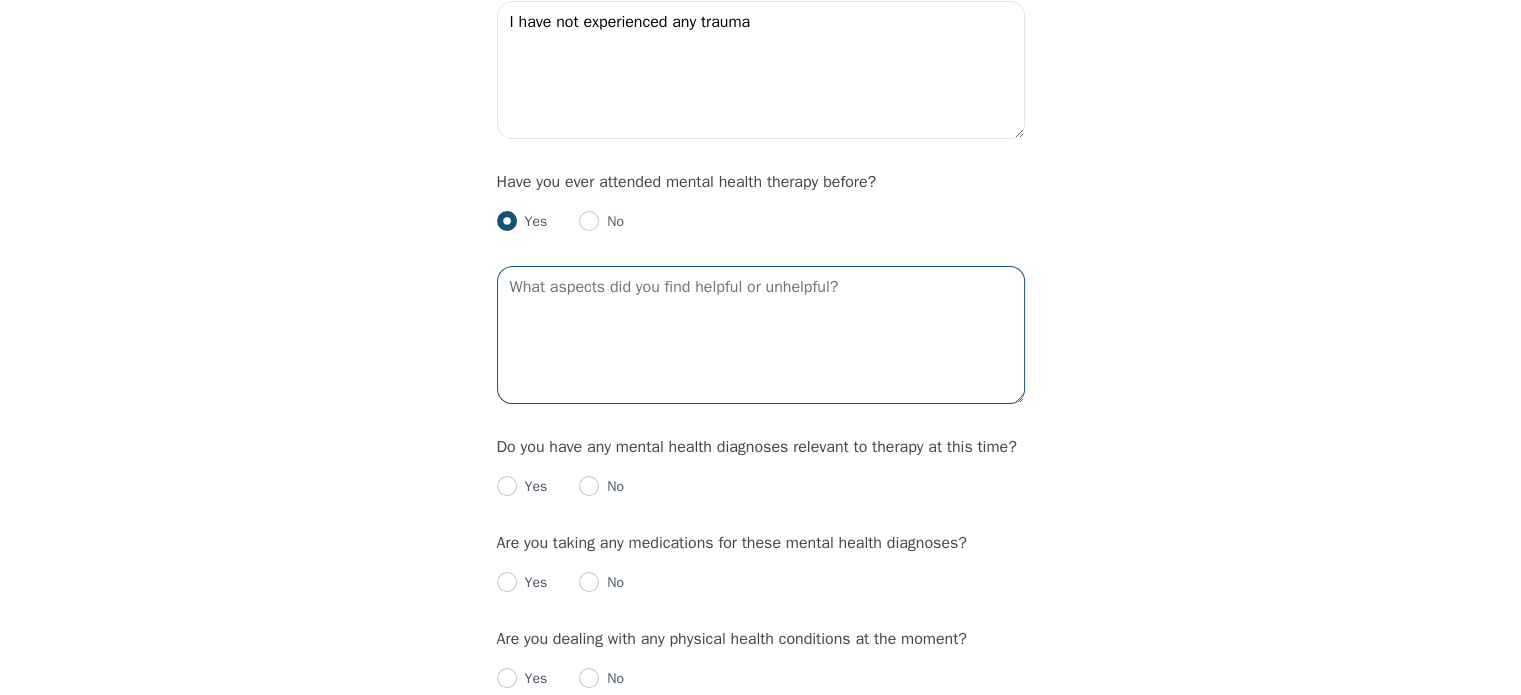 click at bounding box center [761, 335] 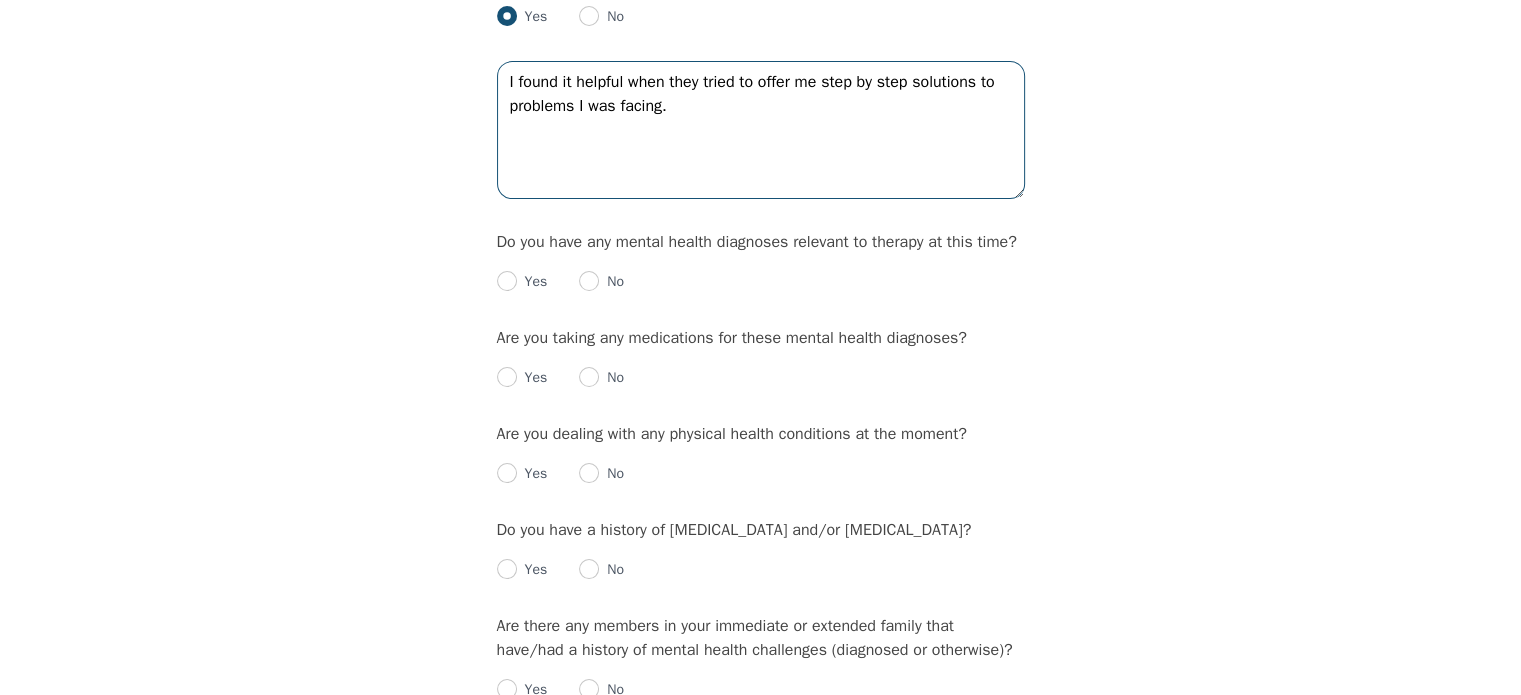 scroll, scrollTop: 2240, scrollLeft: 0, axis: vertical 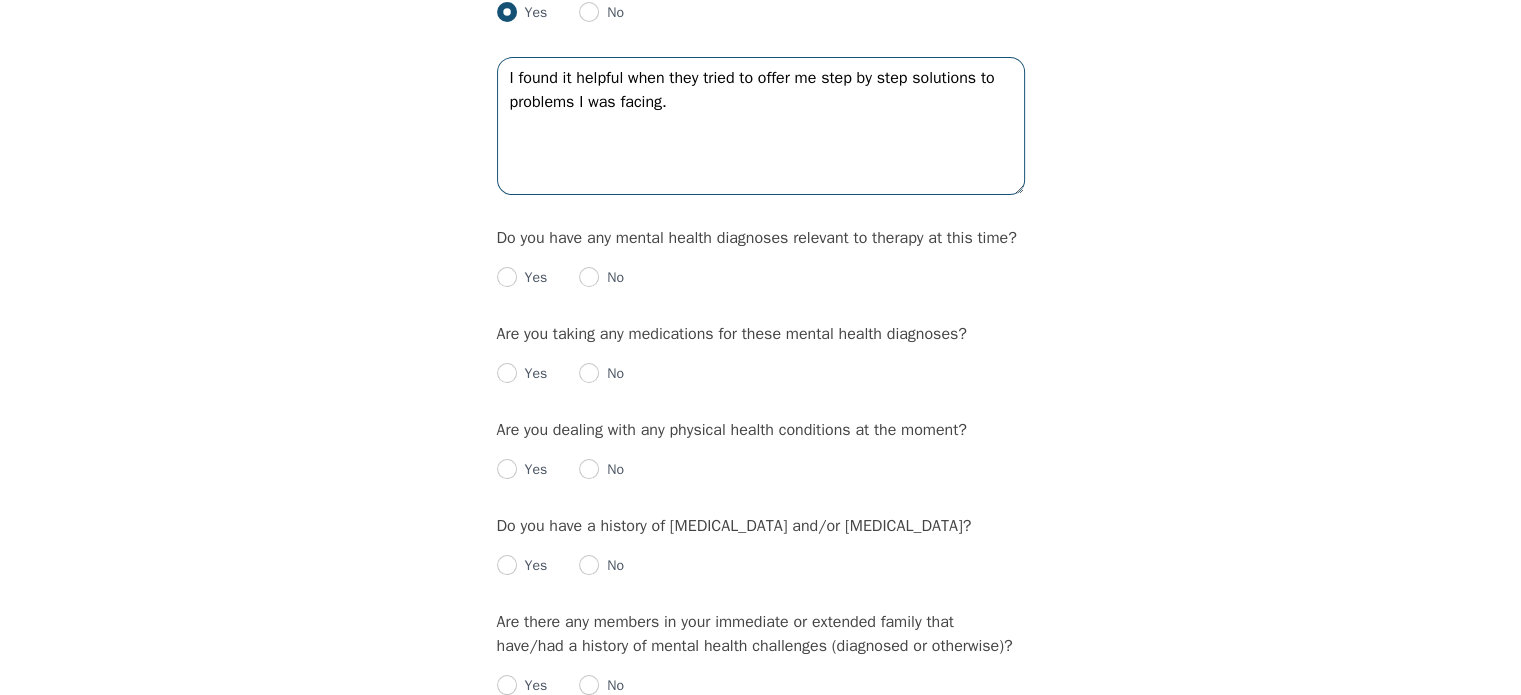 type on "I found it helpful when they tried to offer me step by step solutions to problems I was facing." 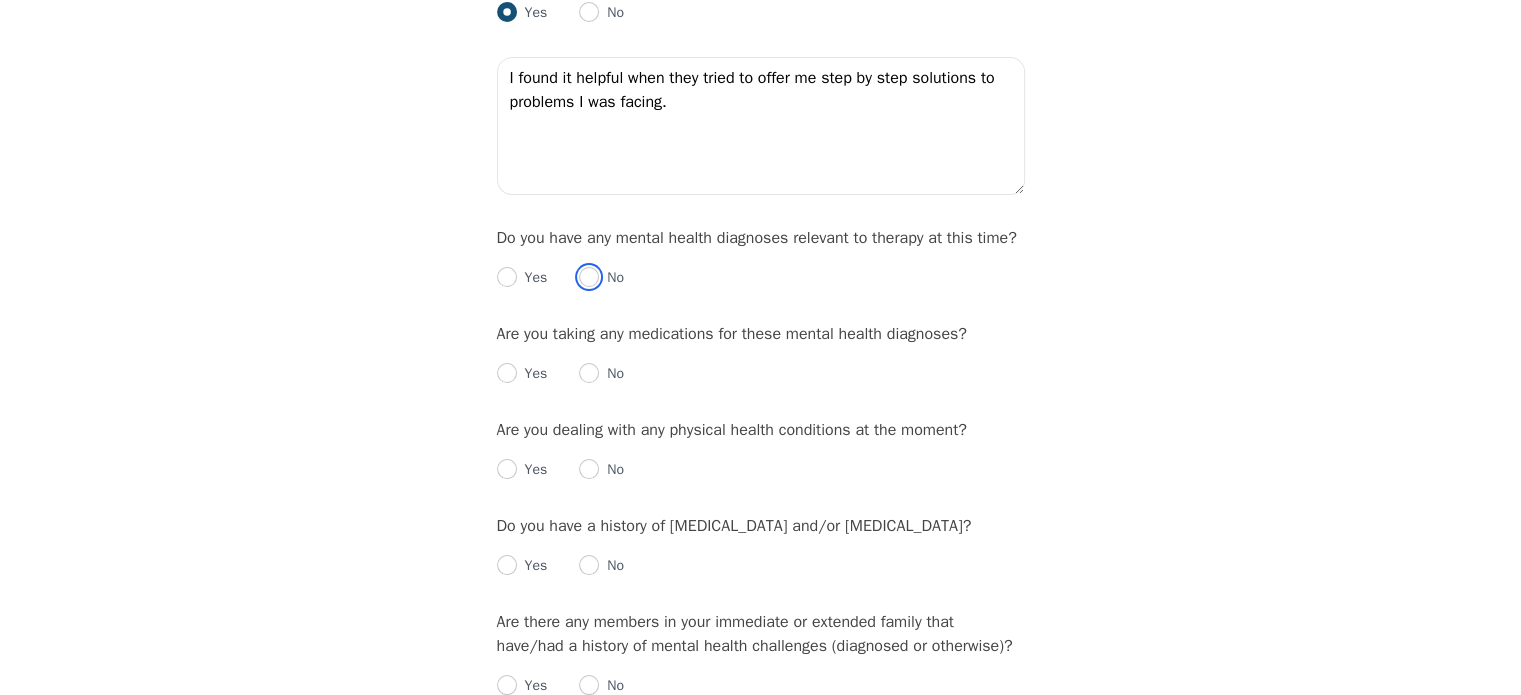 click at bounding box center (589, 277) 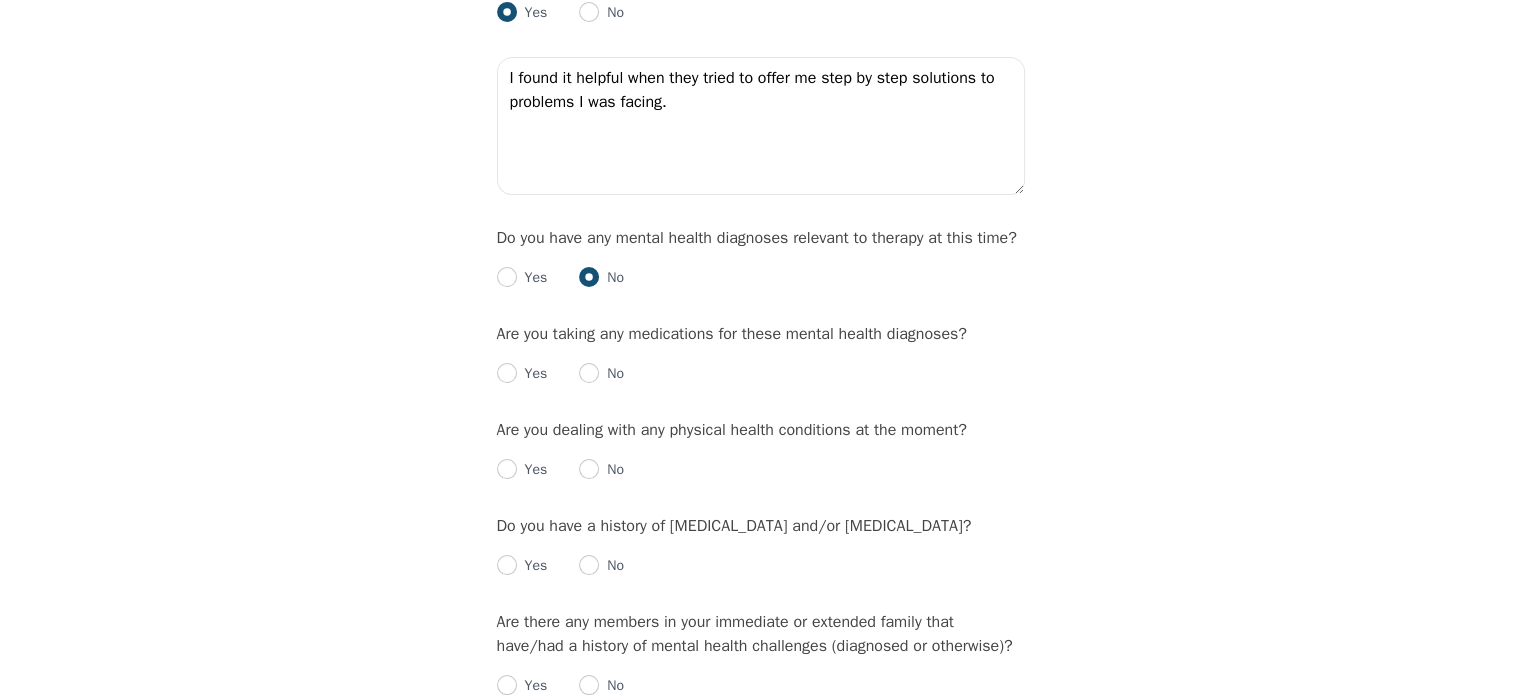 radio on "true" 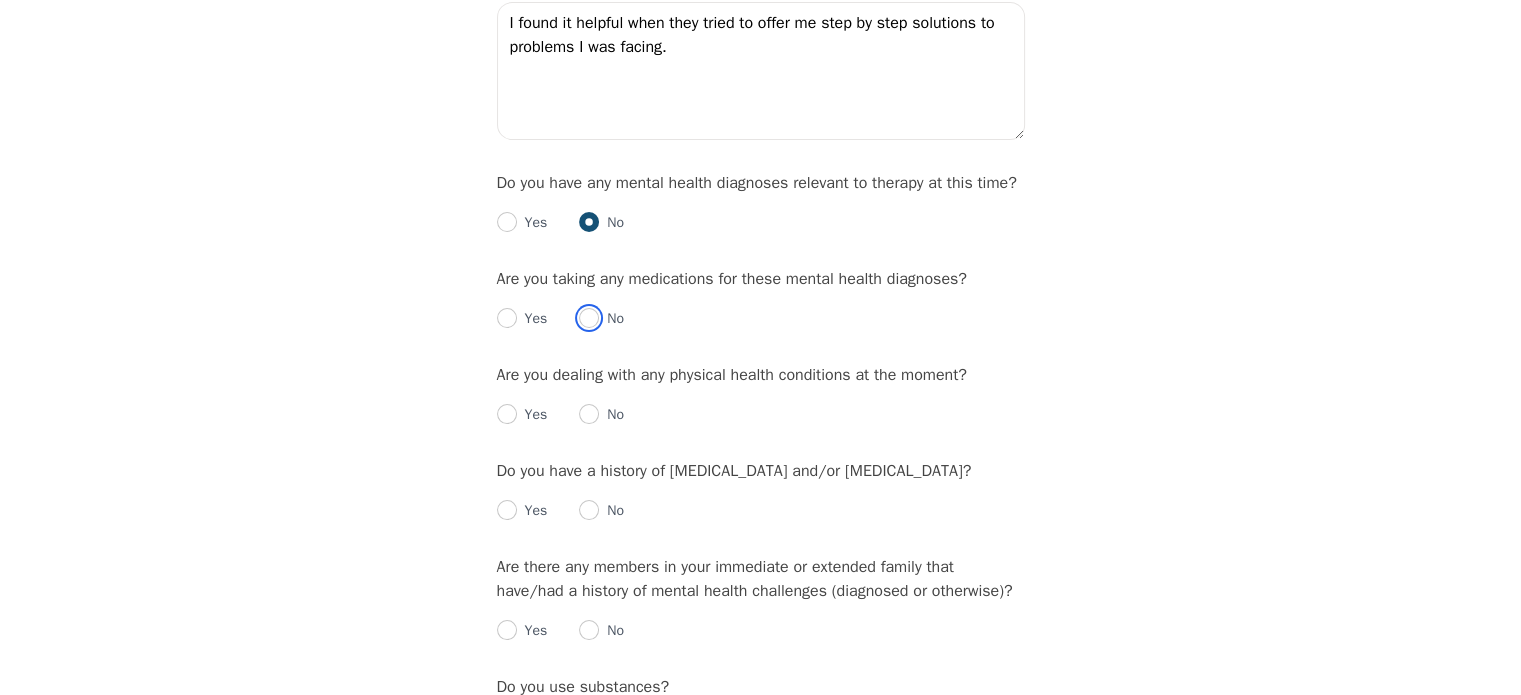 click at bounding box center (589, 318) 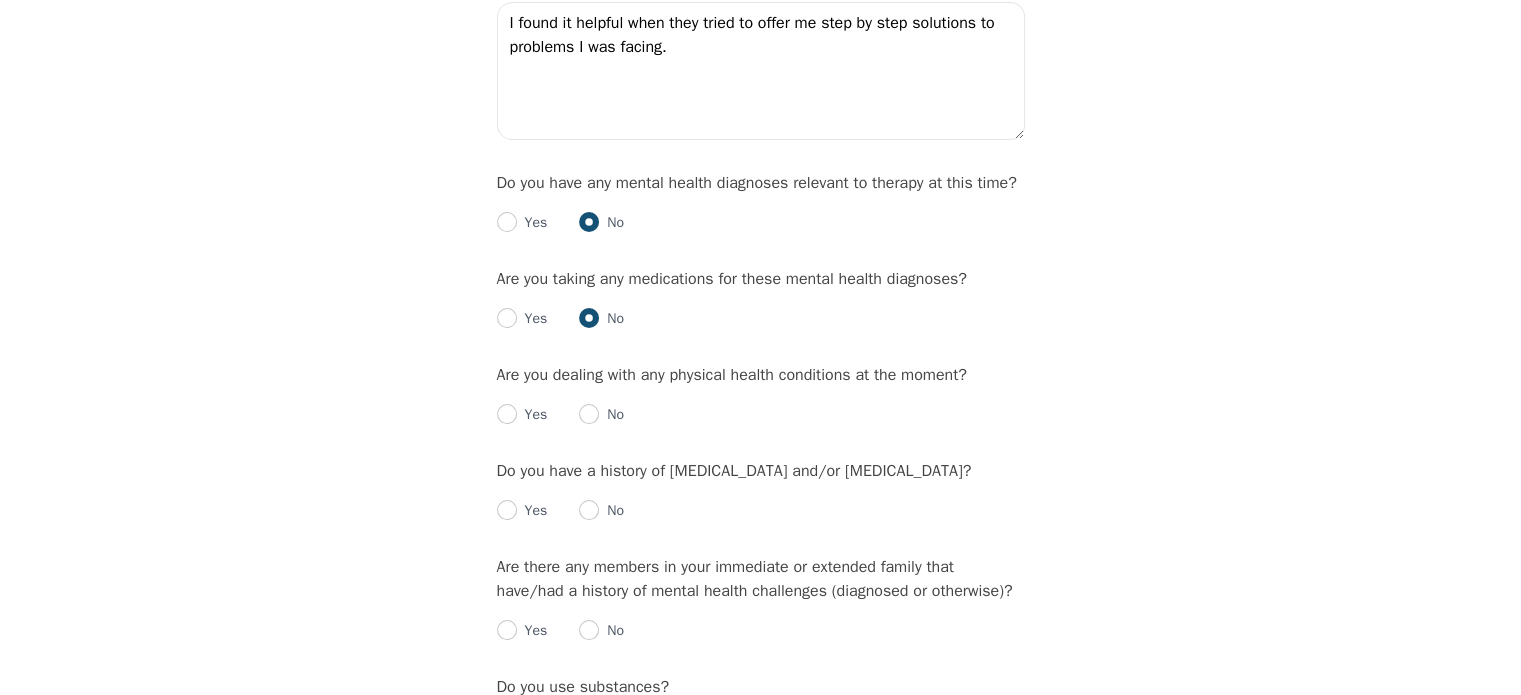radio on "true" 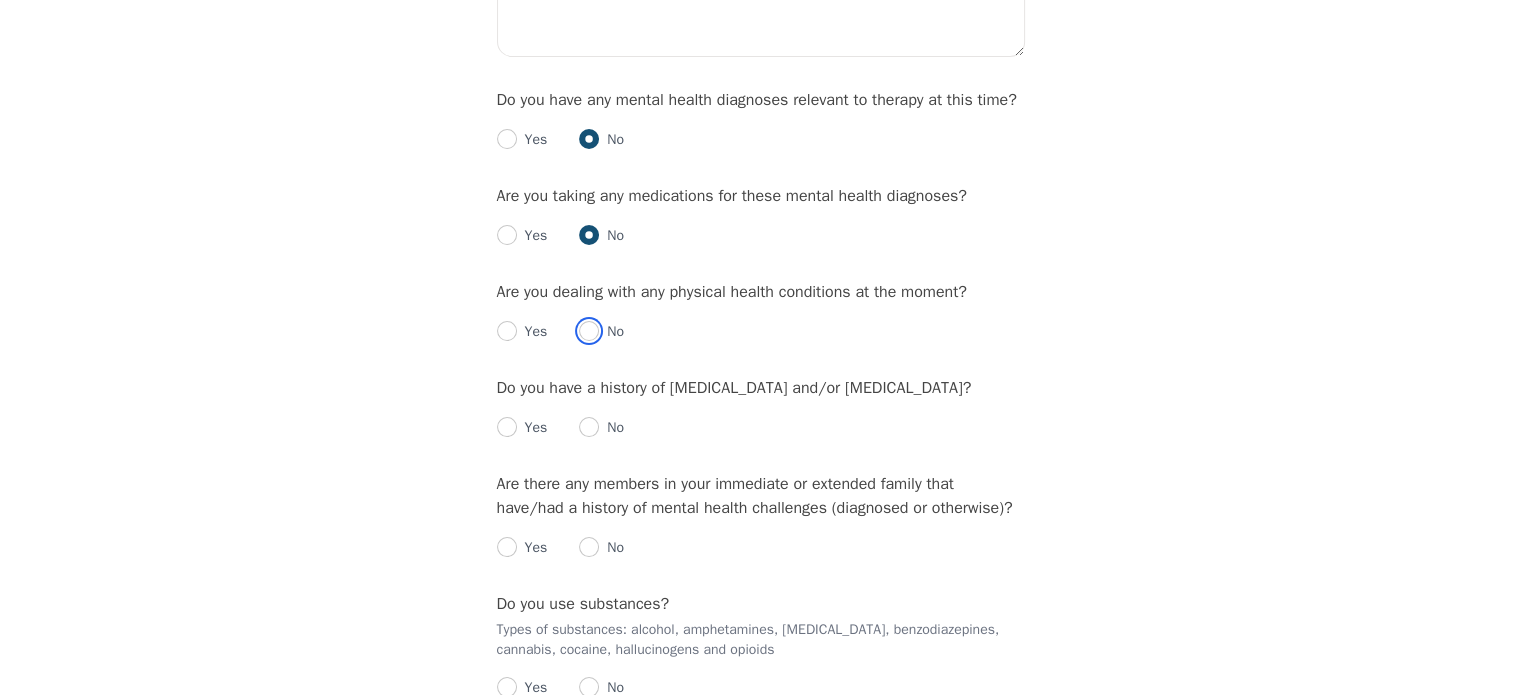 click at bounding box center (589, 331) 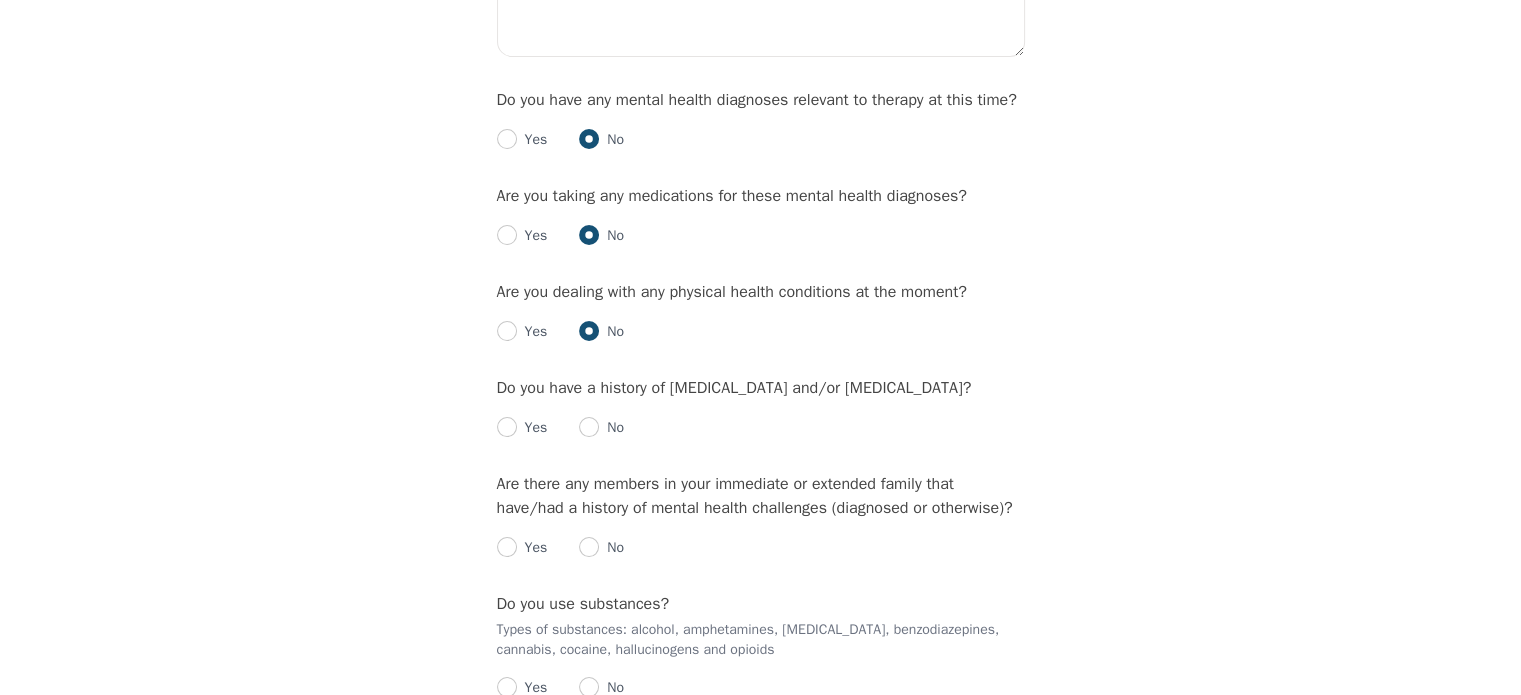 radio on "true" 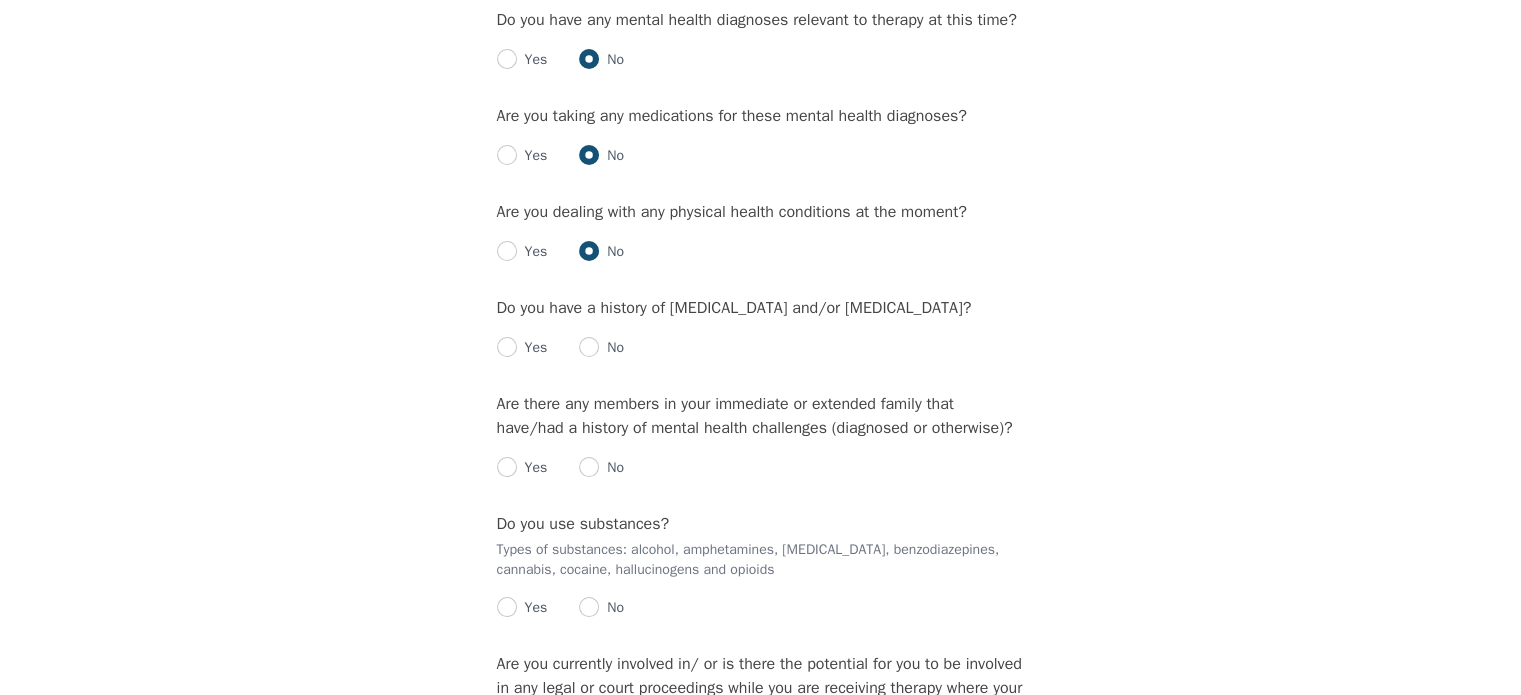 scroll, scrollTop: 2460, scrollLeft: 0, axis: vertical 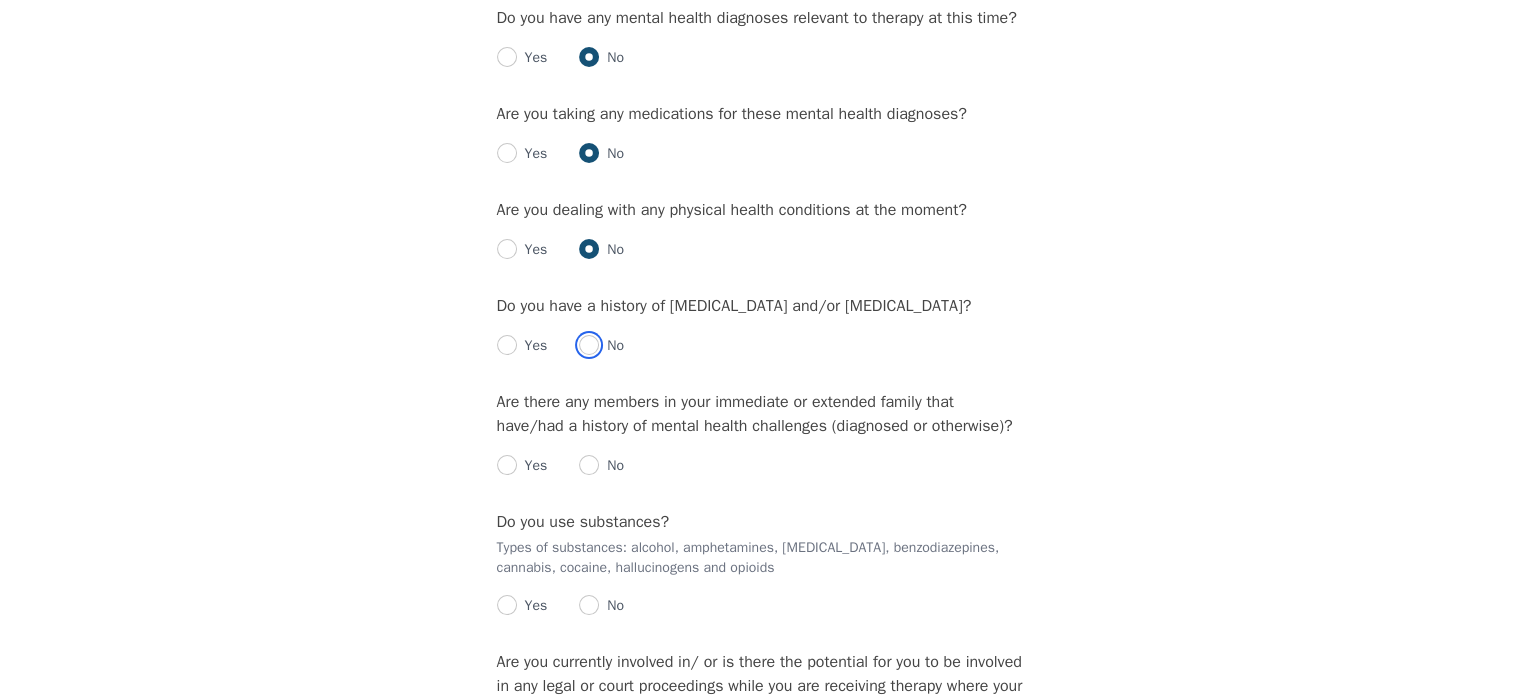 click at bounding box center (589, 345) 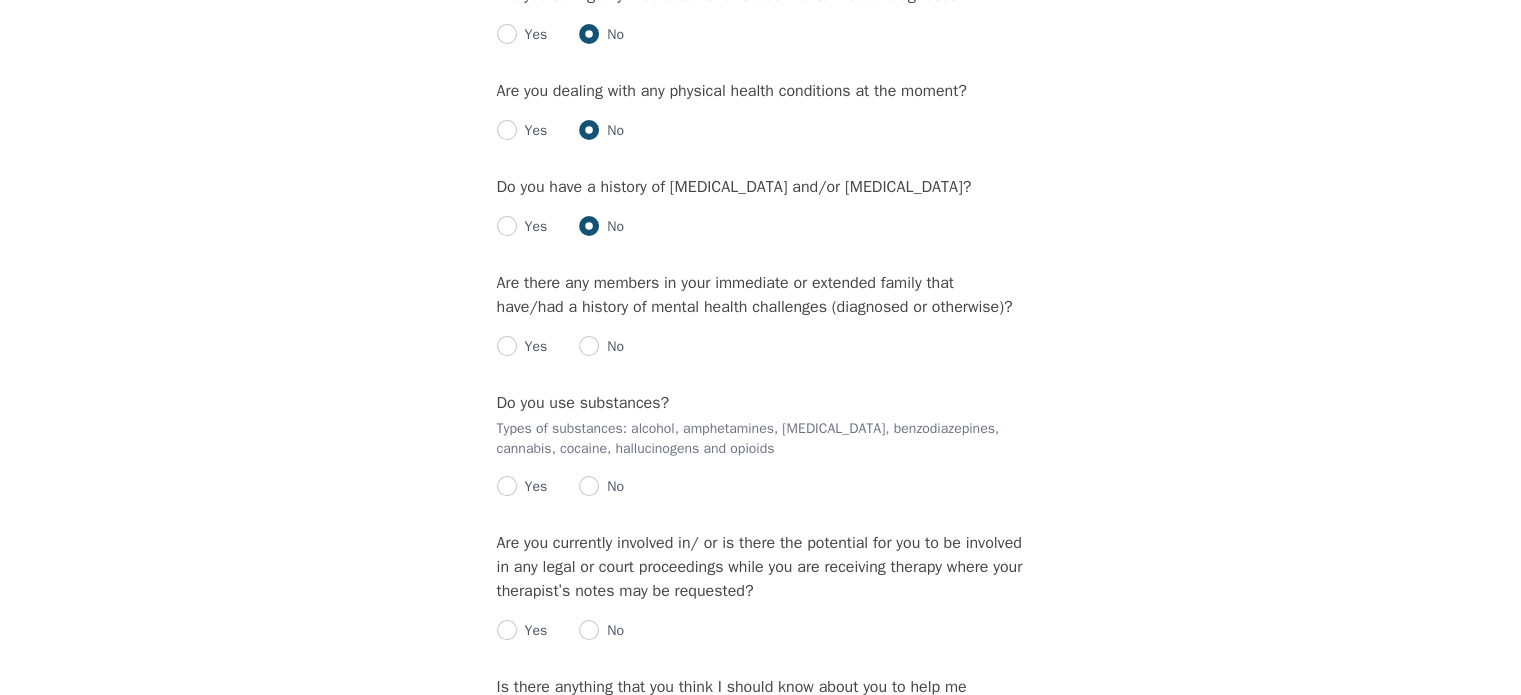 scroll, scrollTop: 2590, scrollLeft: 0, axis: vertical 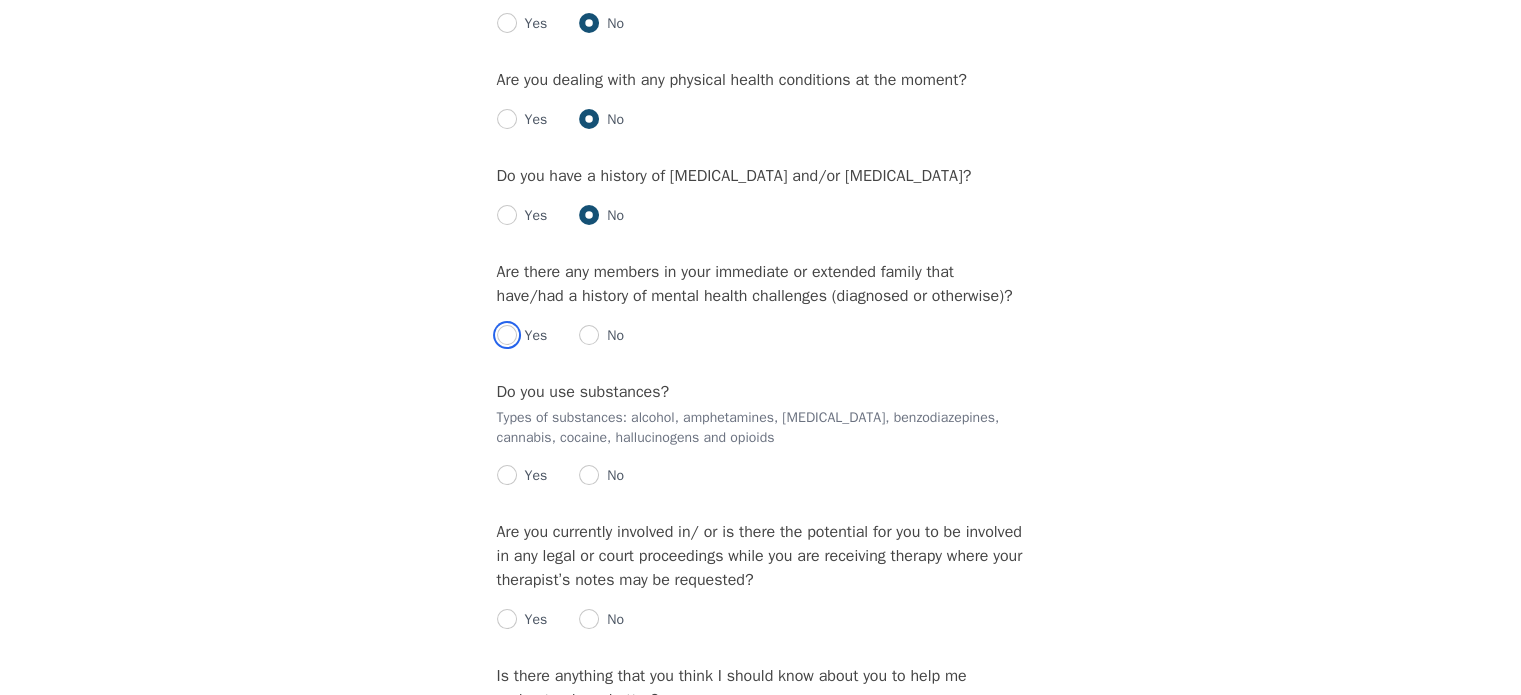 click at bounding box center [507, 335] 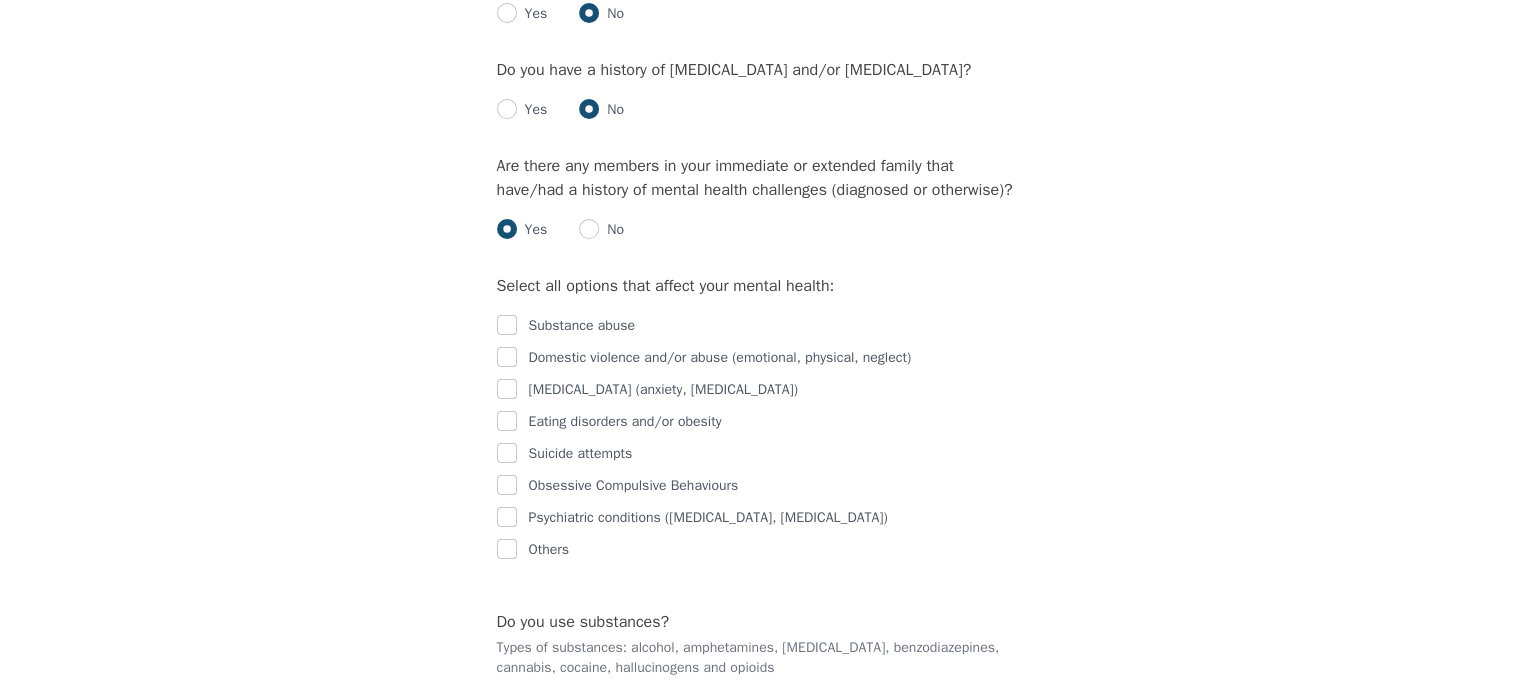 scroll, scrollTop: 2698, scrollLeft: 0, axis: vertical 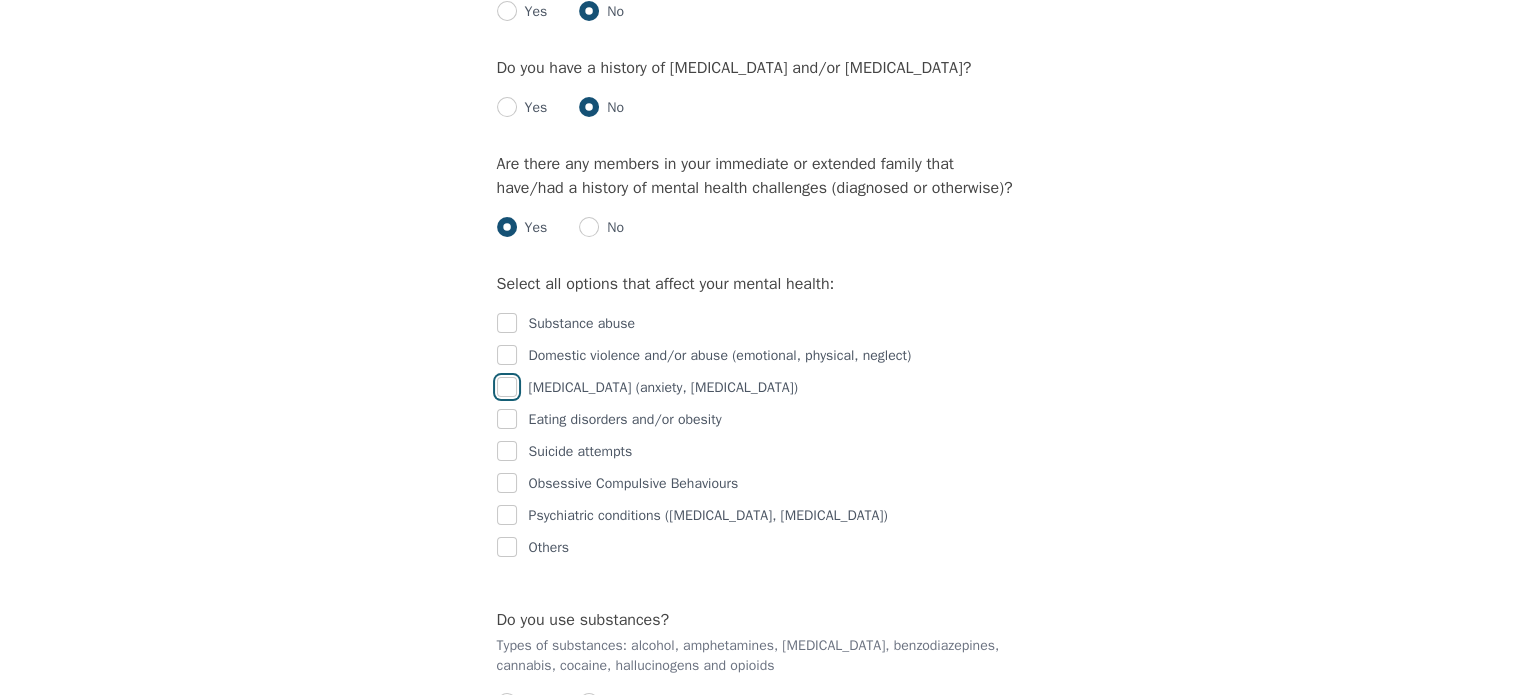 click at bounding box center [507, 387] 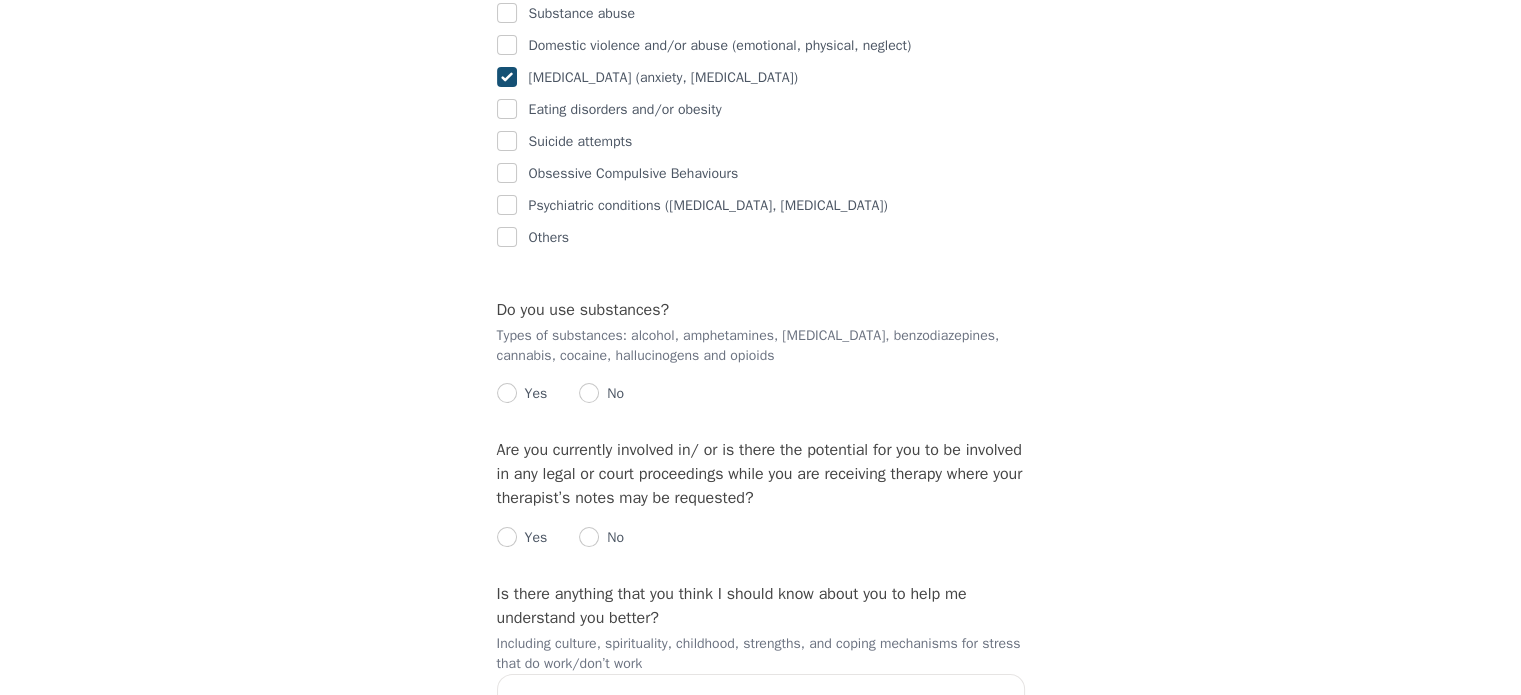 scroll, scrollTop: 3015, scrollLeft: 0, axis: vertical 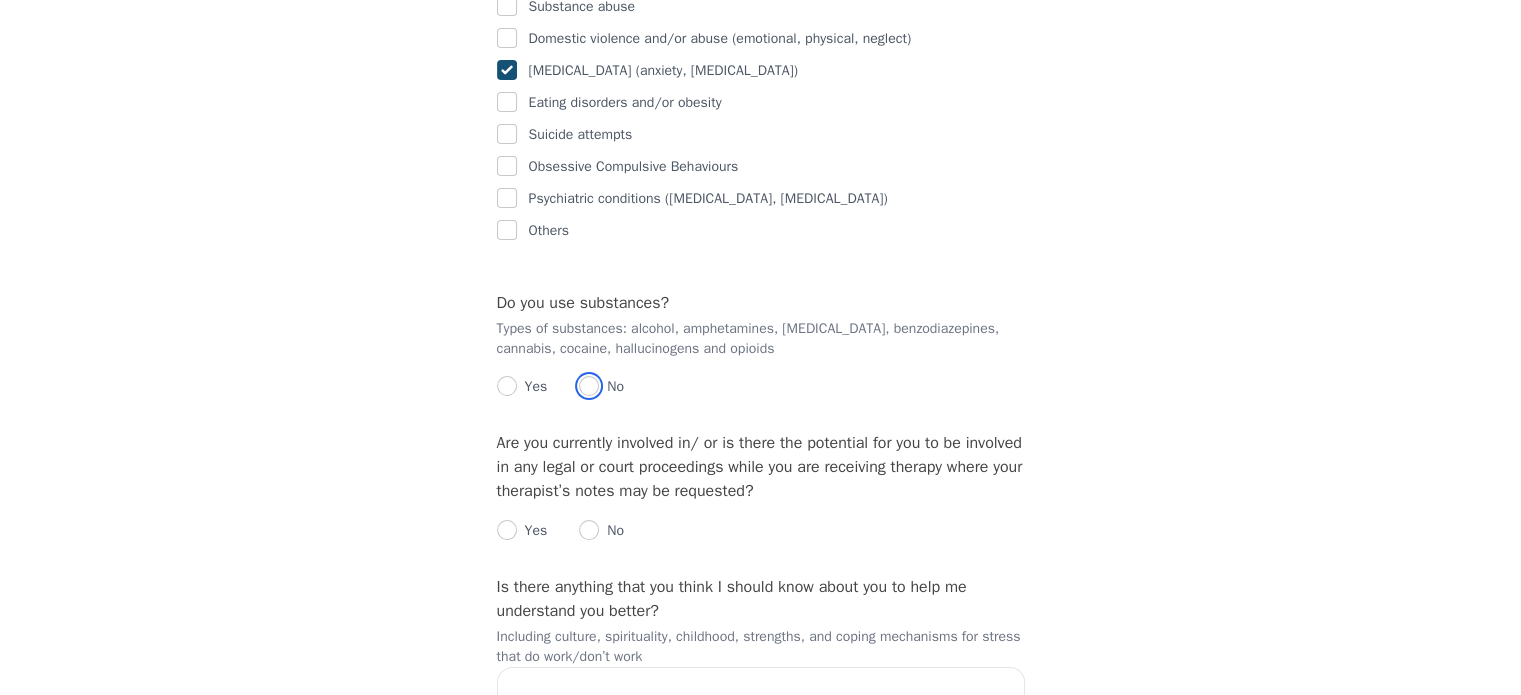 click at bounding box center [589, 386] 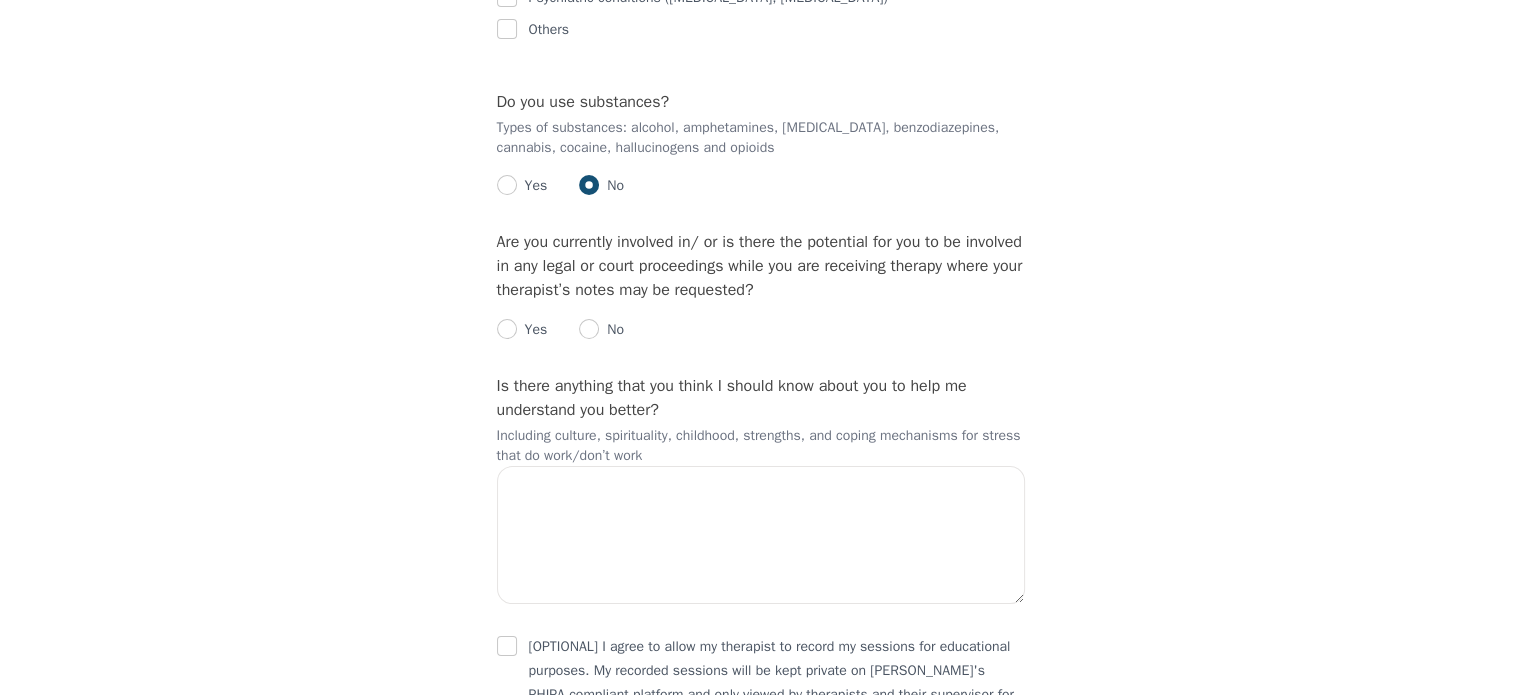 scroll, scrollTop: 3218, scrollLeft: 0, axis: vertical 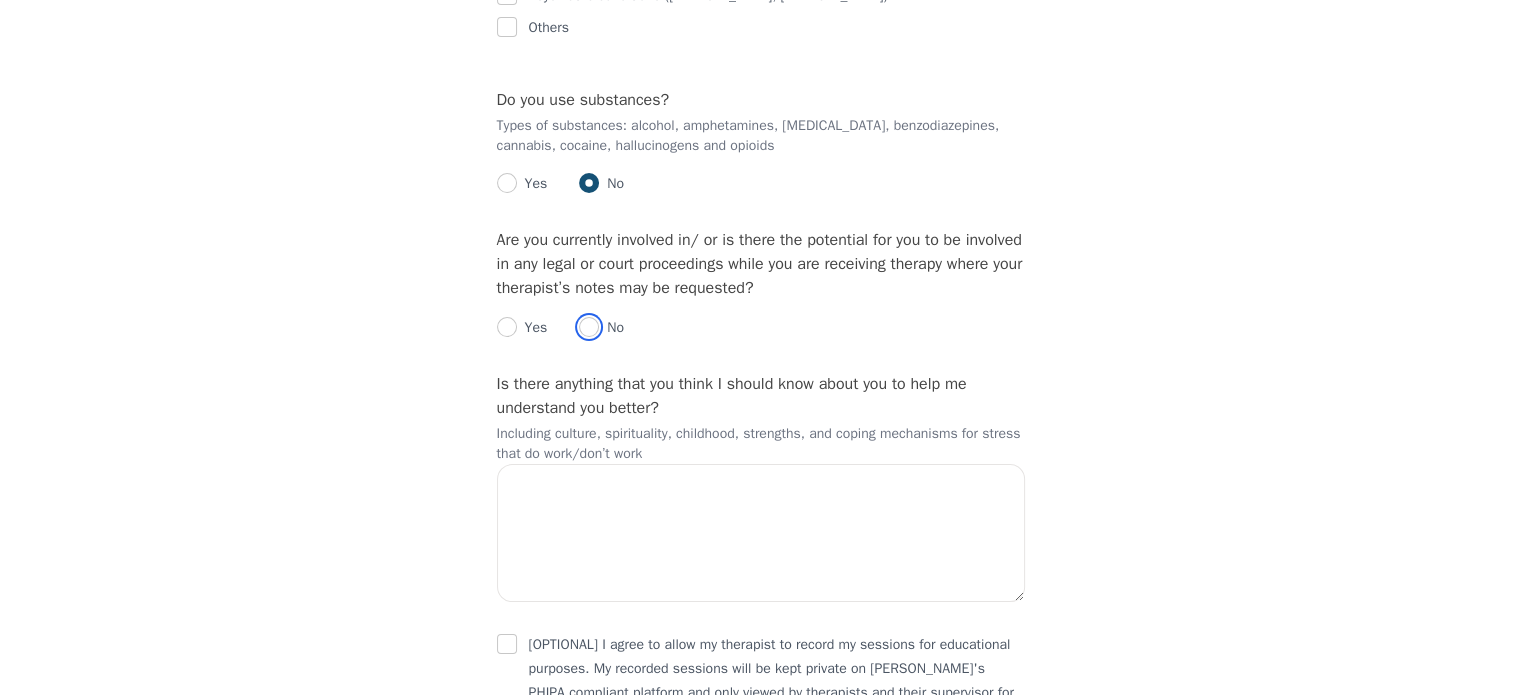 click at bounding box center [589, 327] 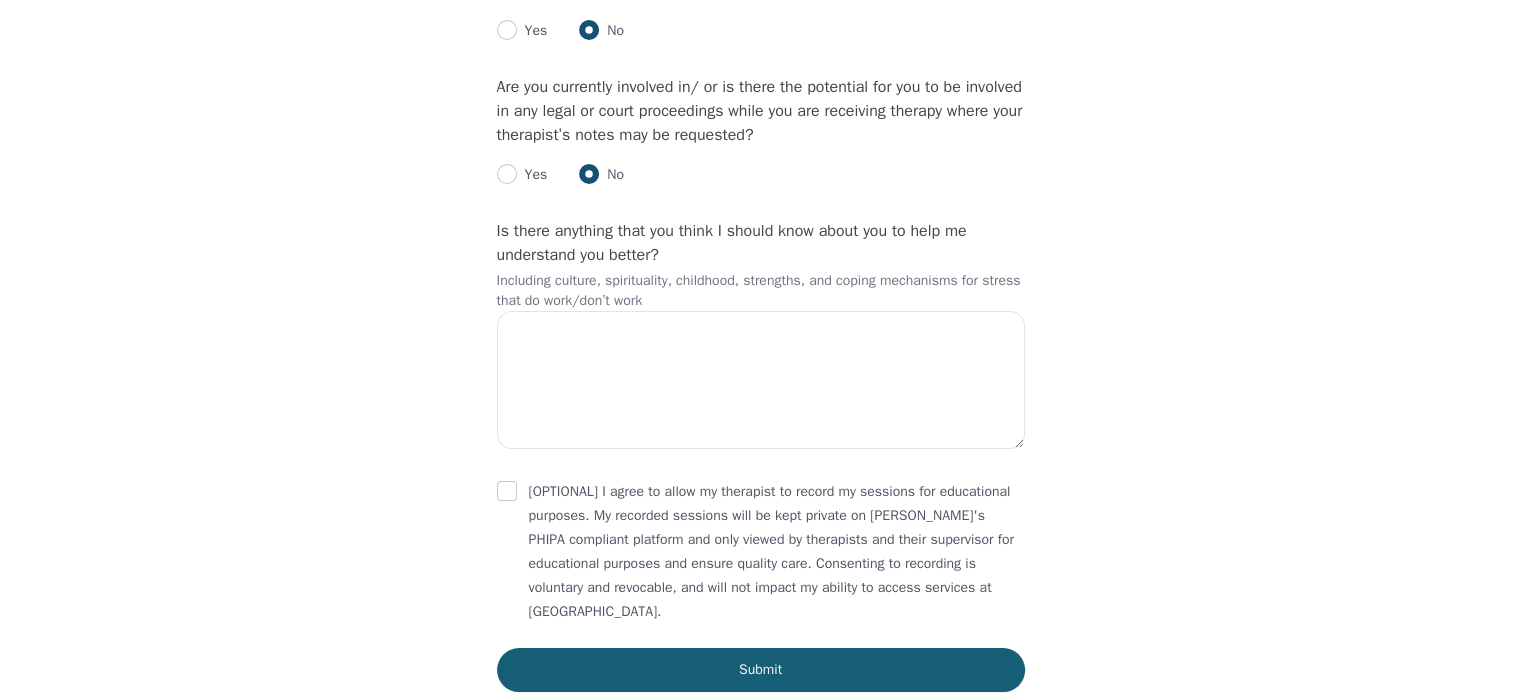 scroll, scrollTop: 3411, scrollLeft: 0, axis: vertical 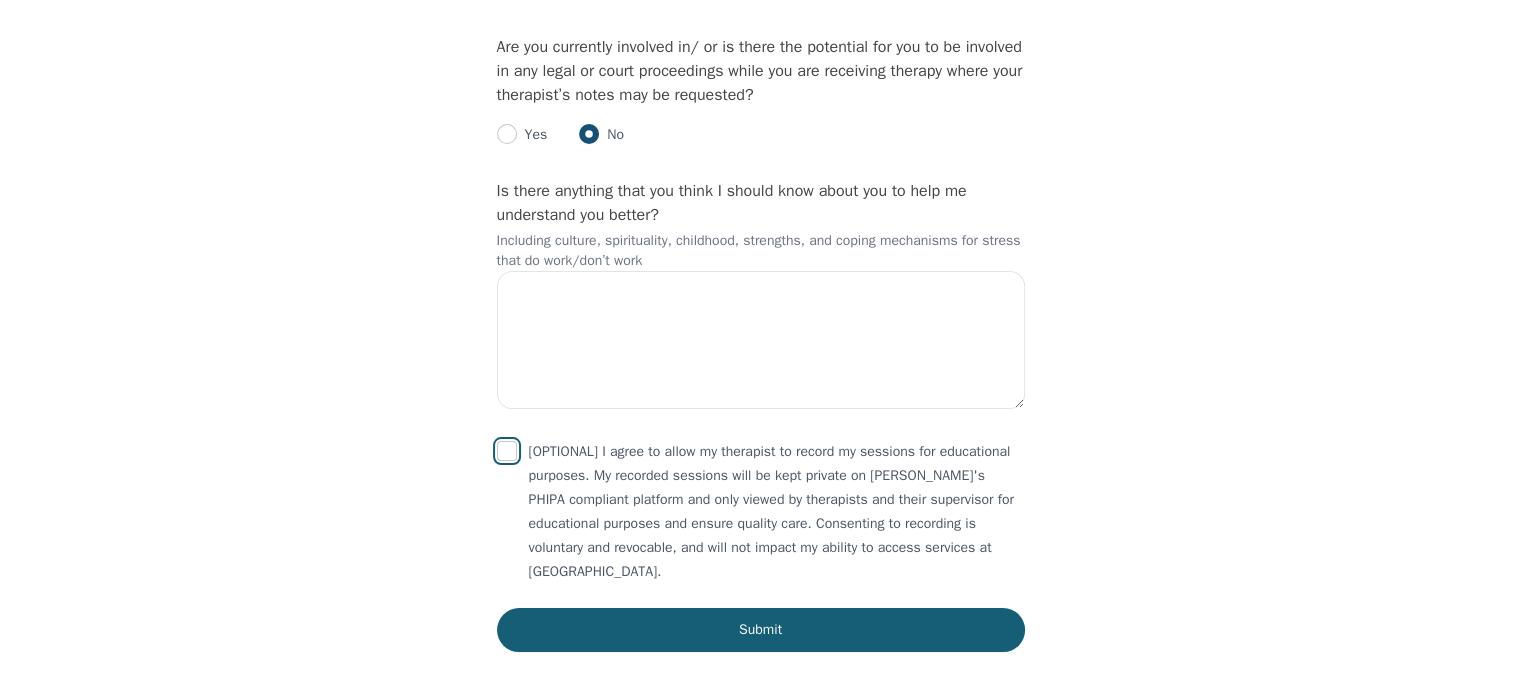 click at bounding box center [507, 451] 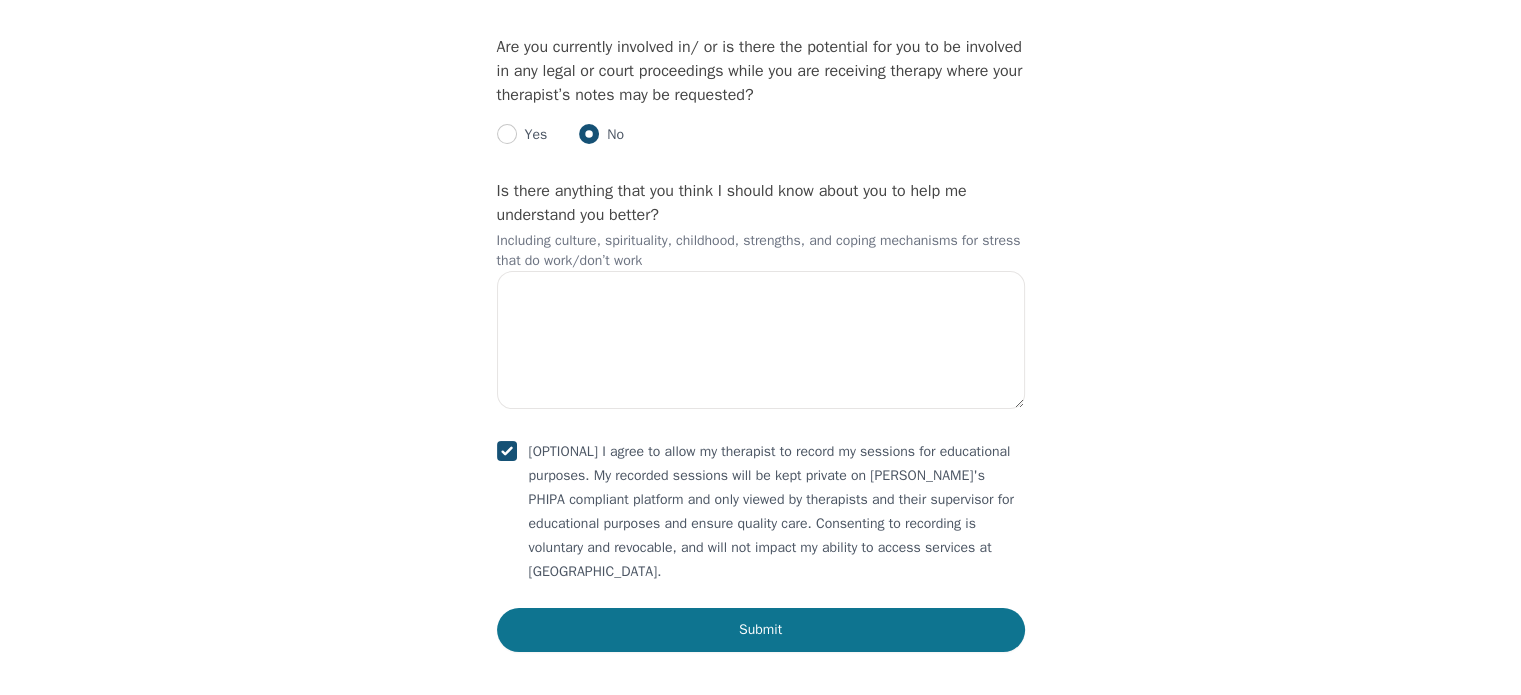 click on "Submit" at bounding box center (761, 630) 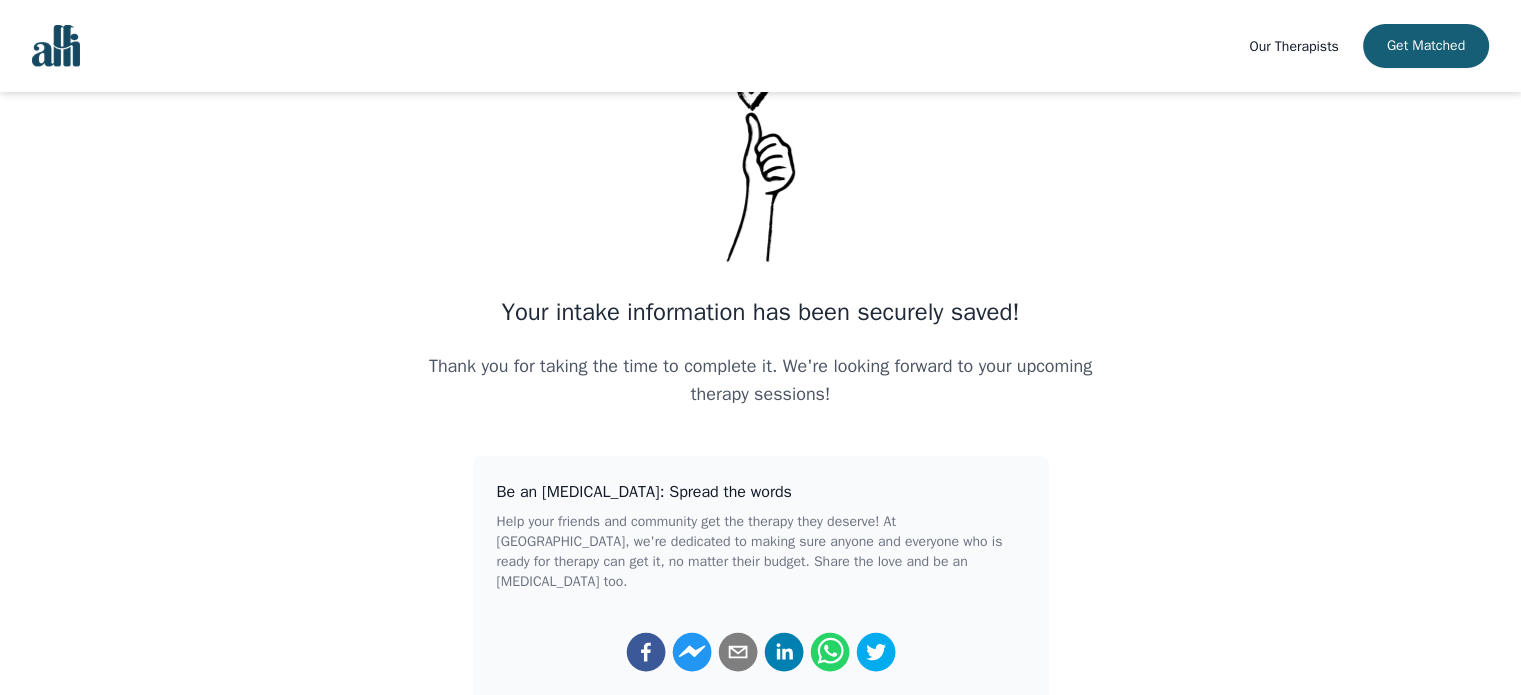 scroll, scrollTop: 0, scrollLeft: 0, axis: both 